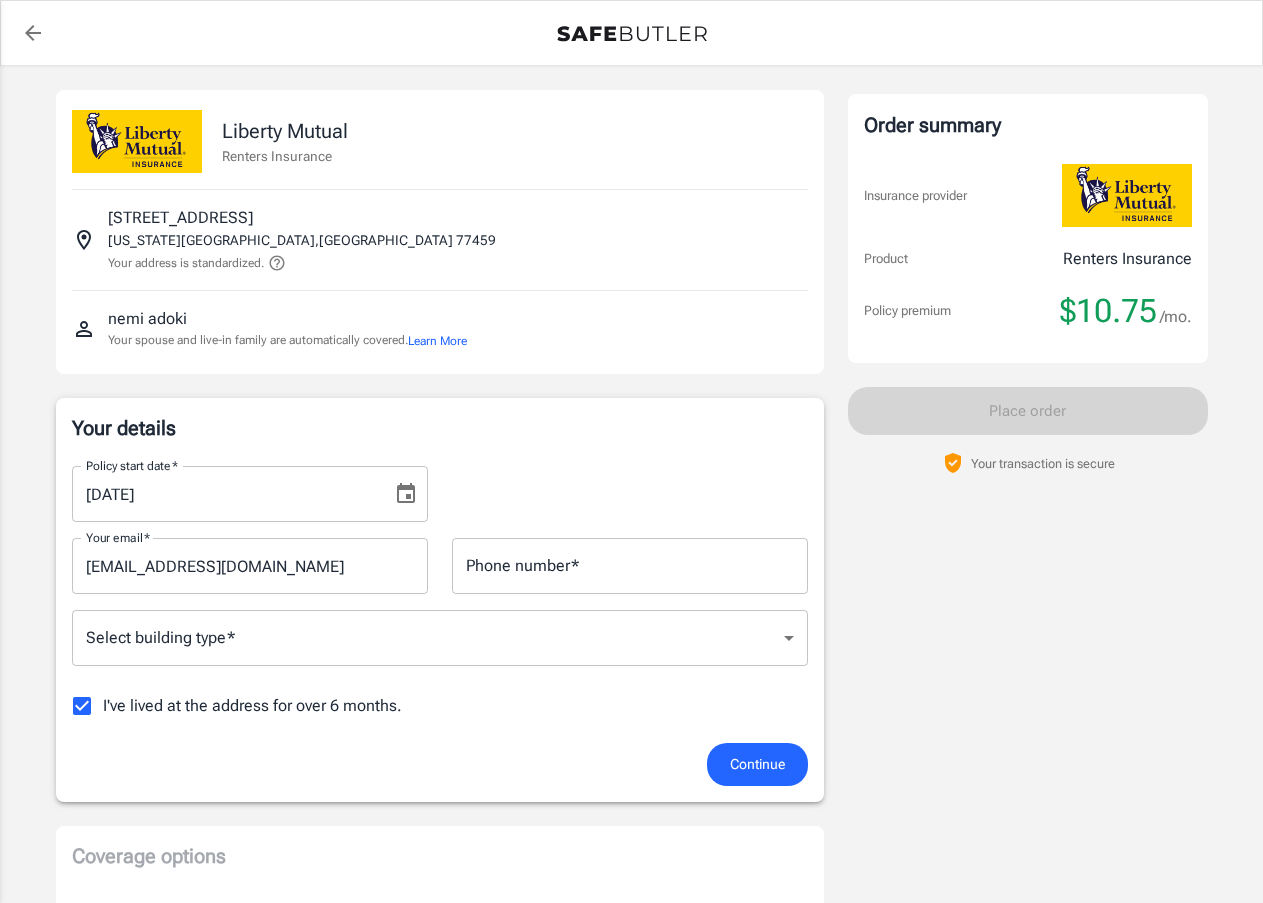scroll, scrollTop: 0, scrollLeft: 0, axis: both 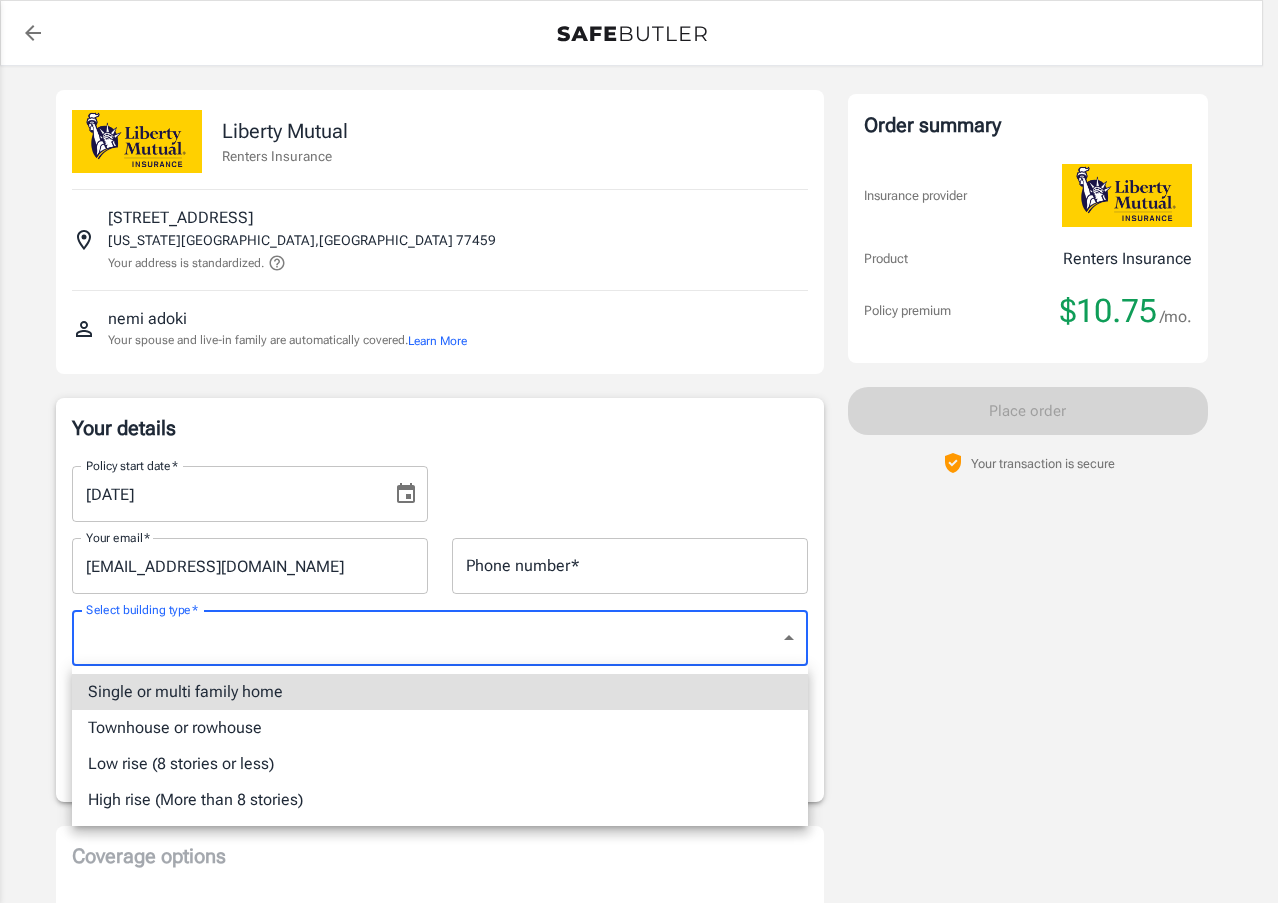 click on "Policy premium $ 10.75 /mo Liberty Mutual Renters Insurance 4519 FOREST HOME DR   MISSOURI CITY ,  TX   77459 Your address is standardized. nemi   adoki Your spouse and live-in family are automatically covered.  Learn More Your details Policy start date   * 07/29/2025 Policy start date   * Your email   * adoki83@gmail.com Your email   * Phone number   * Phone number   * Select building type   * ​ Select building type   * I've lived at the address for over 6 months. Previous Address     Your Previous Address If you have lived at the insured address for less than 6 months, Liberty Mutual requires your previous address. Street address Street address Apt, suite, etc. (optional) Apt, suite, etc. (optional) City City State Alabama Alaska Arizona Arkansas California Colorado Connecticut Delaware District Of Columbia Florida Georgia Hawaii Idaho Illinois Indiana Iowa Kansas Kentucky Louisiana Maine Maryland Massachusetts Michigan Minnesota Ohio" at bounding box center [639, 982] 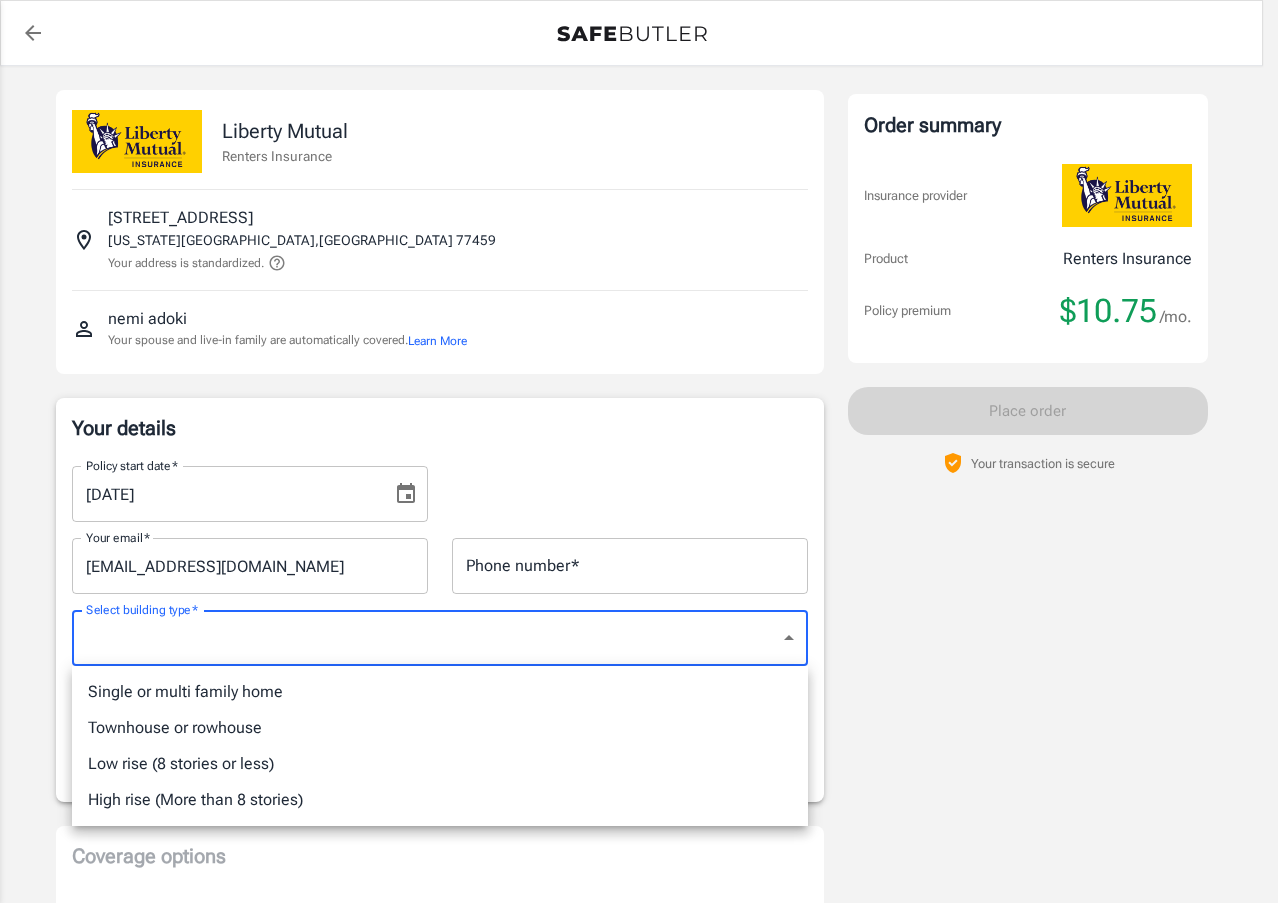 click on "Single or multi family home" at bounding box center (440, 692) 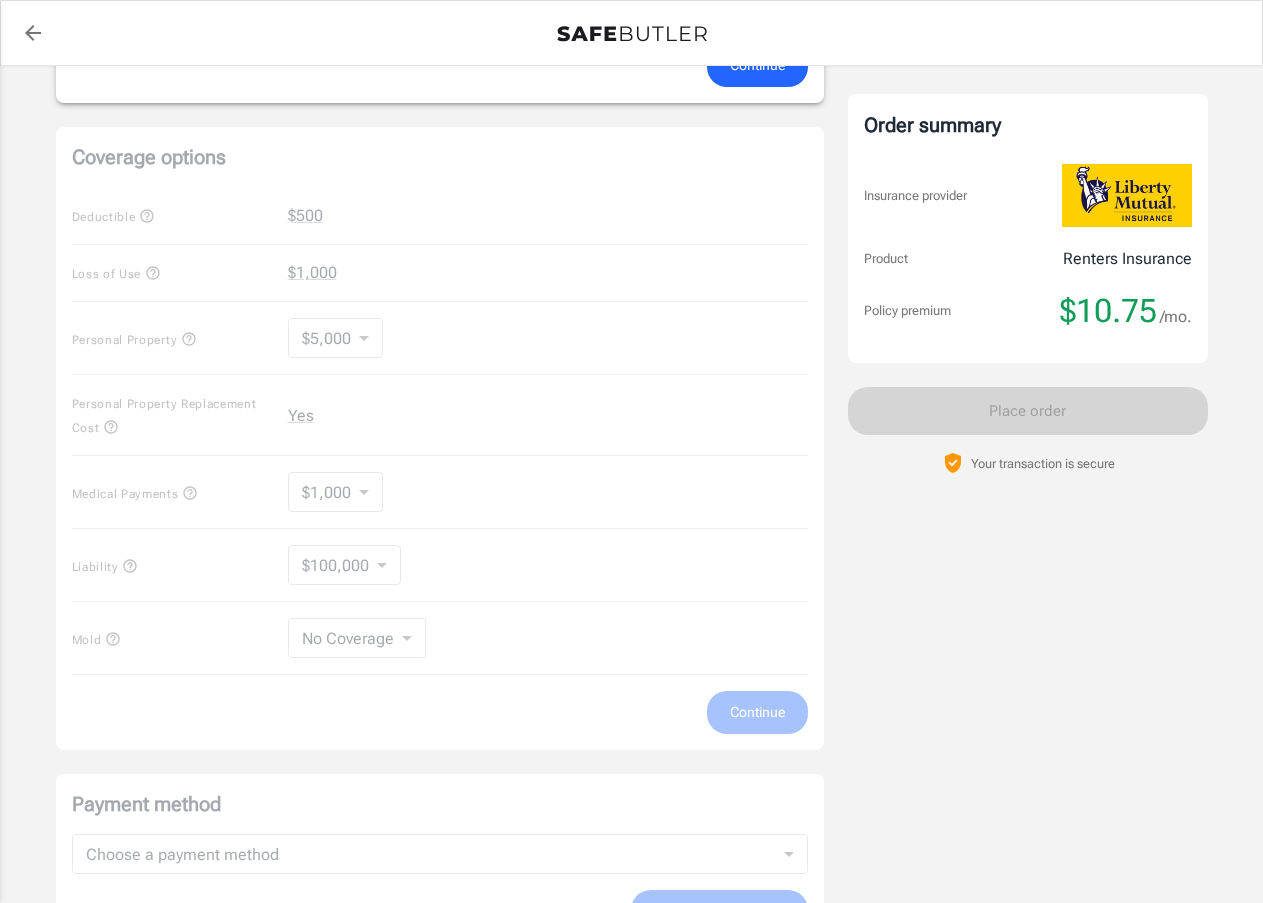 scroll, scrollTop: 700, scrollLeft: 0, axis: vertical 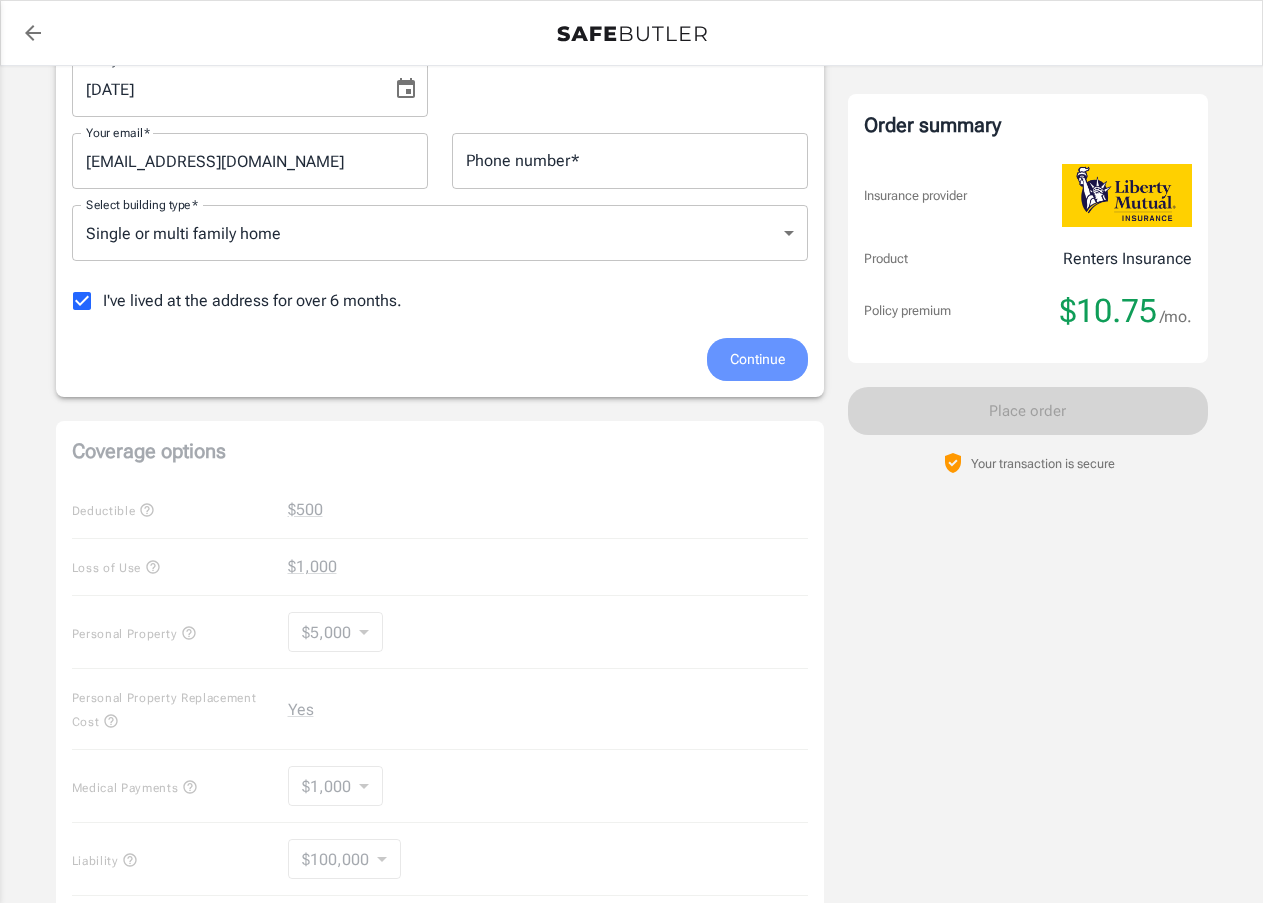 click on "Continue" at bounding box center [757, 359] 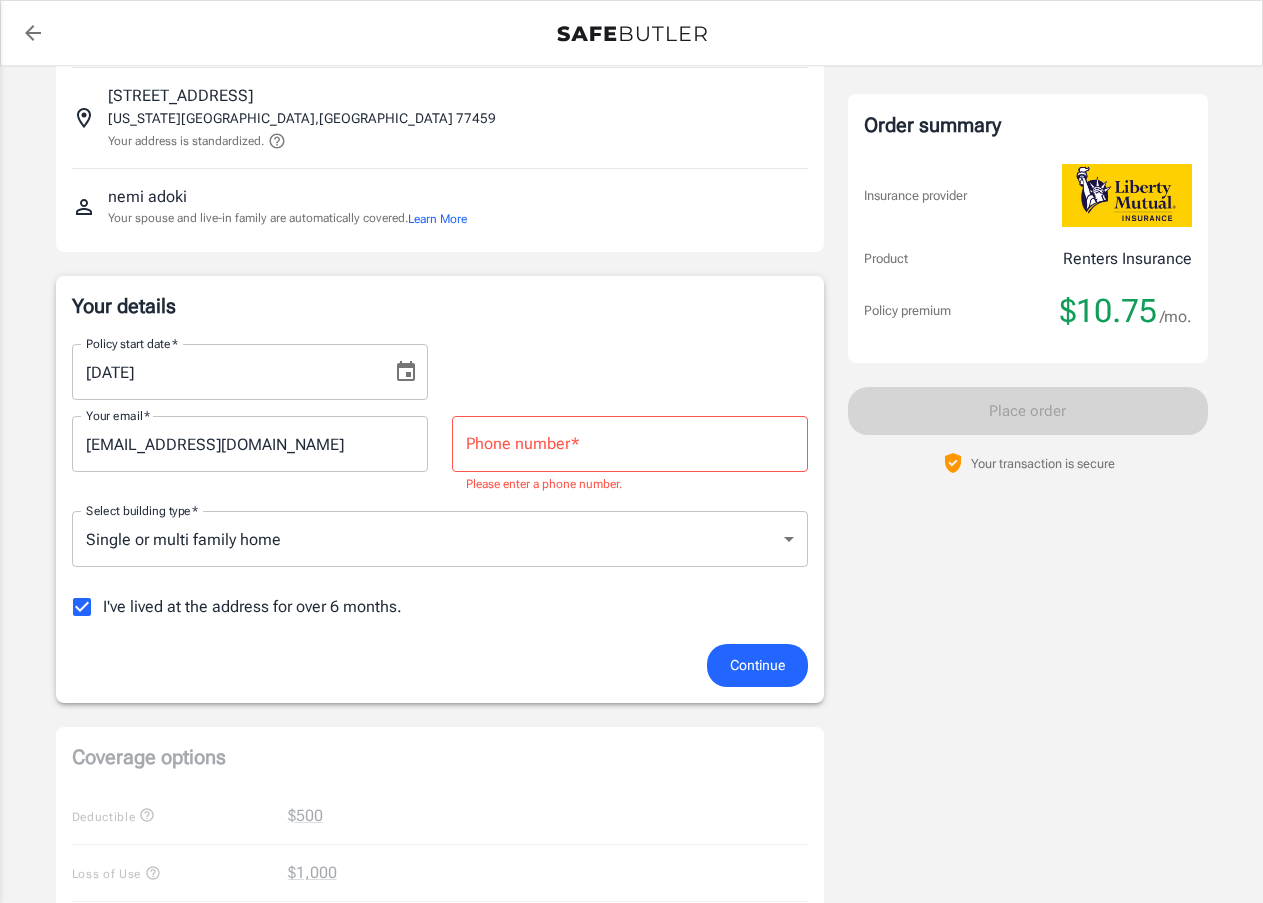 scroll, scrollTop: 115, scrollLeft: 0, axis: vertical 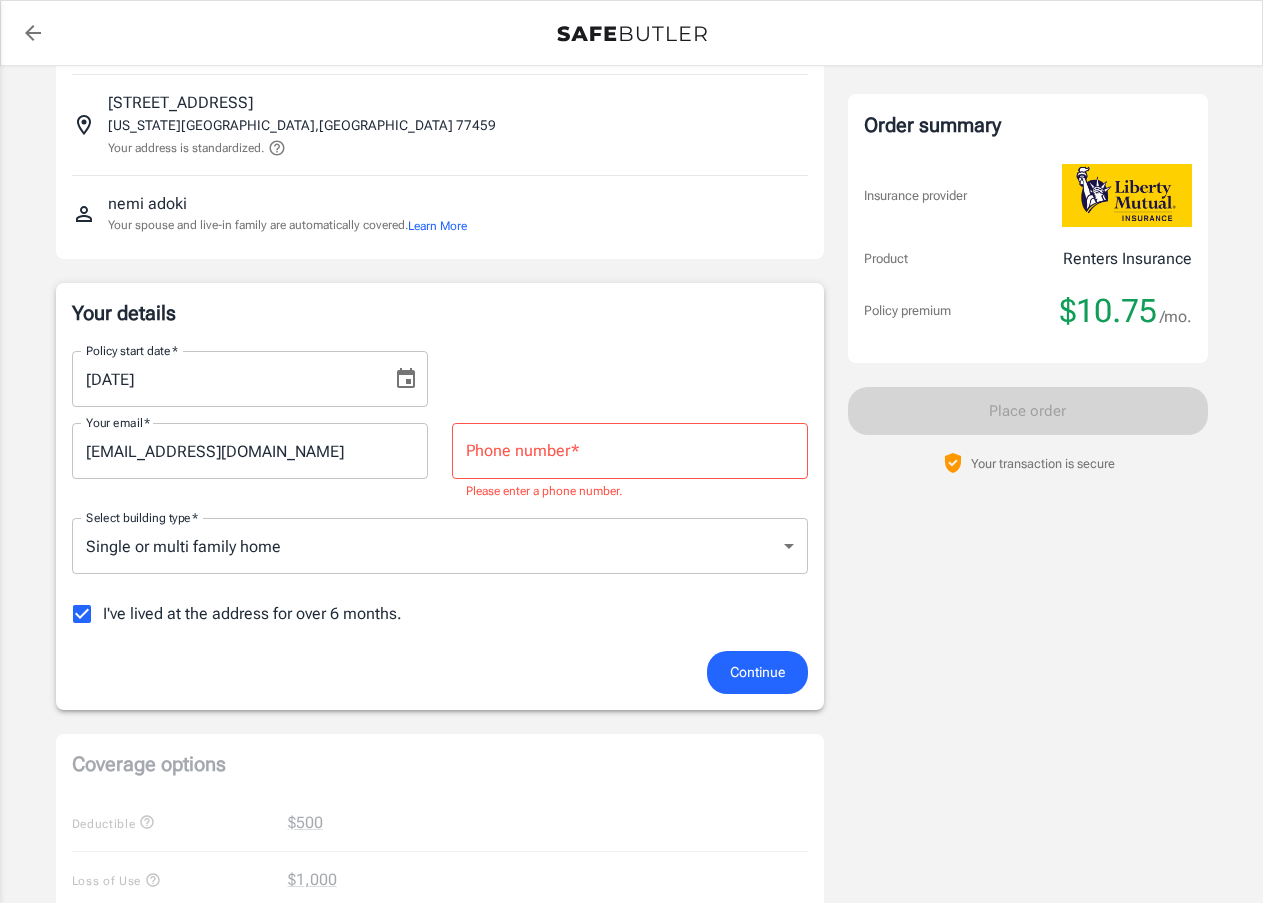 click on "Phone number   *" at bounding box center (630, 451) 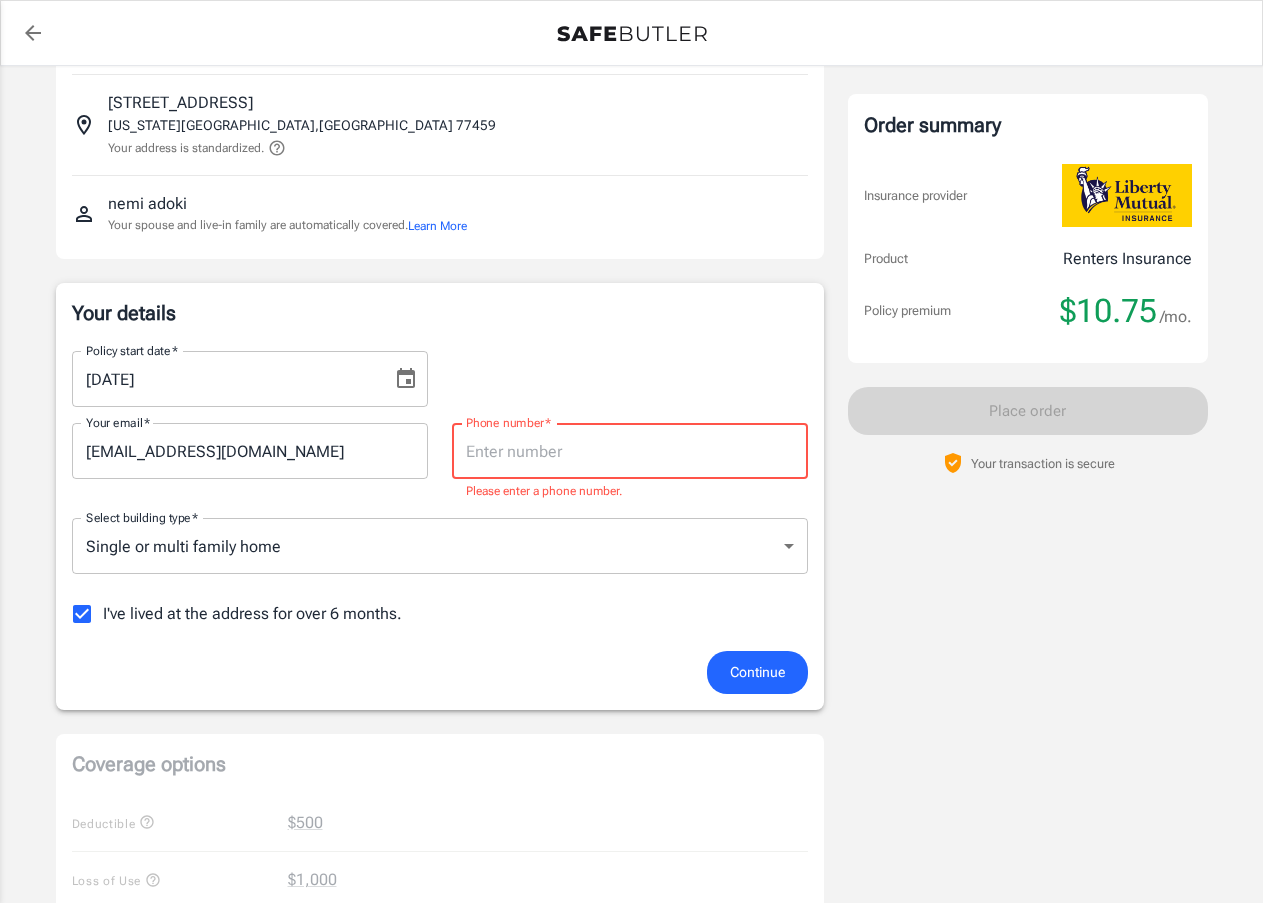 type on "7135172215" 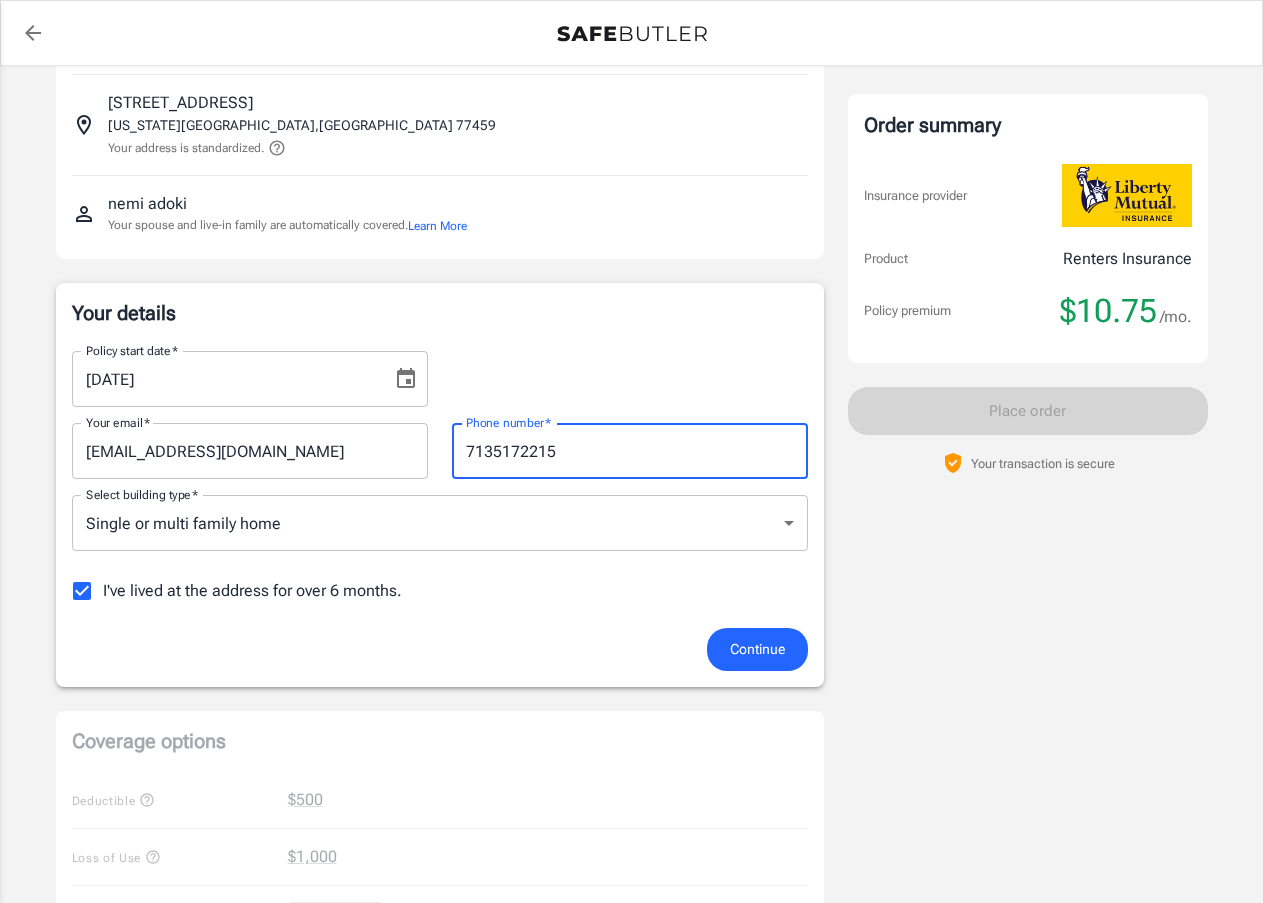 click on "Continue" at bounding box center (757, 649) 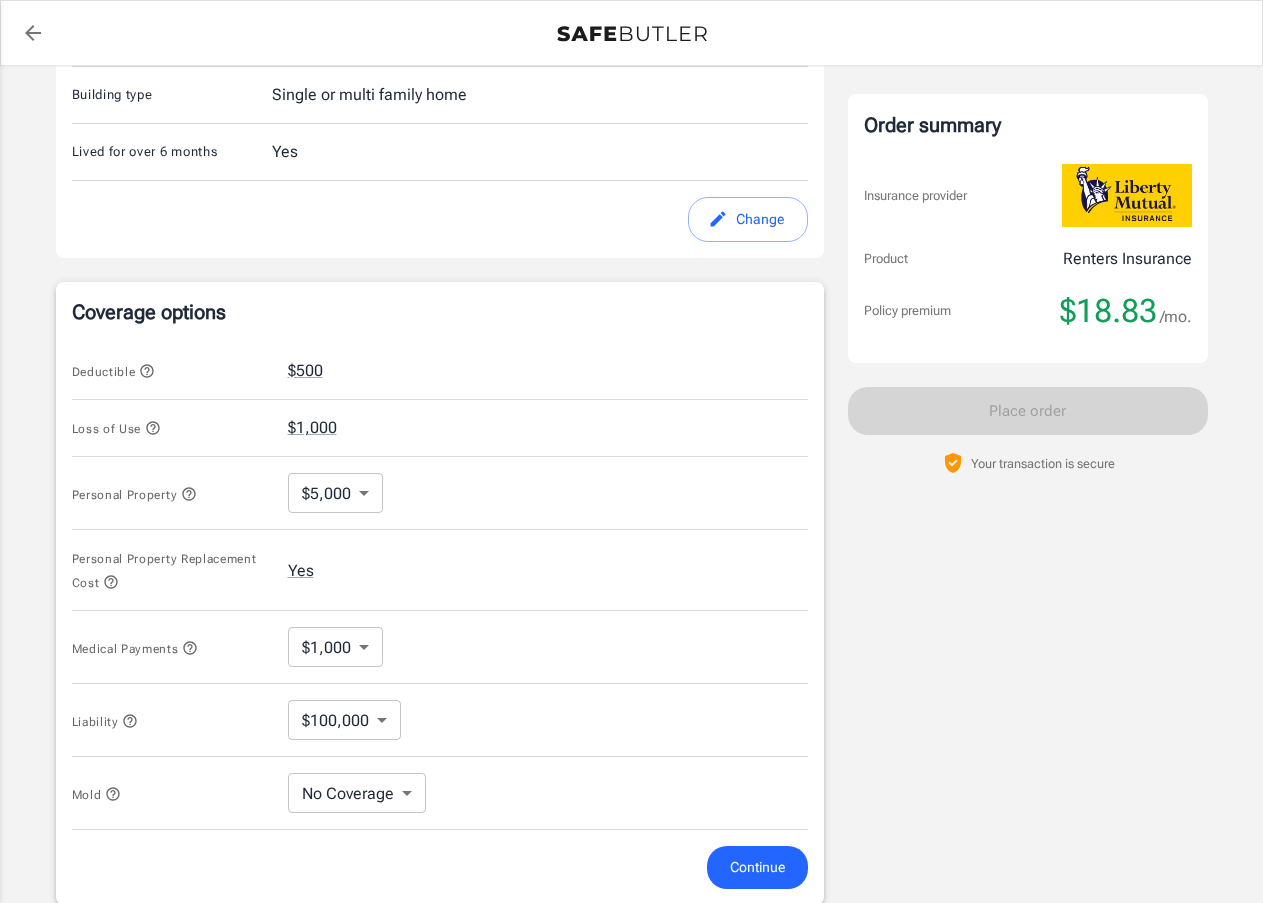 scroll, scrollTop: 704, scrollLeft: 0, axis: vertical 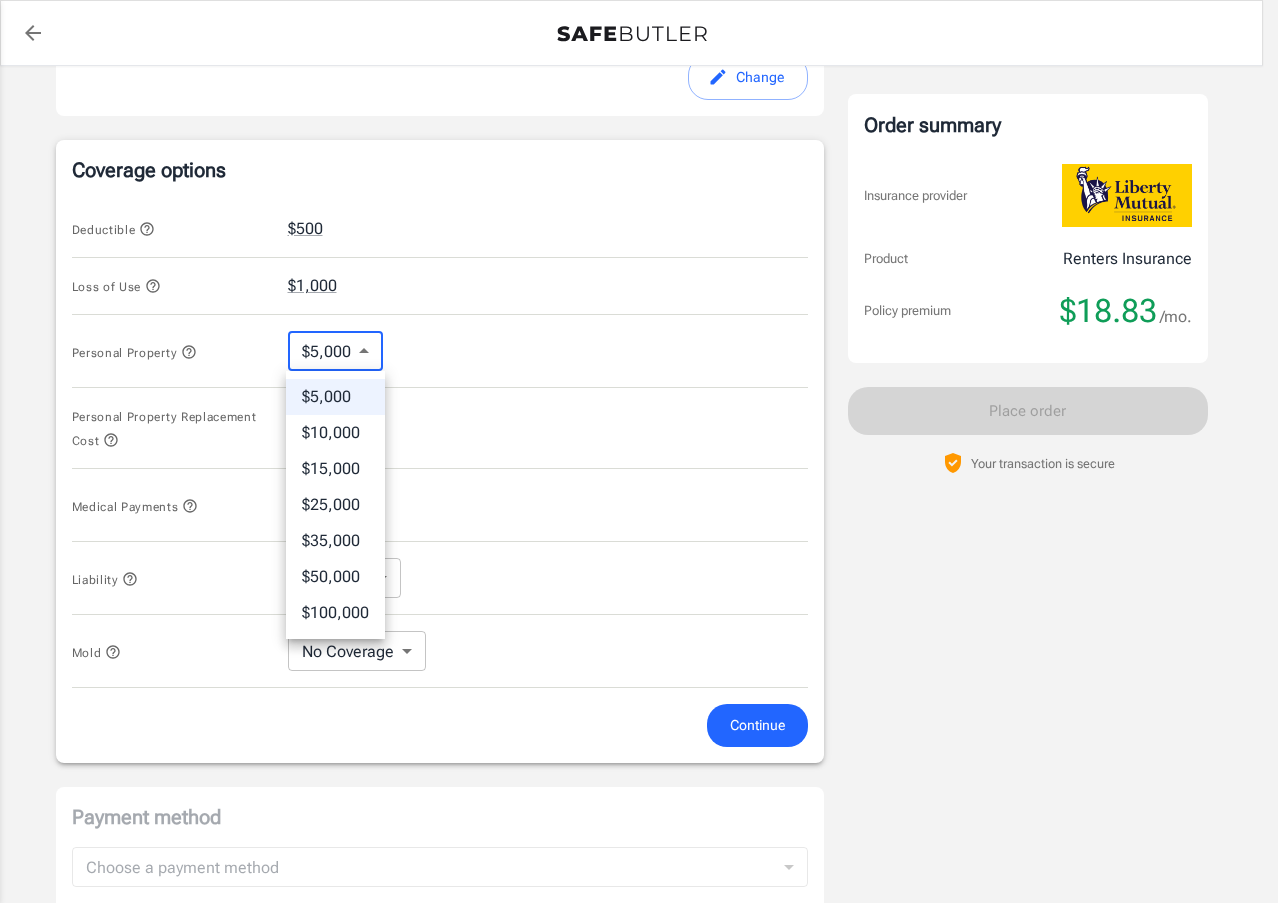 click on "Policy premium $ 18.83 /mo Liberty Mutual Renters Insurance 4519 FOREST HOME DR   MISSOURI CITY ,  TX   77459 Your address is standardized. nemi   adoki Your spouse and live-in family are automatically covered.  Learn More Your details Policy start date Jul 29, 2025 Email adoki83@gmail.com Phone 7135172215 Building type Single or multi family home Lived for over 6 months Yes Change Coverage options Deductible   $500 Loss of Use   $1,000 Personal Property   $5,000 5000 ​ Personal Property Replacement Cost   Yes Medical Payments   $1,000 1000 ​ Liability   $100,000 100000 ​ Mold   No Coverage No Coverage ​ Continue Payment method Choose a payment method ​ Choose a payment method Add payment method Optional settings Add landlord as interested party Order summary Insurance provider Product Renters Insurance Policy premium $18.83 /mo. Online purchase discount applied. Payment frequency No additional fees. Today's Due $18.83 Place order   1- . |" at bounding box center [639, 287] 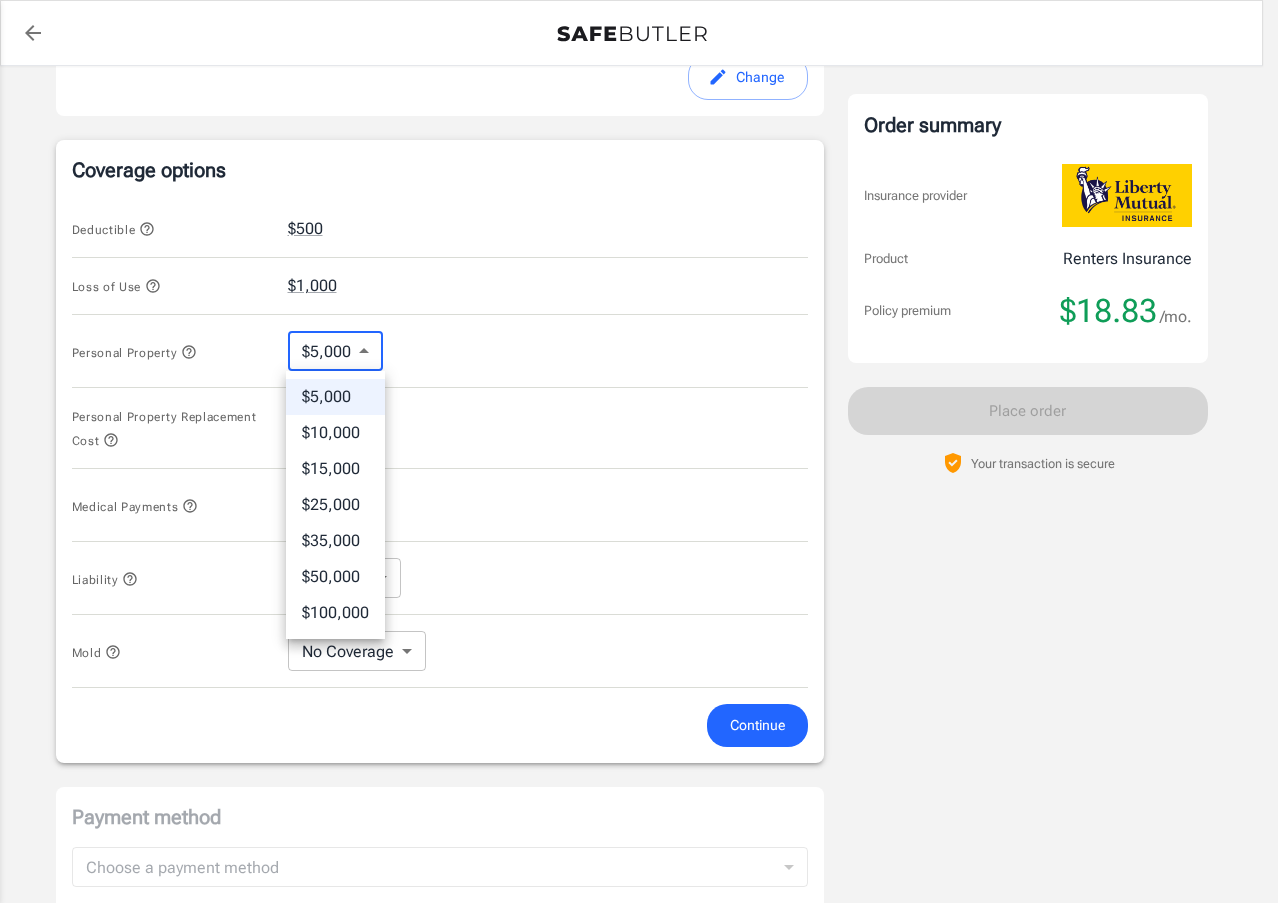 click at bounding box center [639, 451] 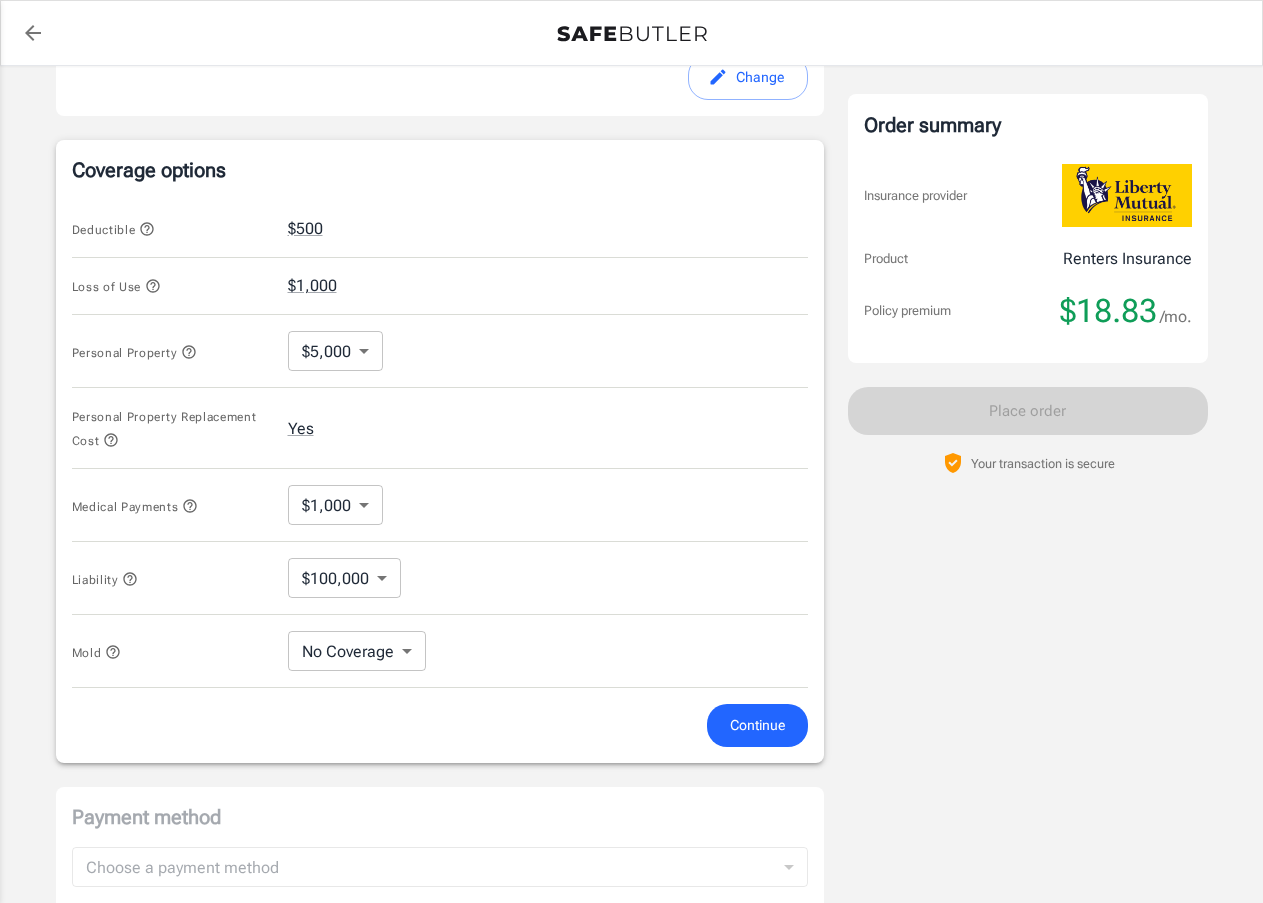 click 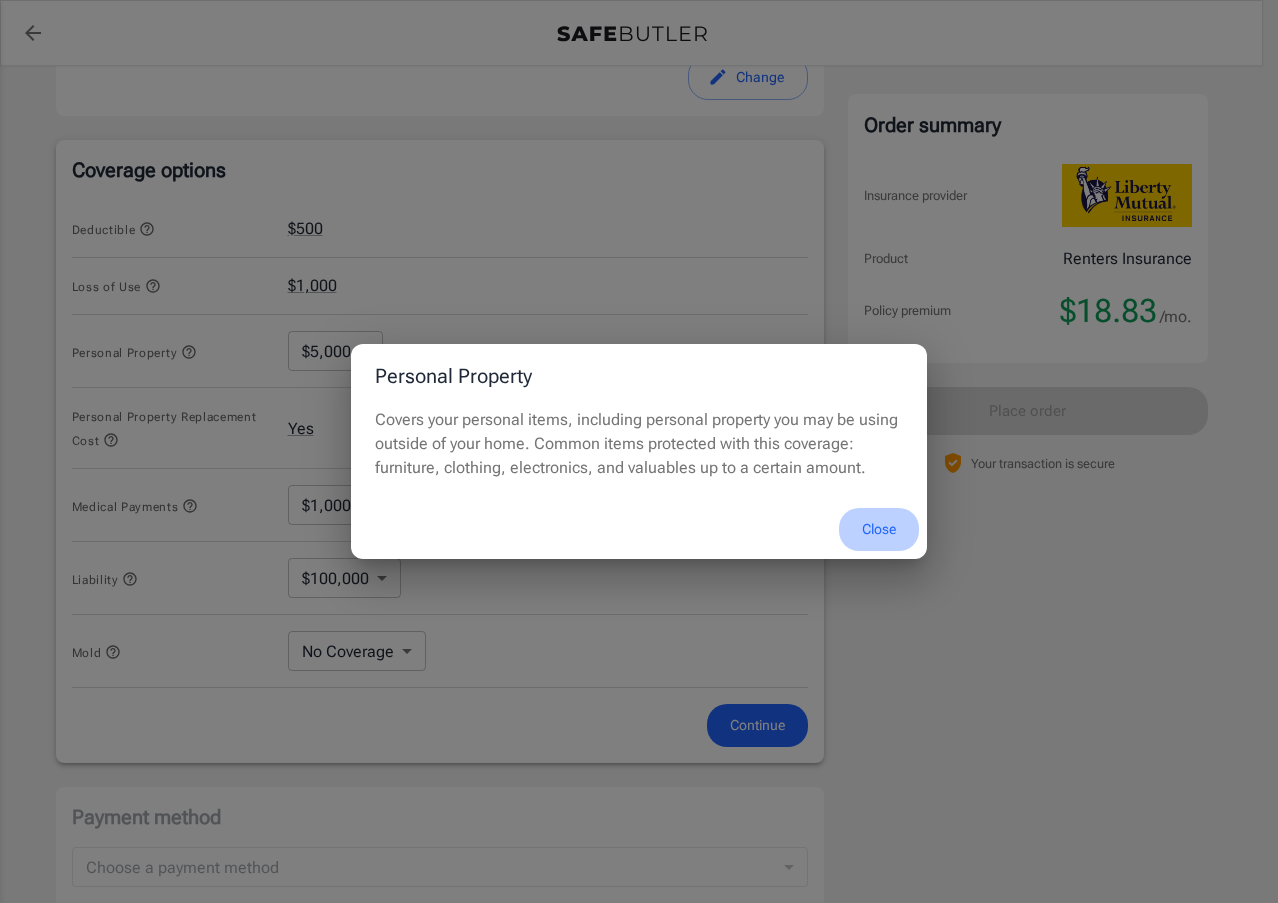 click on "Close" at bounding box center (879, 529) 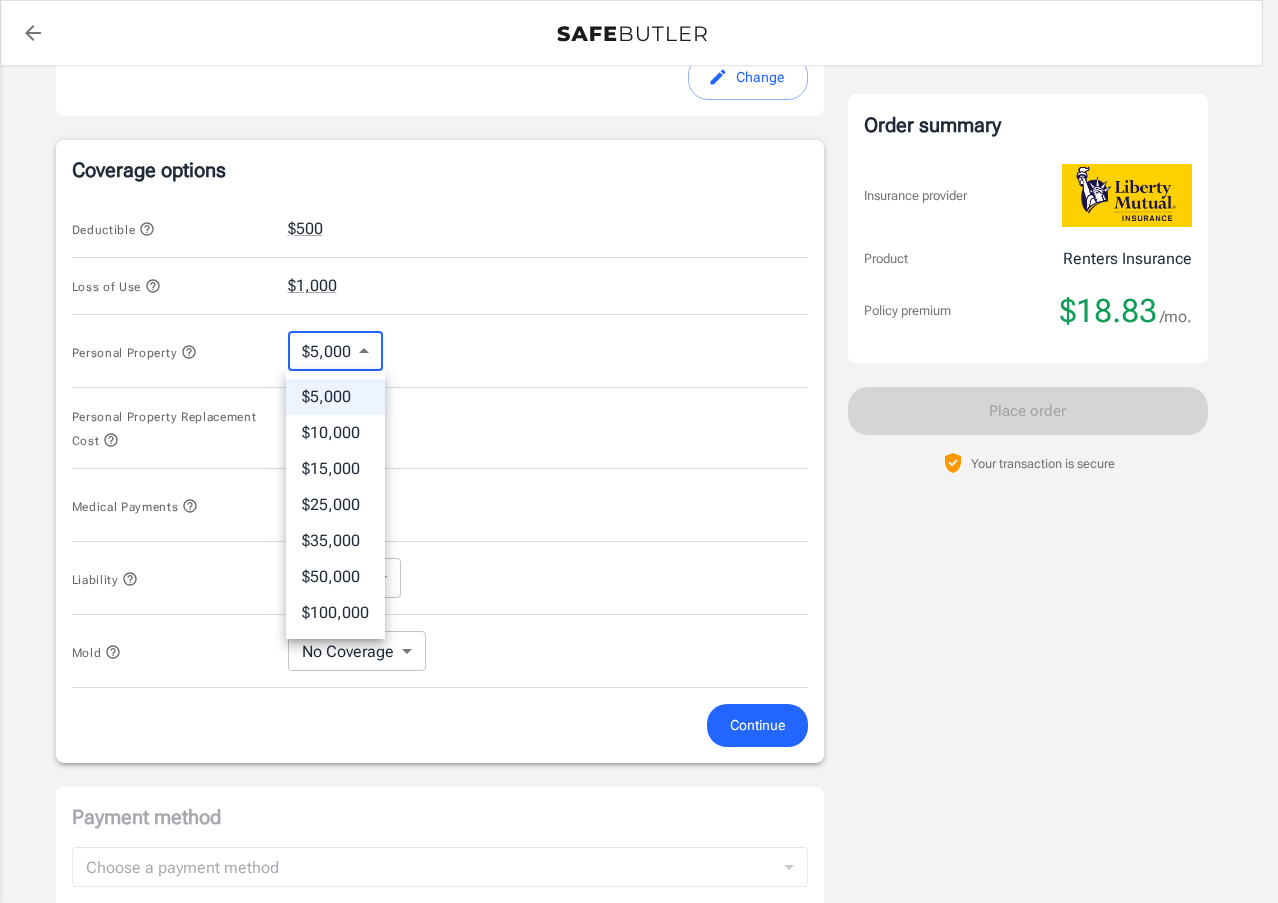 click on "Policy premium $ 18.83 /mo Liberty Mutual Renters Insurance 4519 FOREST HOME DR   MISSOURI CITY ,  TX   77459 Your address is standardized. nemi   adoki Your spouse and live-in family are automatically covered.  Learn More Your details Policy start date Jul 29, 2025 Email adoki83@gmail.com Phone 7135172215 Building type Single or multi family home Lived for over 6 months Yes Change Coverage options Deductible   $500 Loss of Use   $1,000 Personal Property   $5,000 5000 ​ Personal Property Replacement Cost   Yes Medical Payments   $1,000 1000 ​ Liability   $100,000 100000 ​ Mold   No Coverage No Coverage ​ Continue Payment method Choose a payment method ​ Choose a payment method Add payment method Optional settings Add landlord as interested party Order summary Insurance provider Product Renters Insurance Policy premium $18.83 /mo. Online purchase discount applied. Payment frequency No additional fees. Today's Due $18.83 Place order   1- . |" at bounding box center (639, 287) 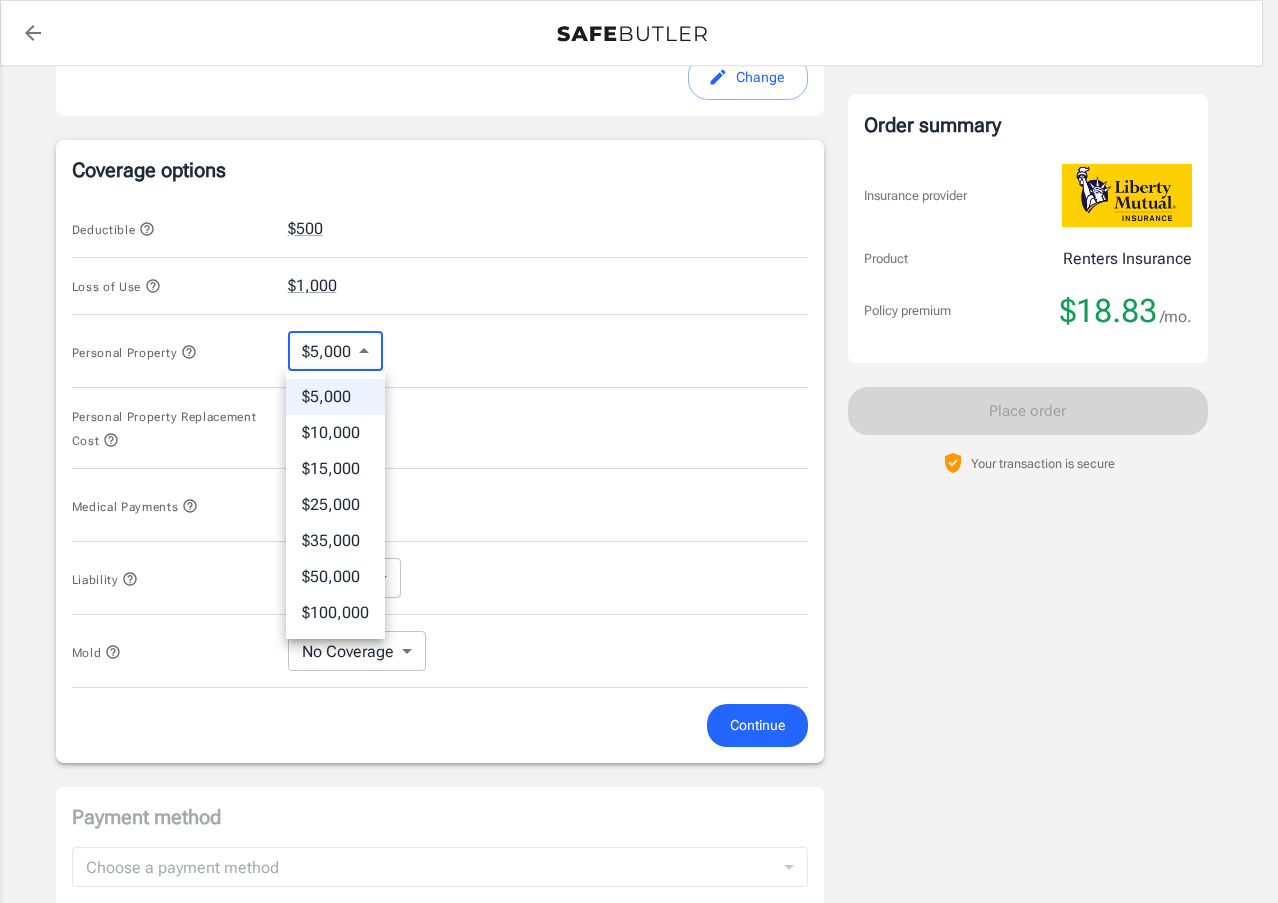 click on "$25,000" at bounding box center [335, 505] 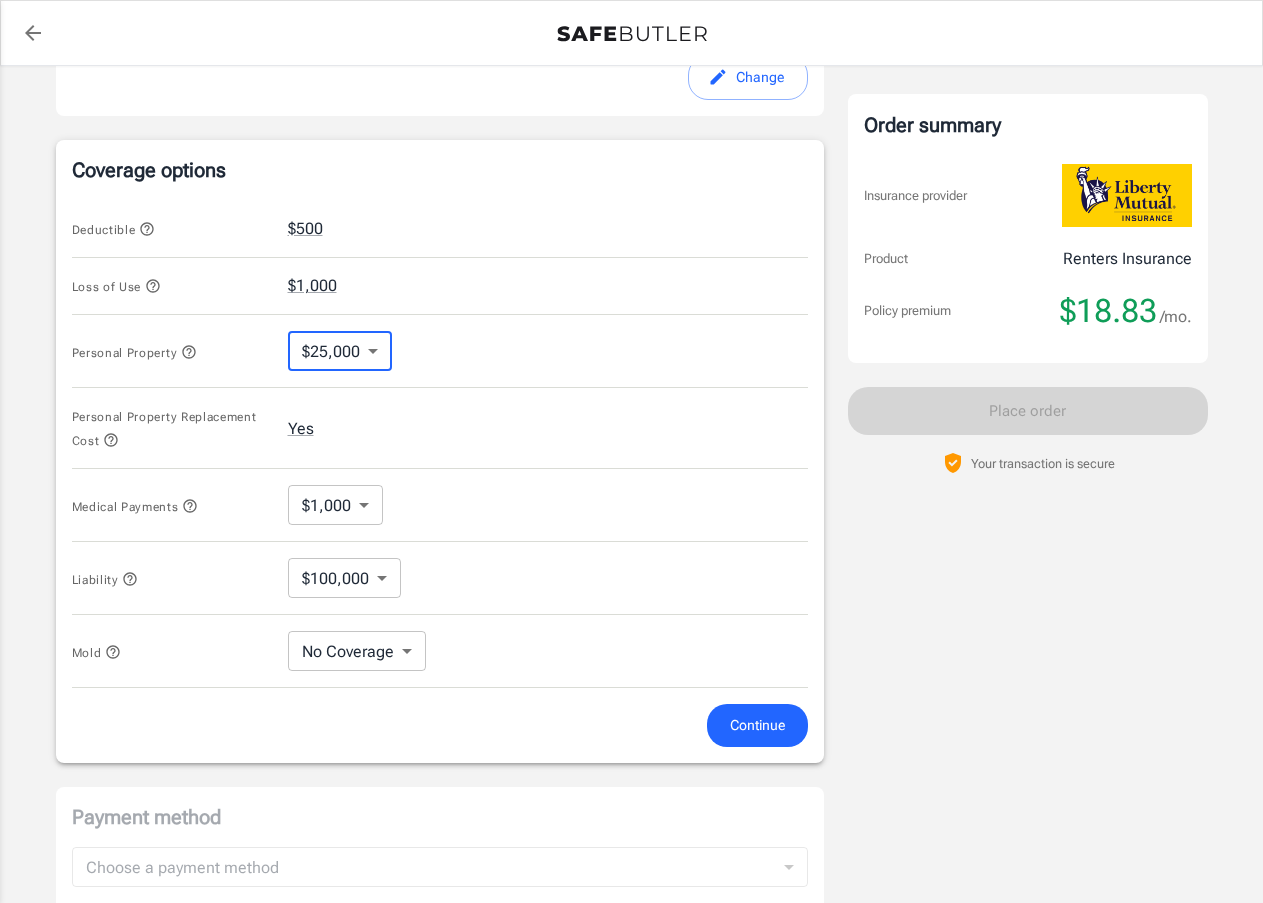 click on "Policy premium $ 18.83 /mo Liberty Mutual Renters Insurance 4519 FOREST HOME DR   MISSOURI CITY ,  TX   77459 Your address is standardized. nemi   adoki Your spouse and live-in family are automatically covered.  Learn More Your details Policy start date Jul 29, 2025 Email adoki83@gmail.com Phone 7135172215 Building type Single or multi family home Lived for over 6 months Yes Change Coverage options Deductible   $500 Loss of Use   $1,000 Personal Property   $25,000 25000 ​ Personal Property Replacement Cost   Yes Medical Payments   $1,000 1000 ​ Liability   $100,000 100000 ​ Mold   No Coverage No Coverage ​ Continue Payment method Choose a payment method ​ Choose a payment method Add payment method Optional settings Add landlord as interested party Order summary Insurance provider Product Renters Insurance Policy premium $18.83 /mo. Online purchase discount applied. Payment frequency No additional fees. Today's Due $18.83 Place order   1- . |" at bounding box center (631, 287) 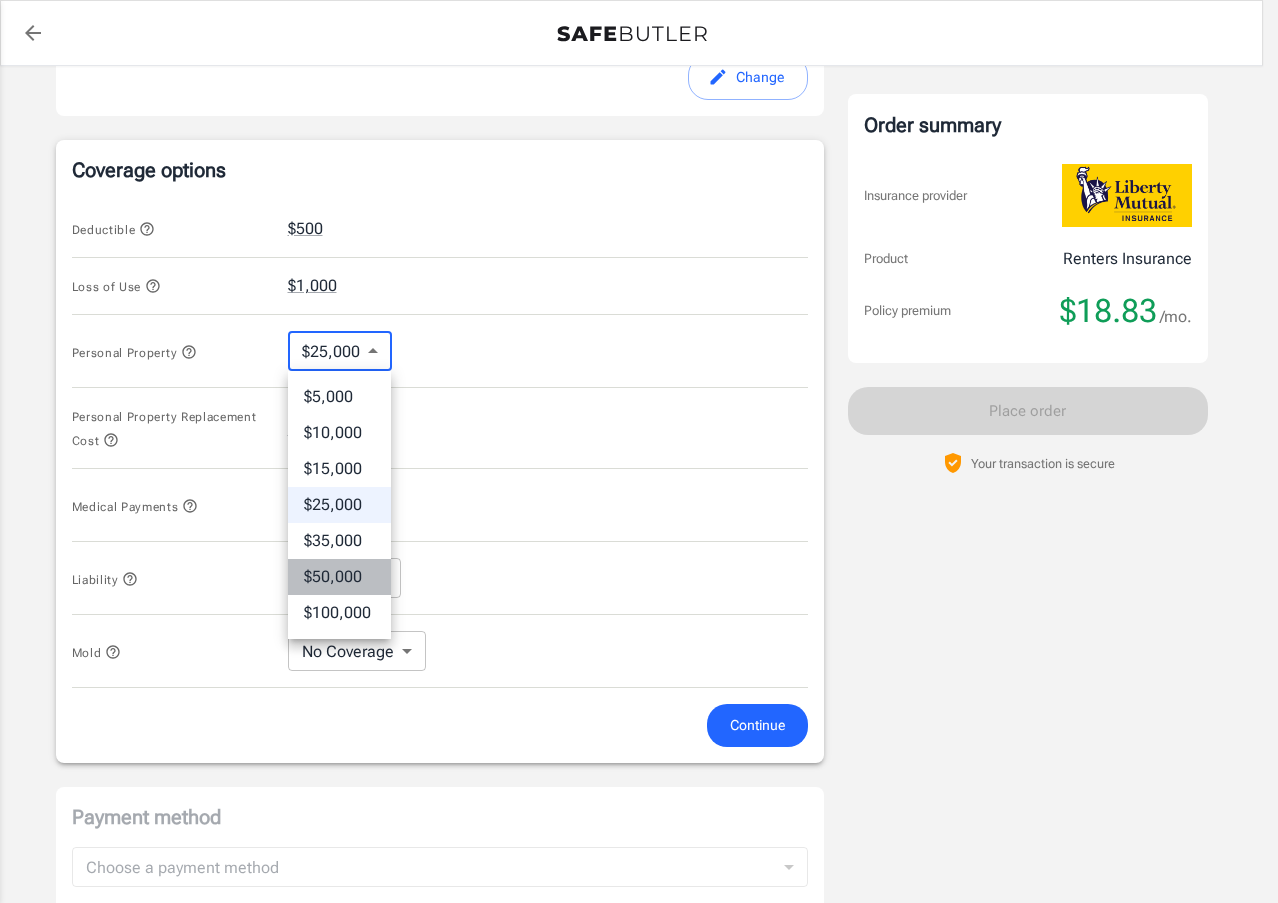 click on "$50,000" at bounding box center (339, 577) 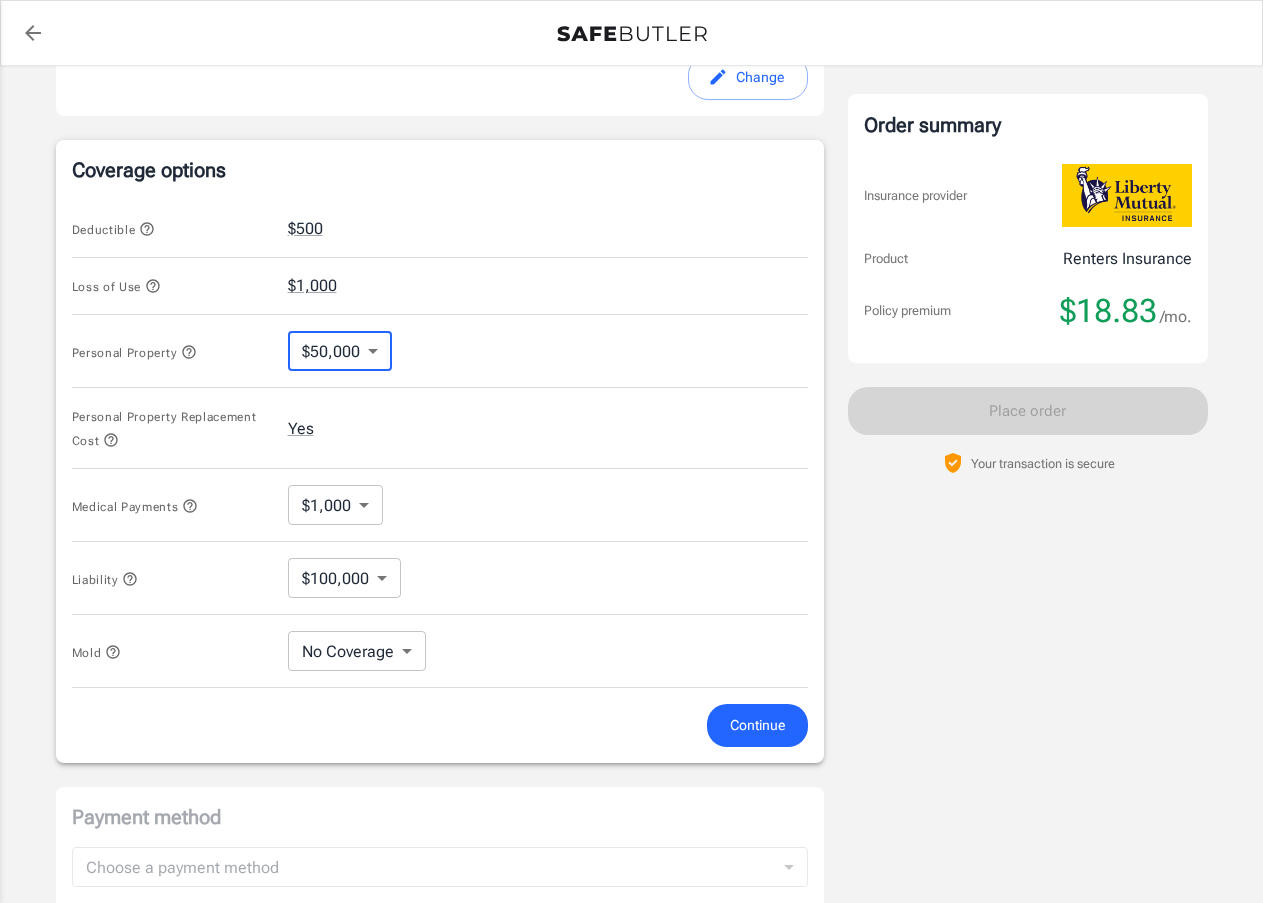 click on "Personal Property   $50,000 50000 ​" at bounding box center [440, 351] 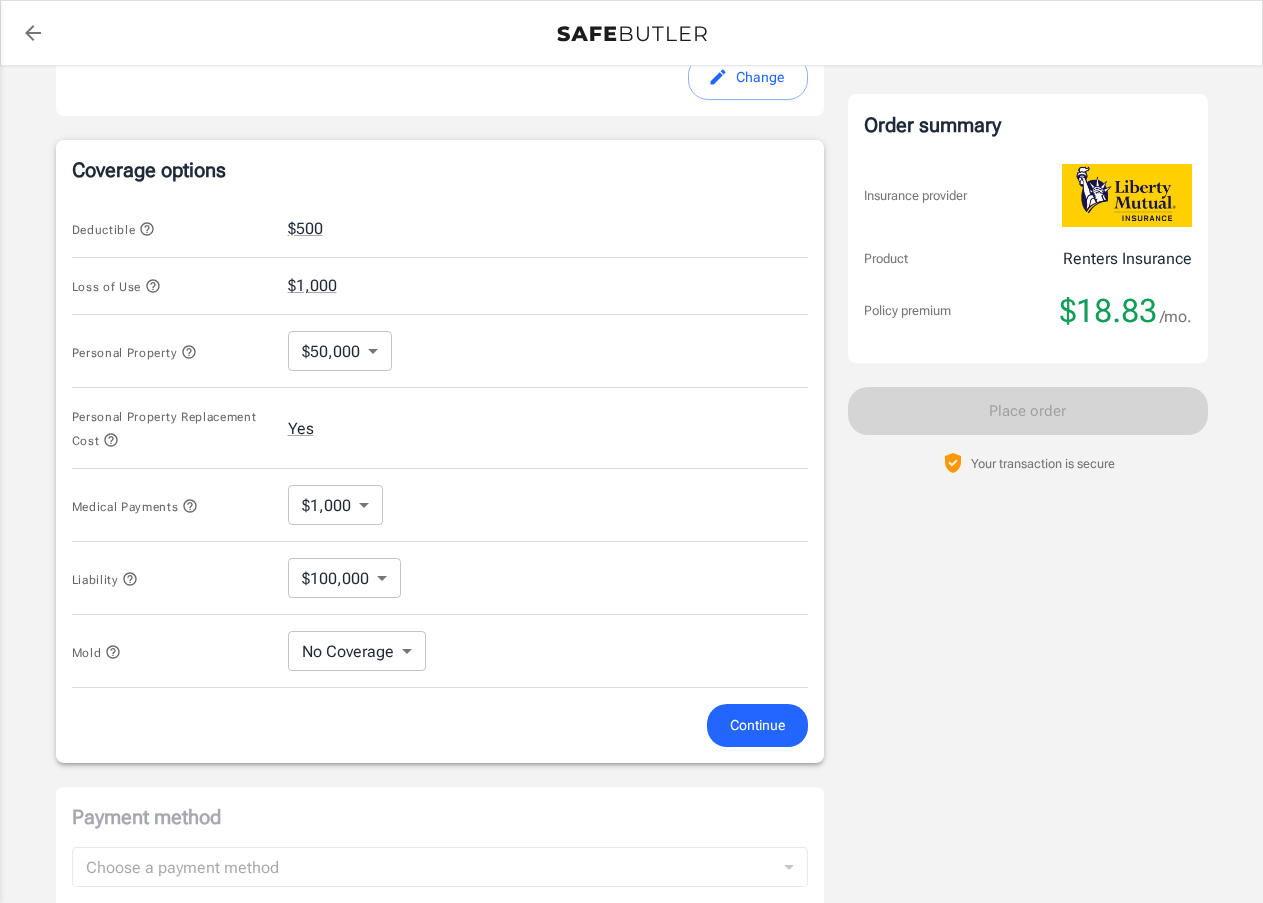 click on "Personal Property Replacement Cost   Yes" at bounding box center [440, 428] 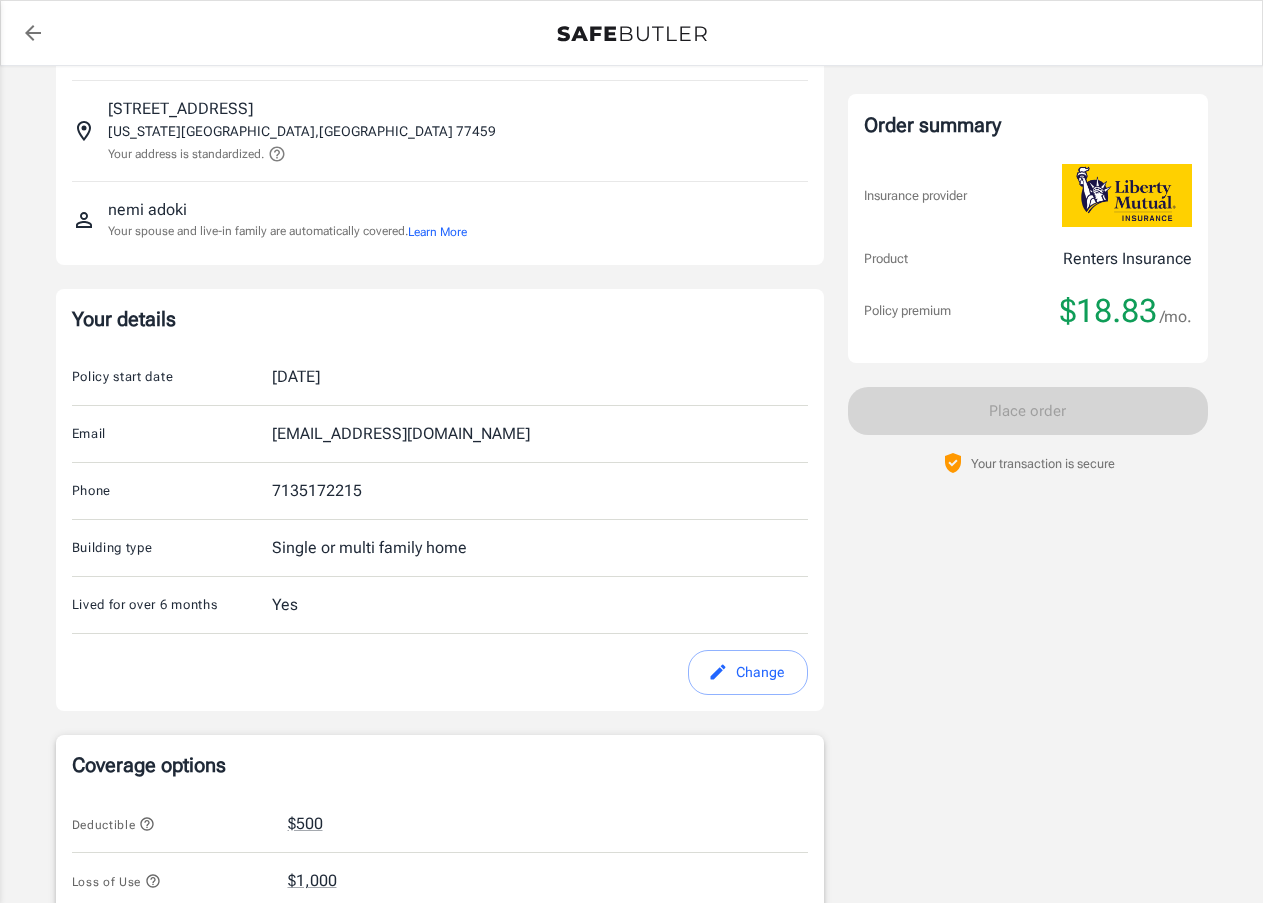 scroll, scrollTop: 0, scrollLeft: 0, axis: both 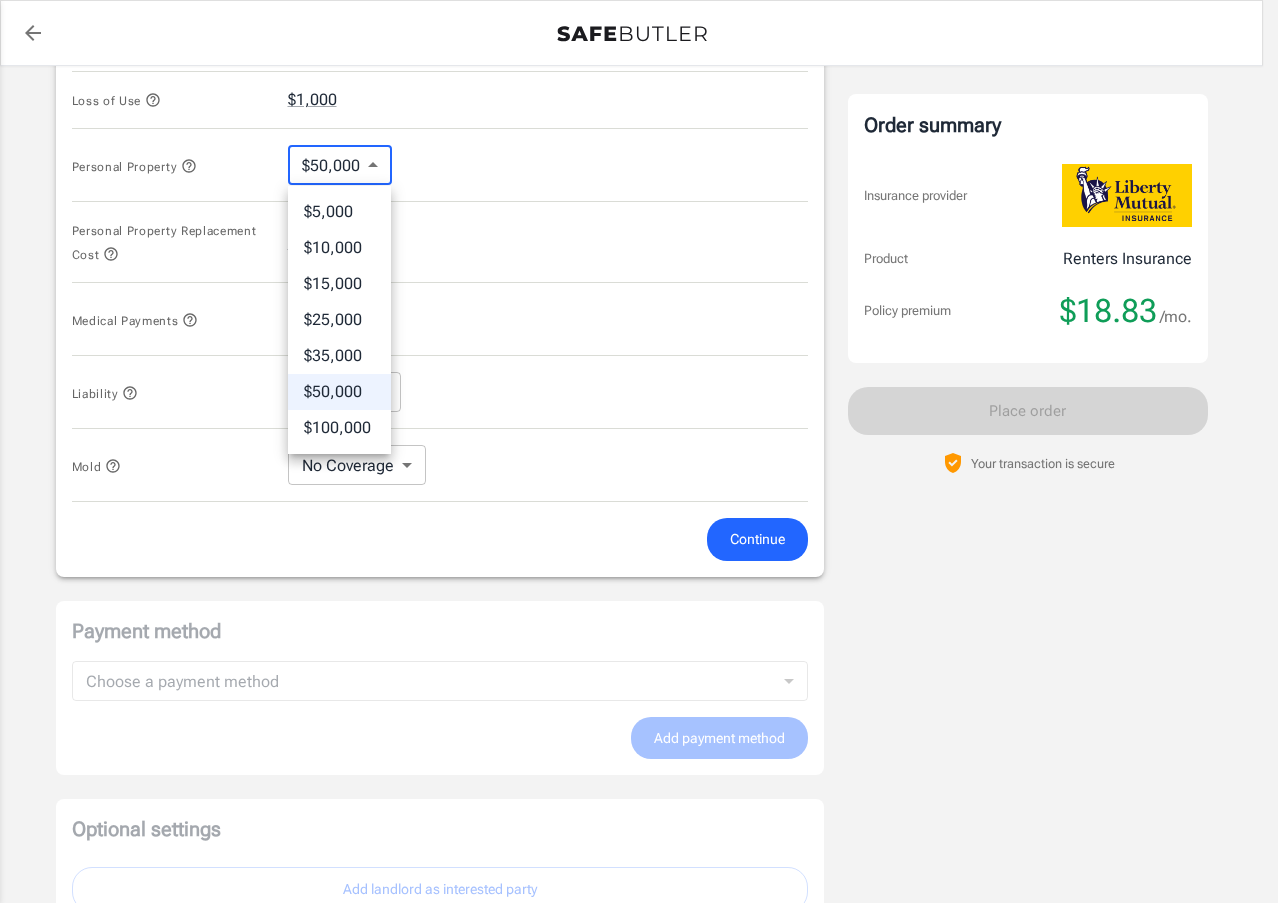 click on "Policy premium $ 18.83 /mo Liberty Mutual Renters Insurance 4519 FOREST HOME DR   MISSOURI CITY ,  TX   77459 Your address is standardized. nemi   adoki Your spouse and live-in family are automatically covered.  Learn More Your details Policy start date Jul 29, 2025 Email adoki83@gmail.com Phone 7135172215 Building type Single or multi family home Lived for over 6 months Yes Change Coverage options Deductible   $500 Loss of Use   $1,000 Personal Property   $50,000 50000 ​ Personal Property Replacement Cost   Yes Medical Payments   $1,000 1000 ​ Liability   $100,000 100000 ​ Mold   No Coverage No Coverage ​ Continue Payment method Choose a payment method ​ Choose a payment method Add payment method Optional settings Add landlord as interested party Order summary Insurance provider Product Renters Insurance Policy premium $18.83 /mo. Online purchase discount applied. Payment frequency No additional fees. Today's Due $18.83 Place order   1- . |" at bounding box center [639, 101] 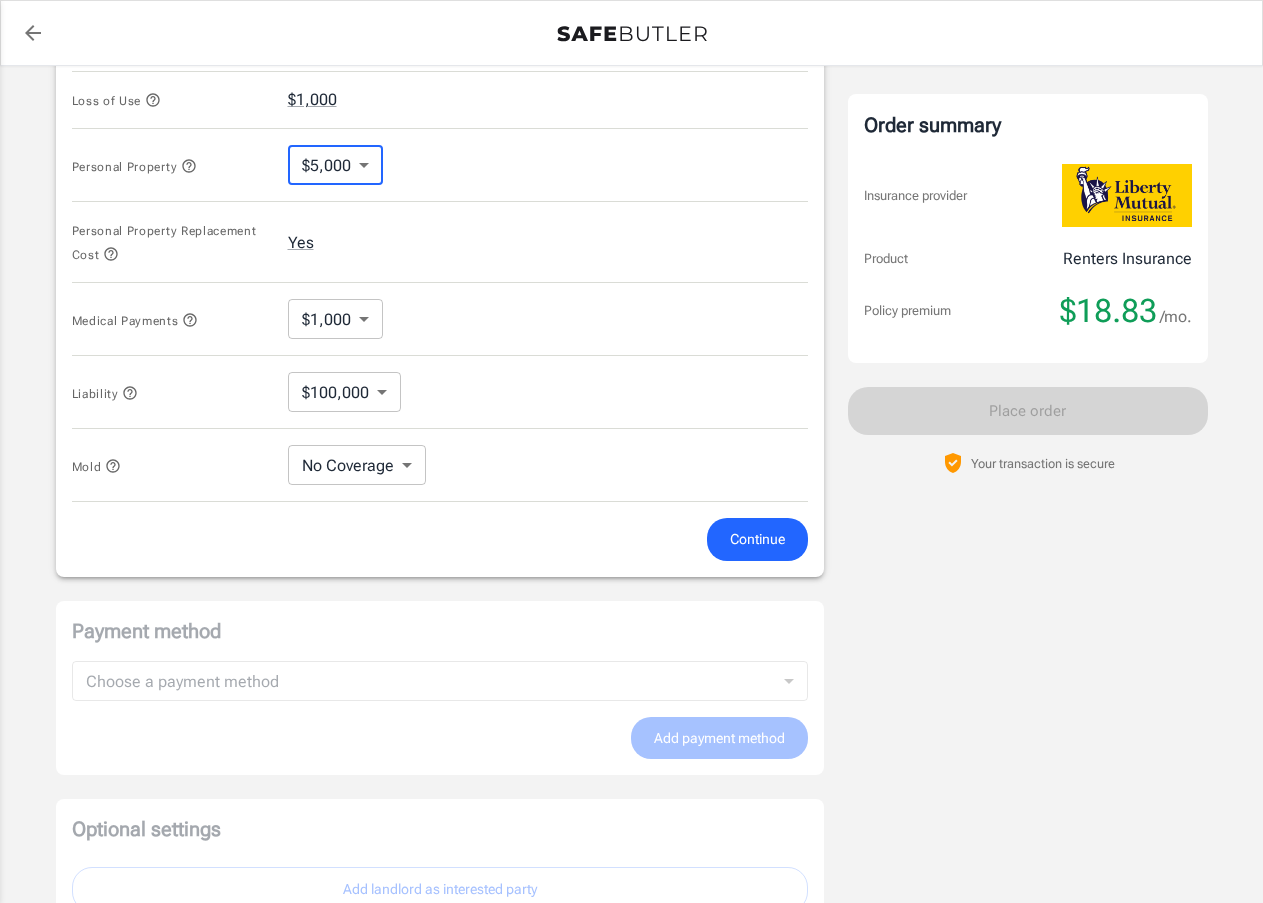 click on "Personal Property   $5,000 5000 ​" at bounding box center (440, 165) 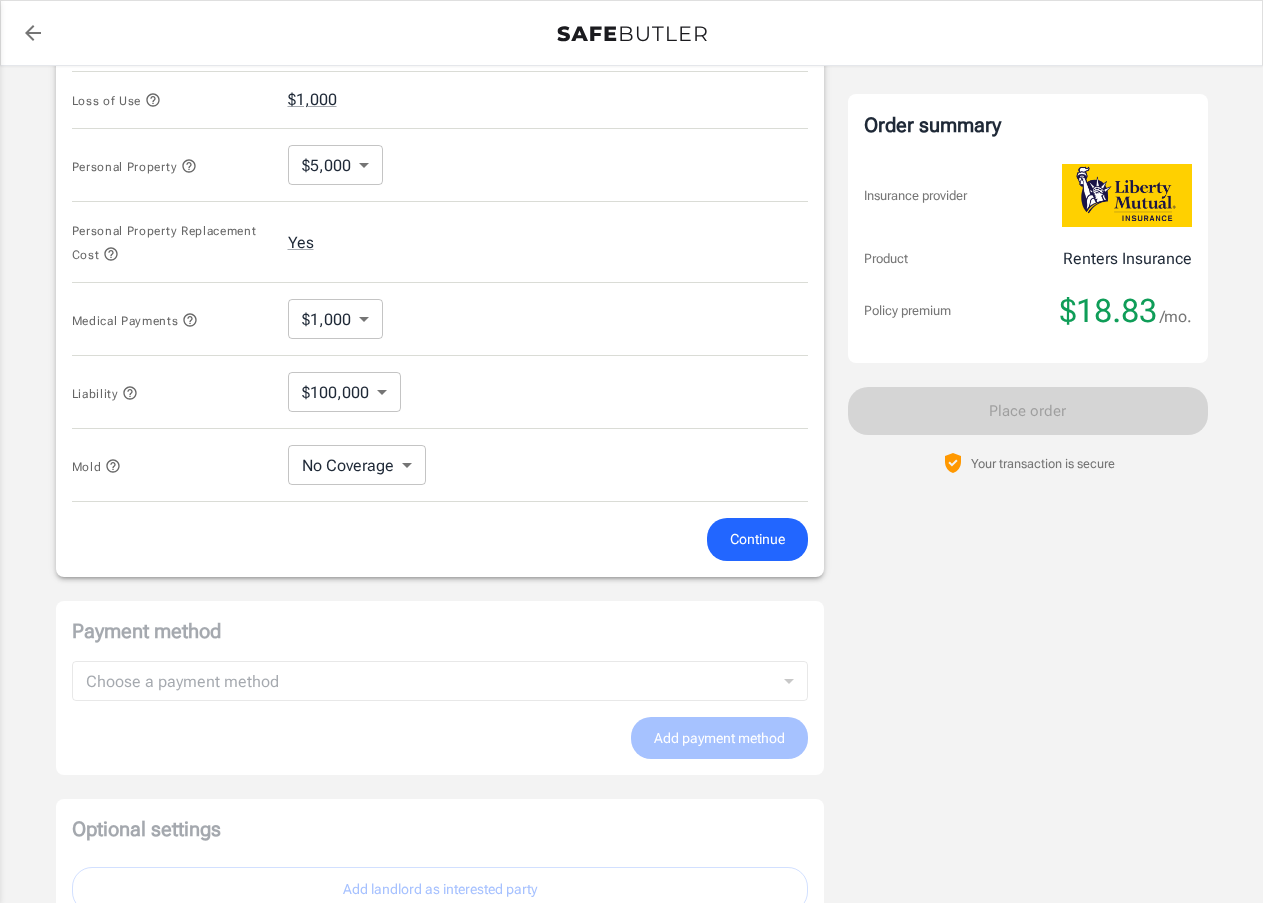 click 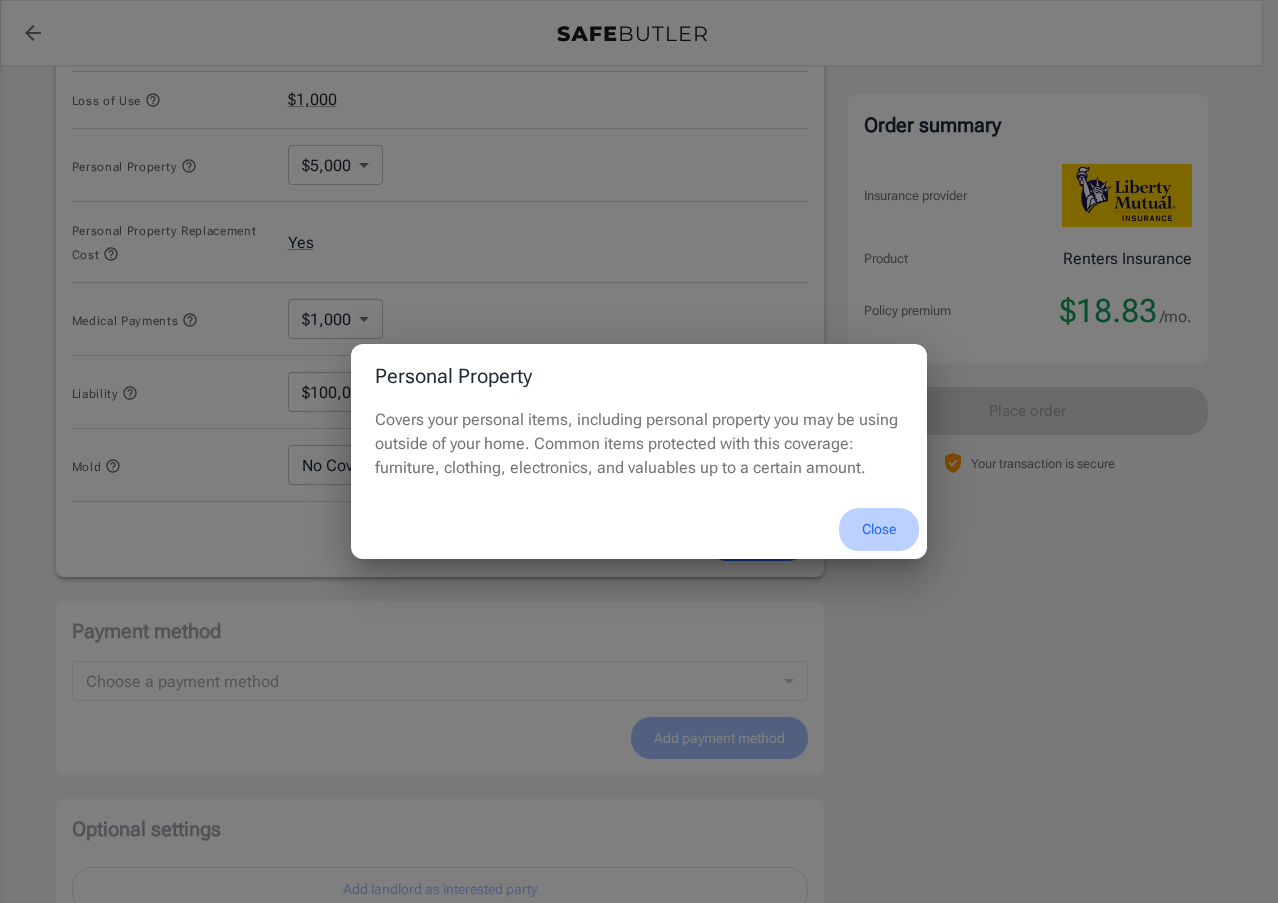 click on "Close" at bounding box center (879, 529) 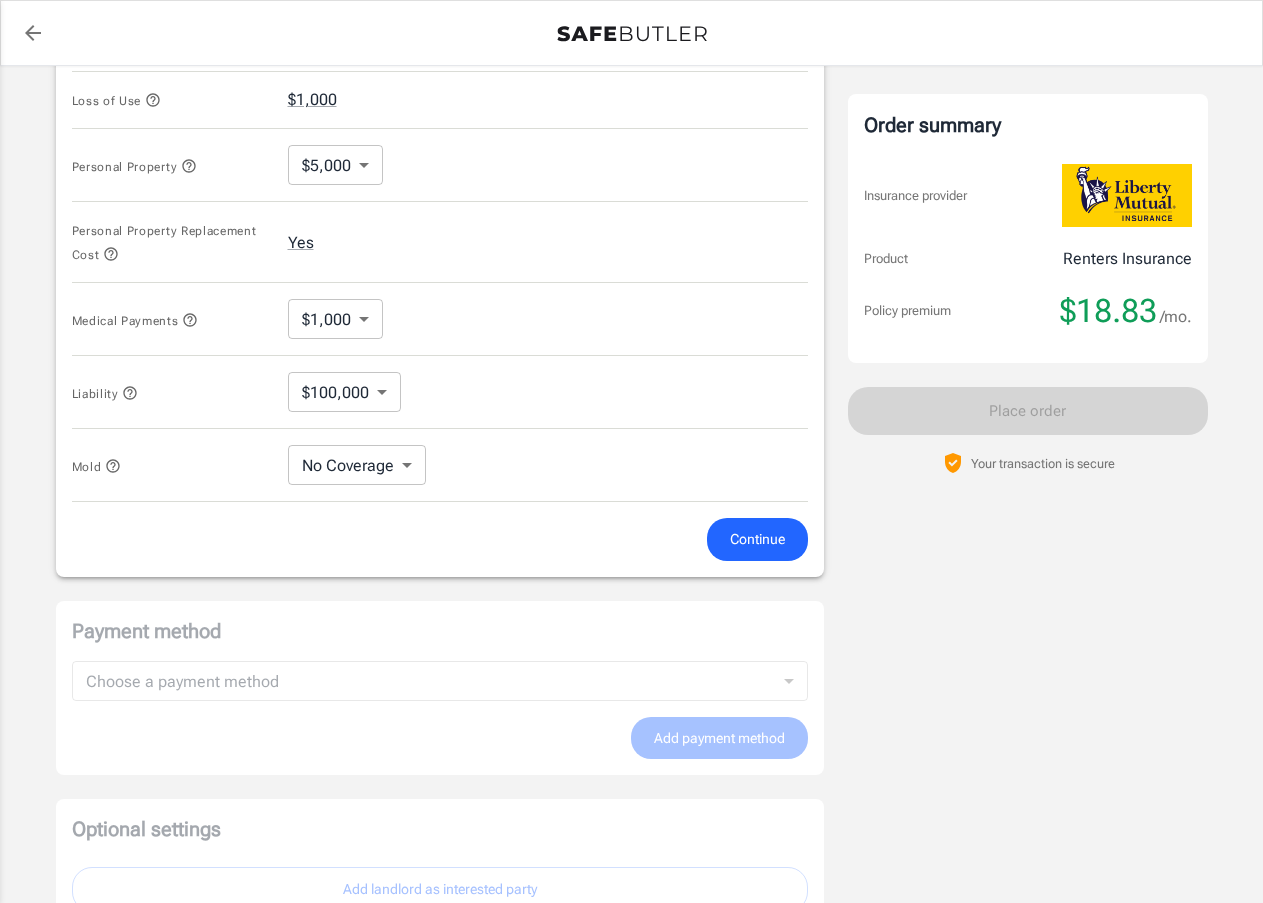 click on "Policy premium $ 18.83 /mo Liberty Mutual Renters Insurance 4519 FOREST HOME DR   MISSOURI CITY ,  TX   77459 Your address is standardized. nemi   adoki Your spouse and live-in family are automatically covered.  Learn More Your details Policy start date Jul 29, 2025 Email adoki83@gmail.com Phone 7135172215 Building type Single or multi family home Lived for over 6 months Yes Change Coverage options Deductible   $500 Loss of Use   $1,000 Personal Property   $5,000 5000 ​ Personal Property Replacement Cost   Yes Medical Payments   $1,000 1000 ​ Liability   $100,000 100000 ​ Mold   No Coverage No Coverage ​ Continue Payment method Choose a payment method ​ Choose a payment method Add payment method Optional settings Add landlord as interested party Order summary Insurance provider Product Renters Insurance Policy premium $18.83 /mo. Online purchase discount applied. Payment frequency No additional fees. Today's Due $18.83 Place order   1- . |" at bounding box center (631, 101) 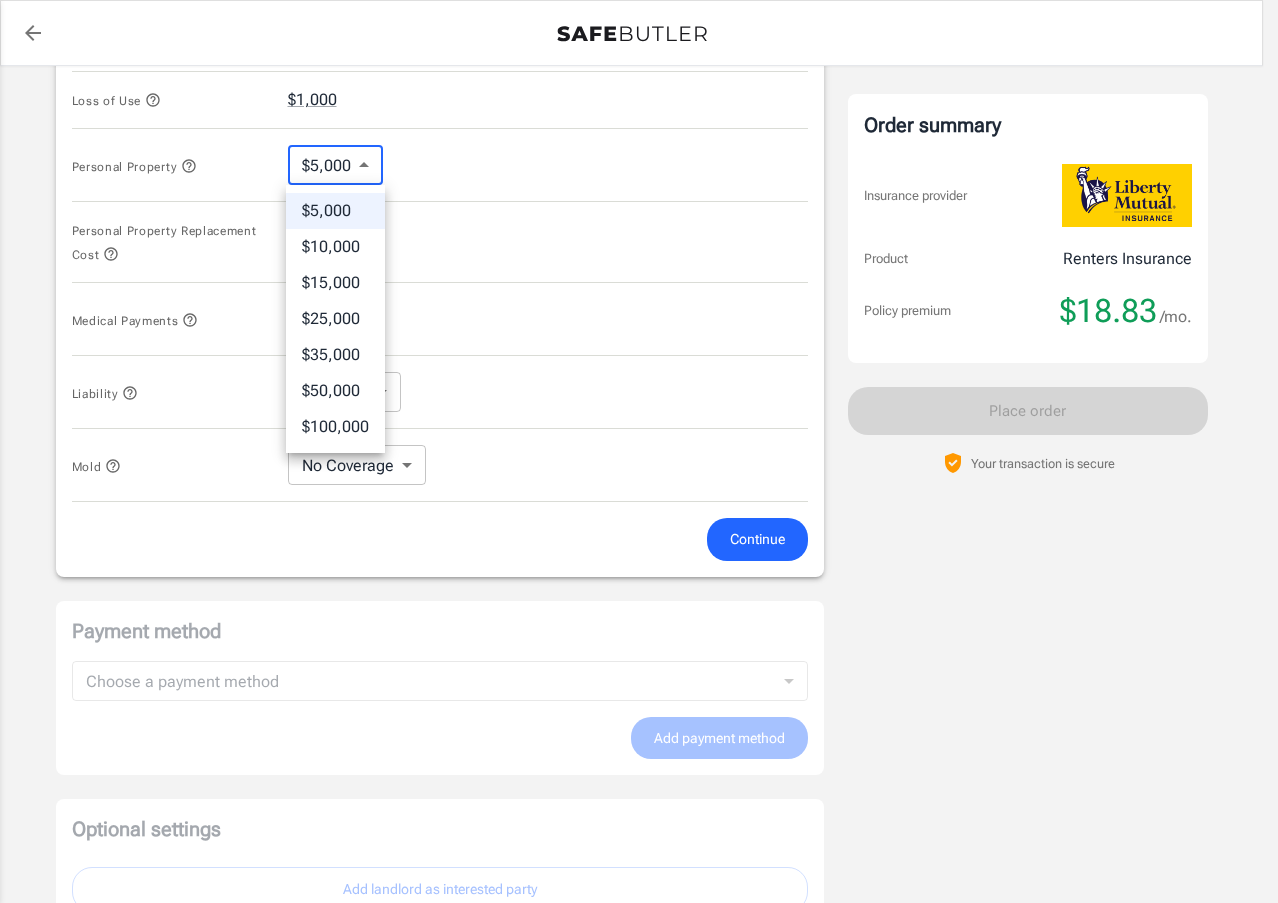 click on "$100,000" at bounding box center (335, 427) 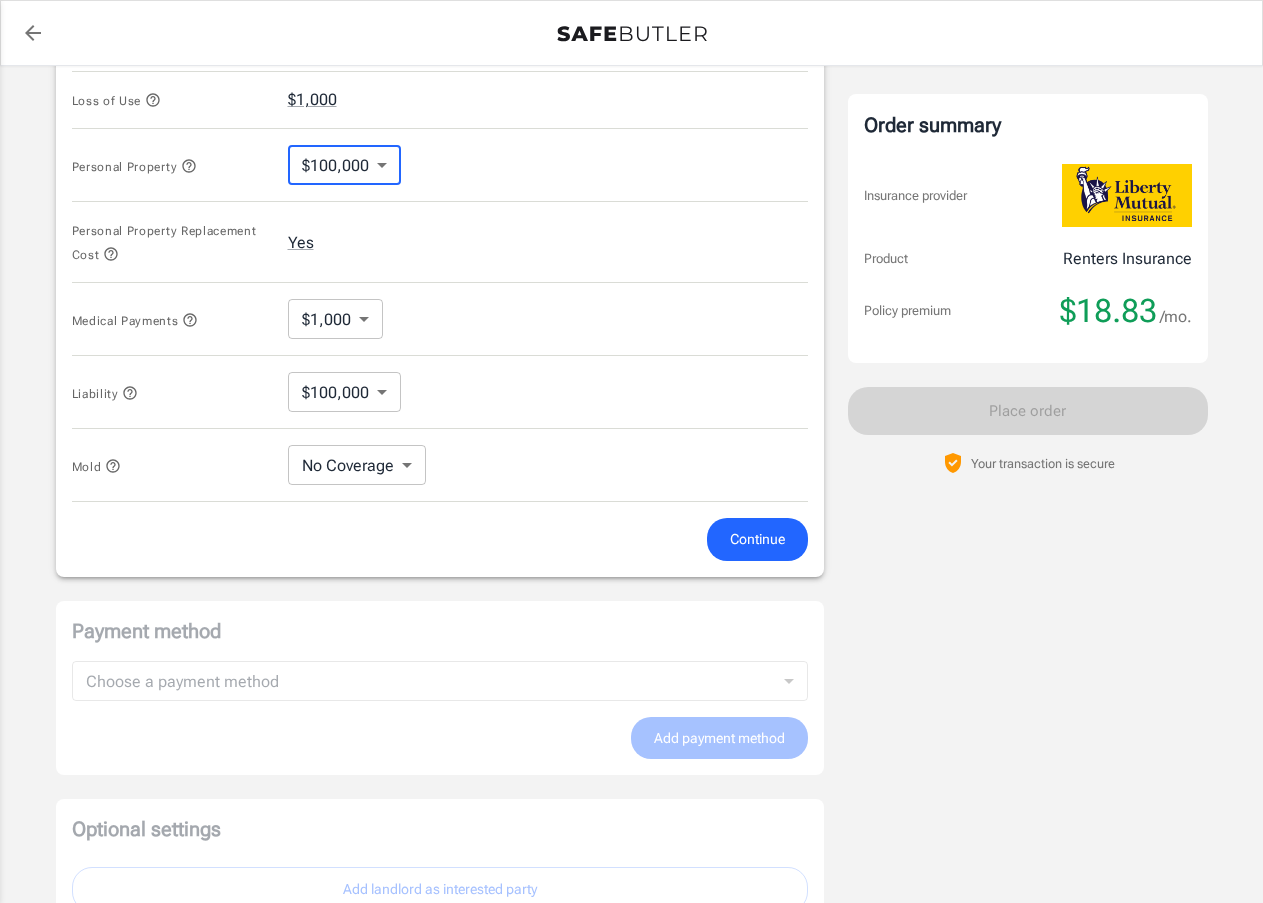 click 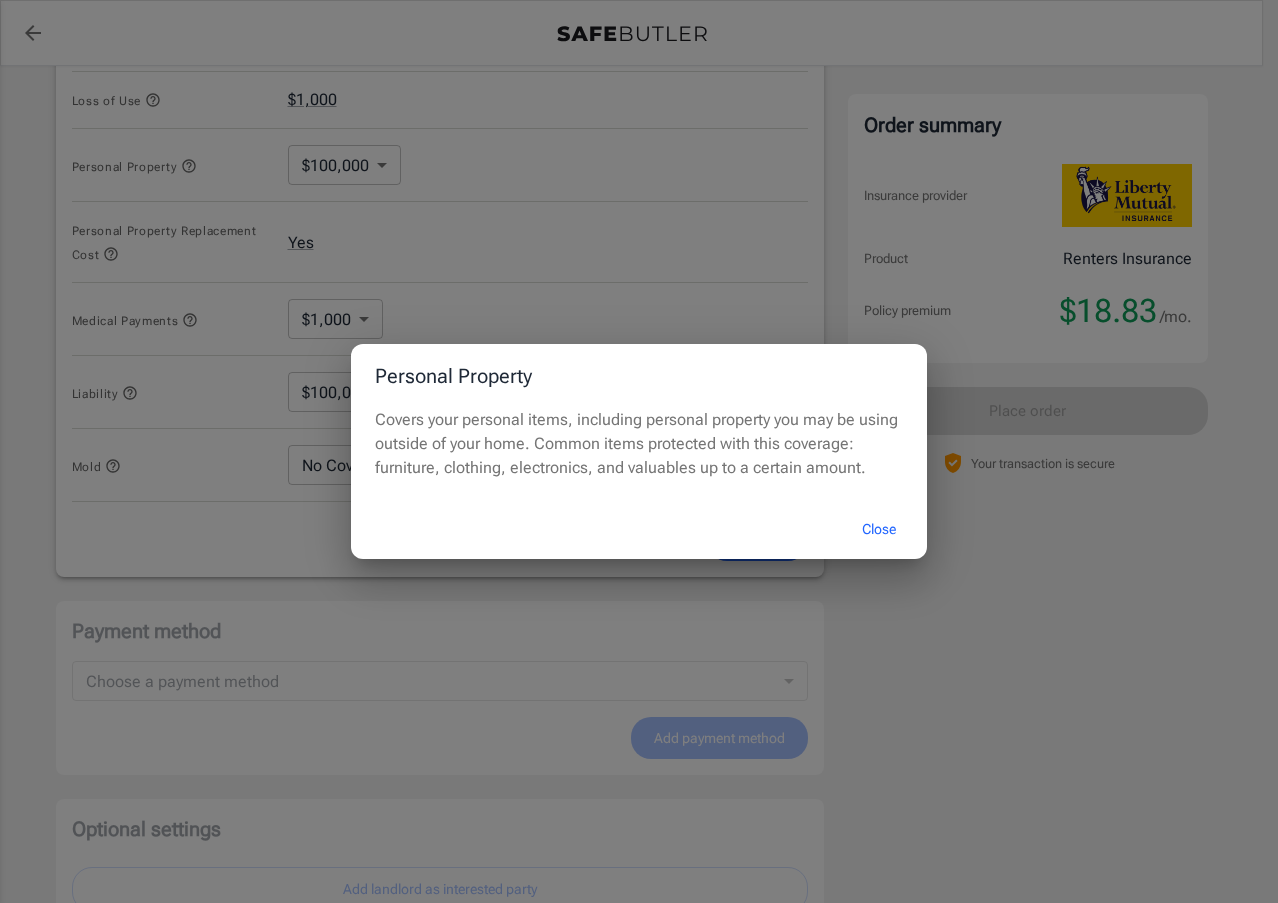 click on "Close" at bounding box center (879, 529) 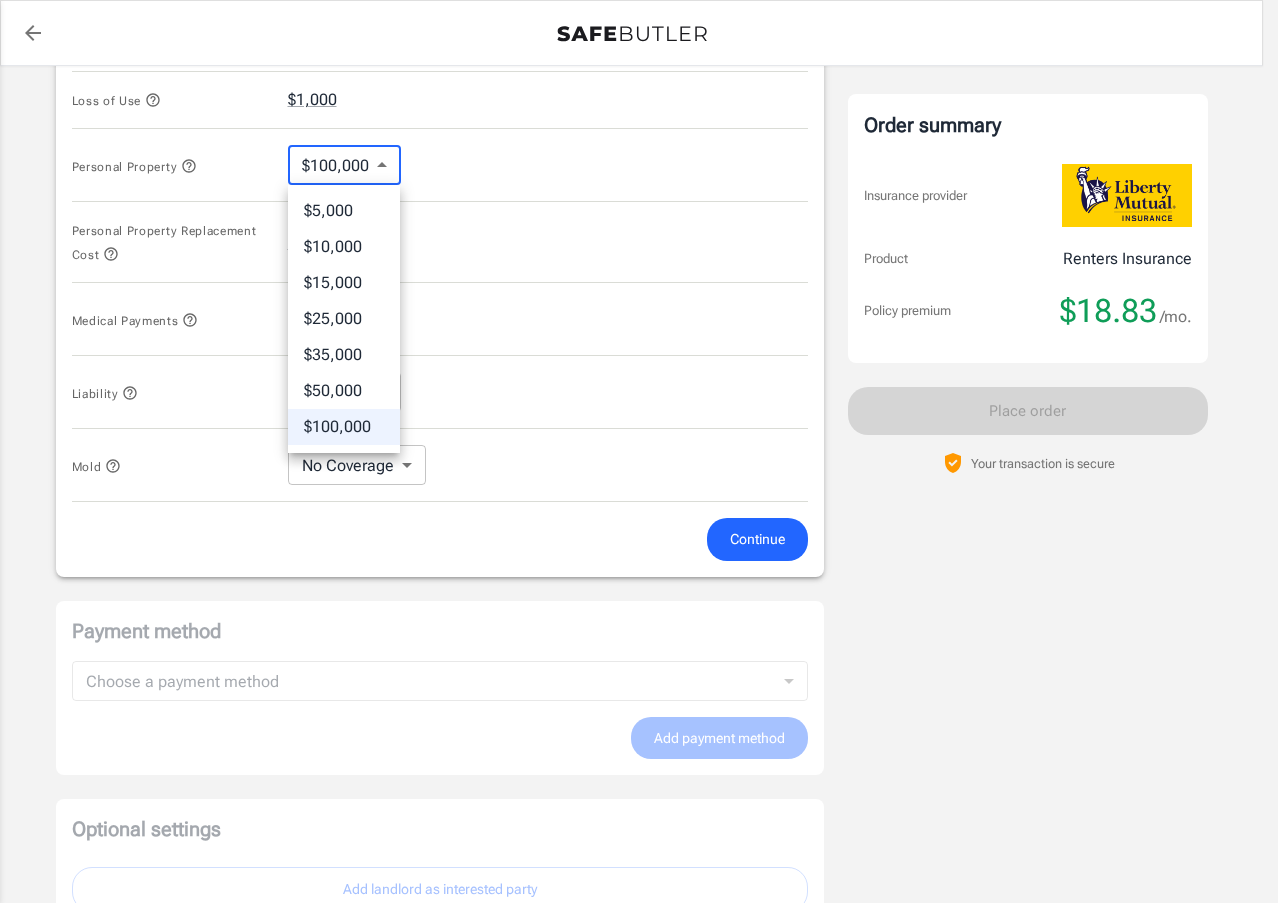 click on "Policy premium $ 18.83 /mo Liberty Mutual Renters Insurance 4519 FOREST HOME DR   MISSOURI CITY ,  TX   77459 Your address is standardized. nemi   adoki Your spouse and live-in family are automatically covered.  Learn More Your details Policy start date Jul 29, 2025 Email adoki83@gmail.com Phone 7135172215 Building type Single or multi family home Lived for over 6 months Yes Change Coverage options Deductible   $500 Loss of Use   $1,000 Personal Property   $100,000 100000 ​ Personal Property Replacement Cost   Yes Medical Payments   $1,000 1000 ​ Liability   $100,000 100000 ​ Mold   No Coverage No Coverage ​ Continue Payment method Choose a payment method ​ Choose a payment method Add payment method Optional settings Add landlord as interested party Order summary Insurance provider Product Renters Insurance Policy premium $18.83 /mo. Online purchase discount applied. Payment frequency No additional fees. Today's Due $18.83 Place order   1- . |" at bounding box center (639, 101) 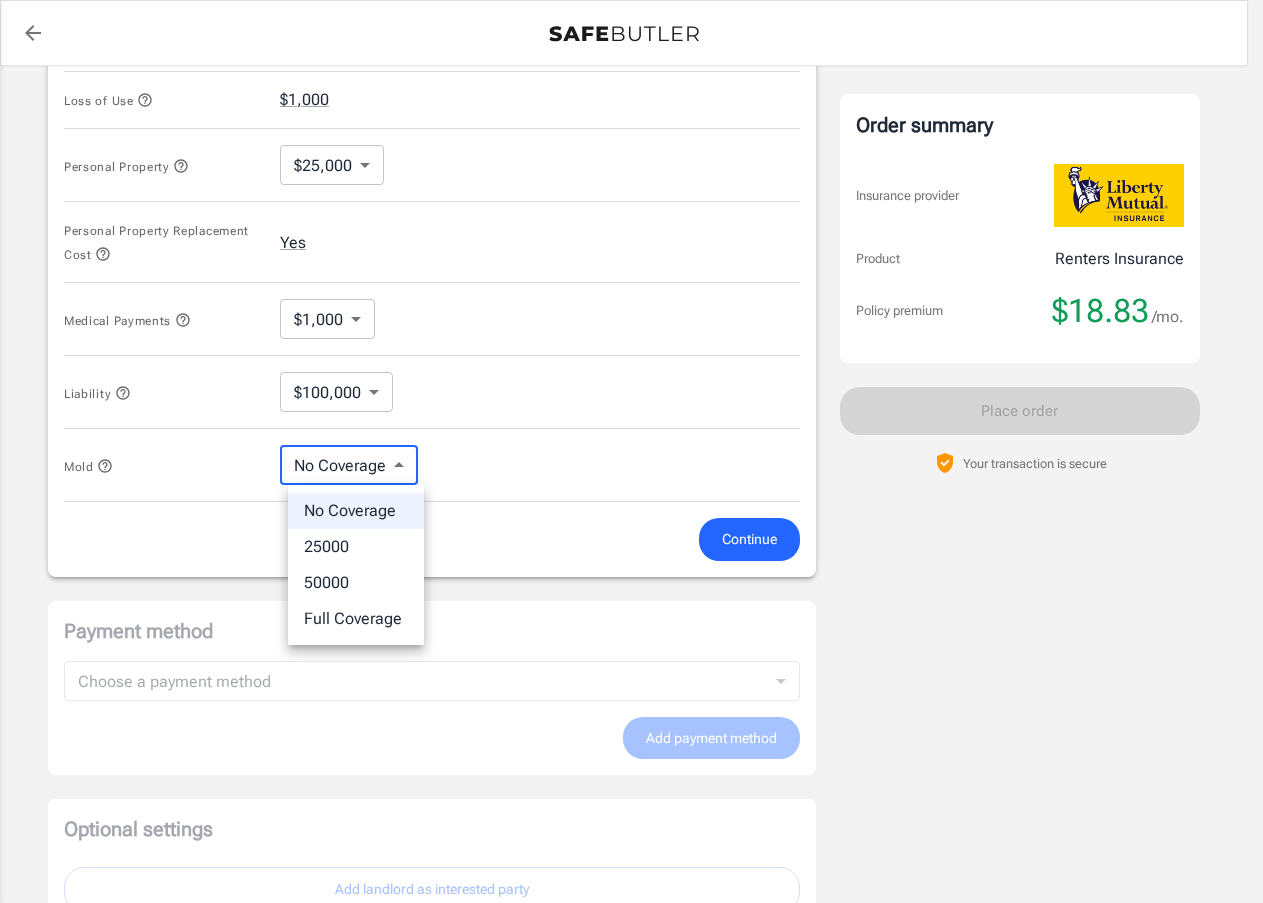 click on "Policy premium $ 18.83 /mo Liberty Mutual Renters Insurance 4519 FOREST HOME DR   MISSOURI CITY ,  TX   77459 Your address is standardized. nemi   adoki Your spouse and live-in family are automatically covered.  Learn More Your details Policy start date Jul 29, 2025 Email adoki83@gmail.com Phone 7135172215 Building type Single or multi family home Lived for over 6 months Yes Change Coverage options Deductible   $500 Loss of Use   $1,000 Personal Property   $25,000 25000 ​ Personal Property Replacement Cost   Yes Medical Payments   $1,000 1000 ​ Liability   $100,000 100000 ​ Mold   No Coverage No Coverage ​ Continue Payment method Choose a payment method ​ Choose a payment method Add payment method Optional settings Add landlord as interested party Order summary Insurance provider Product Renters Insurance Policy premium $18.83 /mo. Online purchase discount applied. Payment frequency No additional fees. Today's Due $18.83 Place order   1- . |" at bounding box center (631, 101) 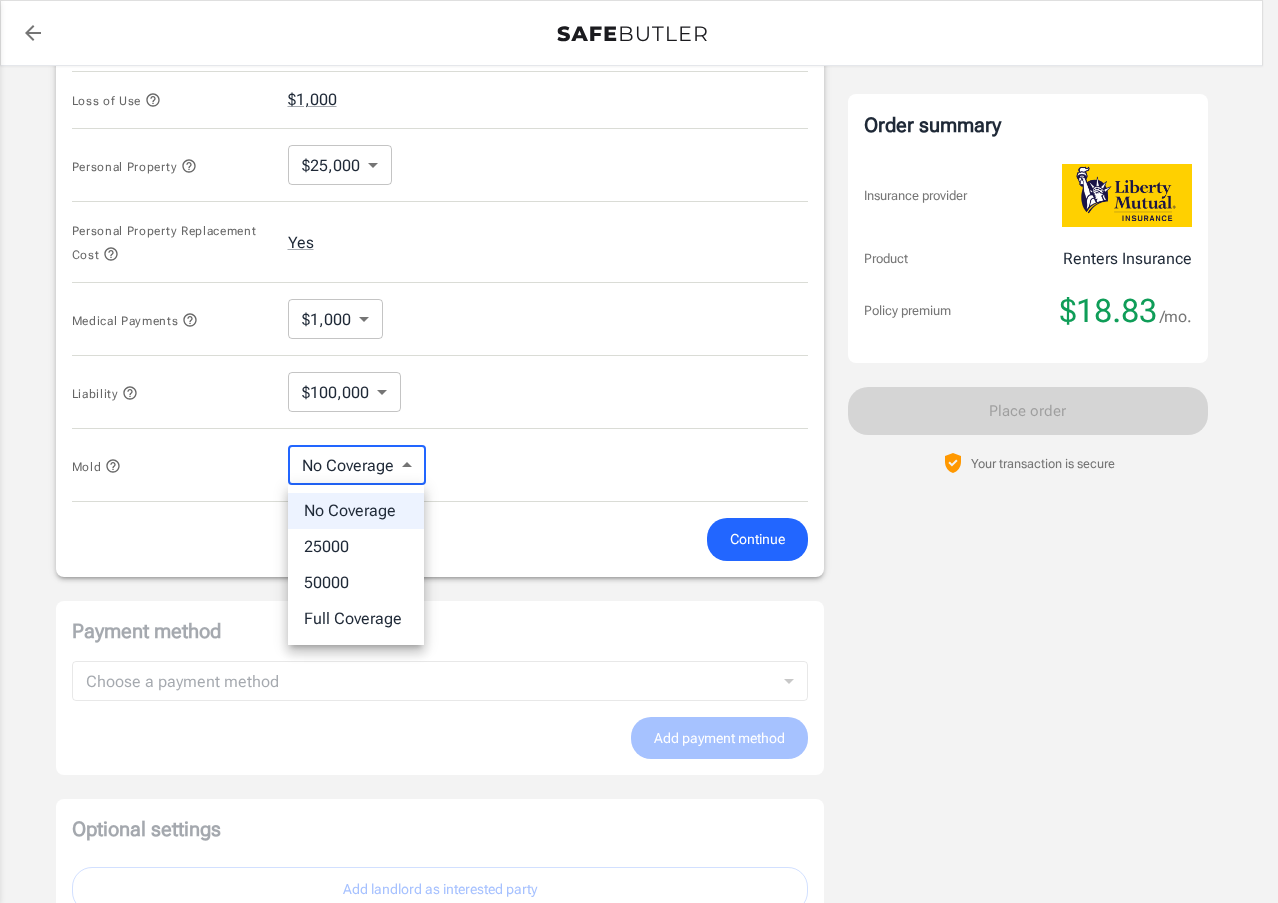 drag, startPoint x: 187, startPoint y: 488, endPoint x: 127, endPoint y: 467, distance: 63.56886 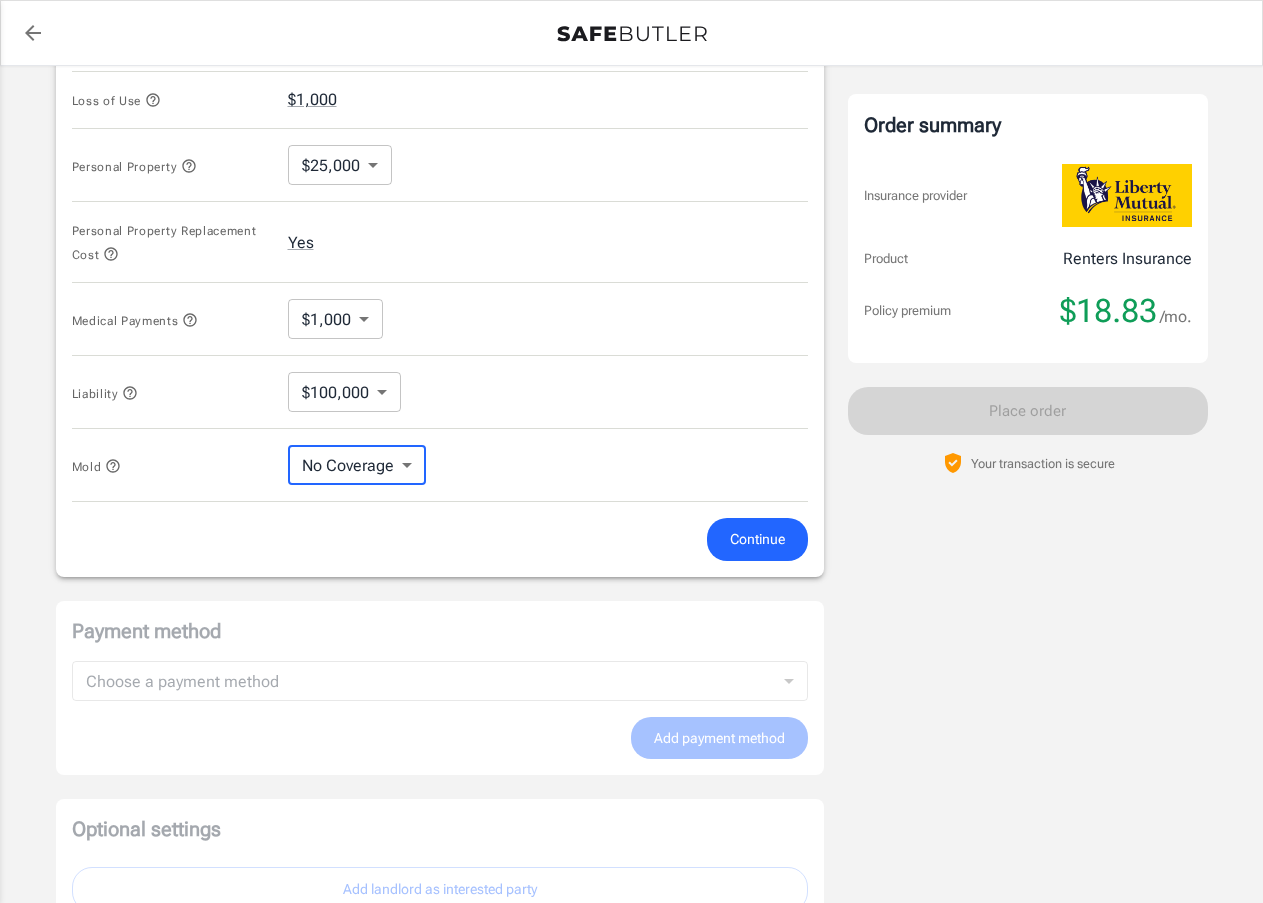 click 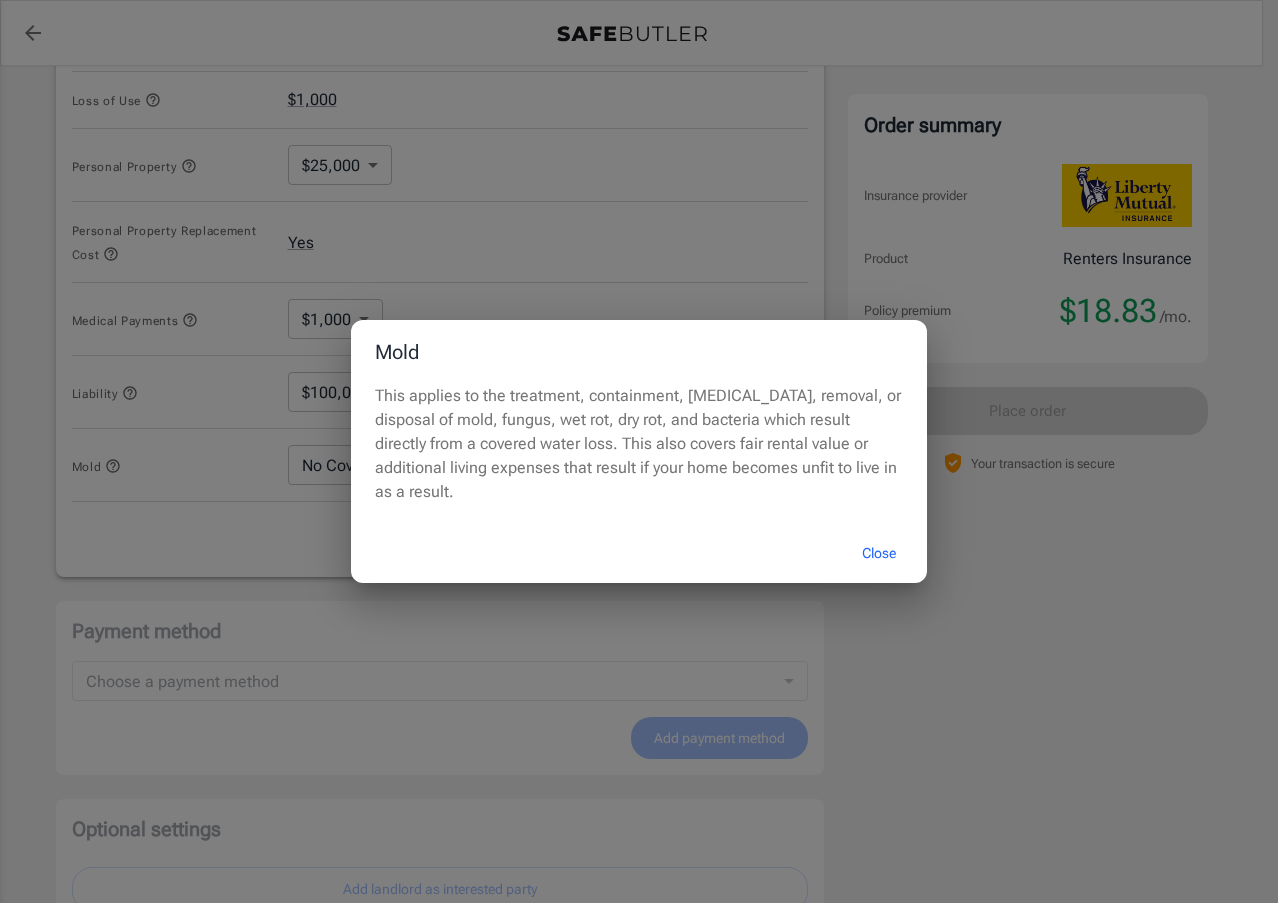 click on "Mold This applies to the treatment, containment, decontamination, removal, or disposal of mold, fungus, wet rot, dry rot, and bacteria which result directly from a covered water loss. This also covers fair rental value or additional living expenses that result if your home becomes unfit to live in as a result. Close" at bounding box center [639, 451] 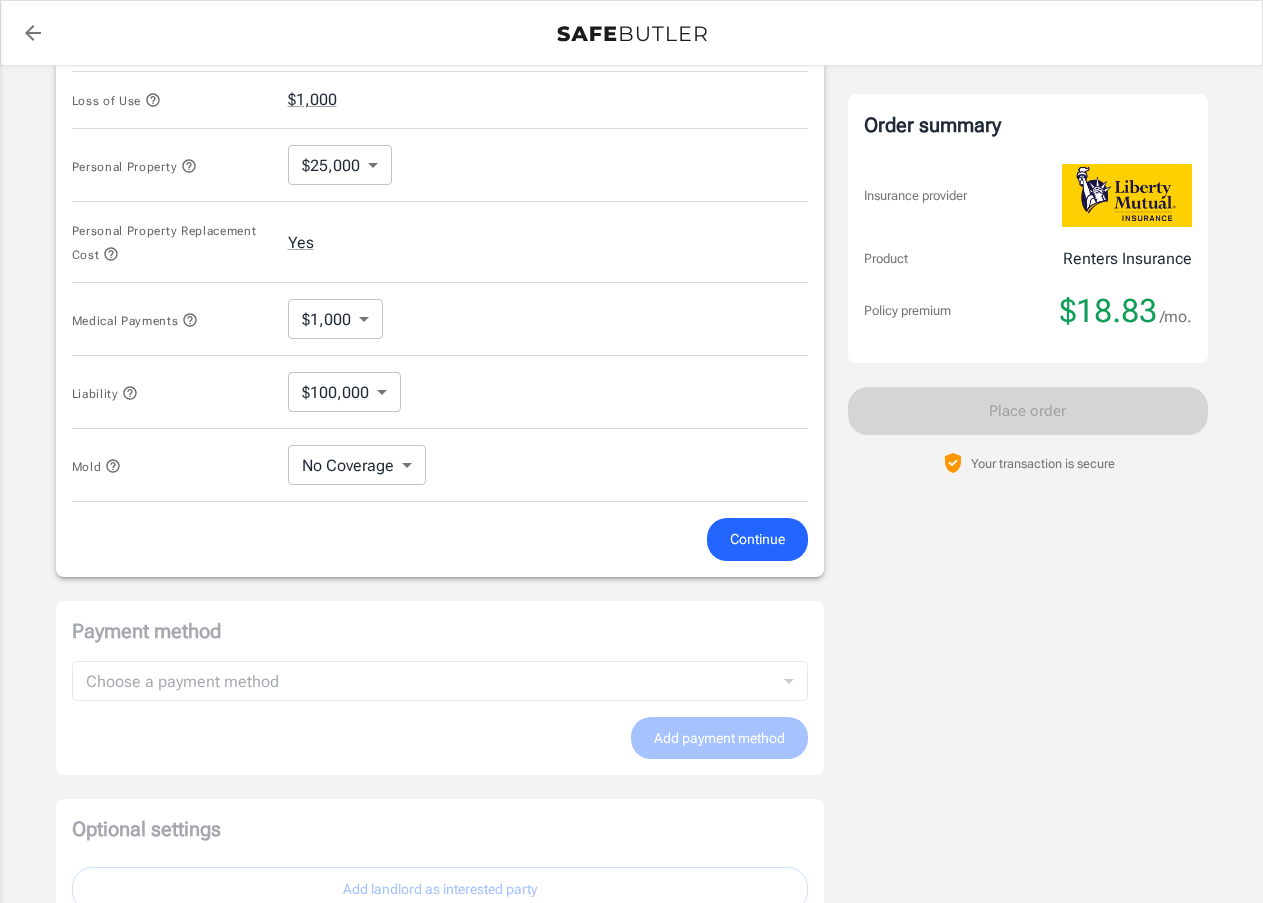 click on "Policy premium $ 18.83 /mo Liberty Mutual Renters Insurance 4519 FOREST HOME DR   MISSOURI CITY ,  TX   77459 Your address is standardized. nemi   adoki Your spouse and live-in family are automatically covered.  Learn More Your details Policy start date Jul 29, 2025 Email adoki83@gmail.com Phone 7135172215 Building type Single or multi family home Lived for over 6 months Yes Change Coverage options Deductible   $500 Loss of Use   $1,000 Personal Property   $25,000 25000 ​ Personal Property Replacement Cost   Yes Medical Payments   $1,000 1000 ​ Liability   $100,000 100000 ​ Mold   No Coverage No Coverage ​ Continue Payment method Choose a payment method ​ Choose a payment method Add payment method Optional settings Add landlord as interested party Order summary Insurance provider Product Renters Insurance Policy premium $18.83 /mo. Online purchase discount applied. Payment frequency No additional fees. Today's Due $18.83 Place order   1- . |" at bounding box center [631, 101] 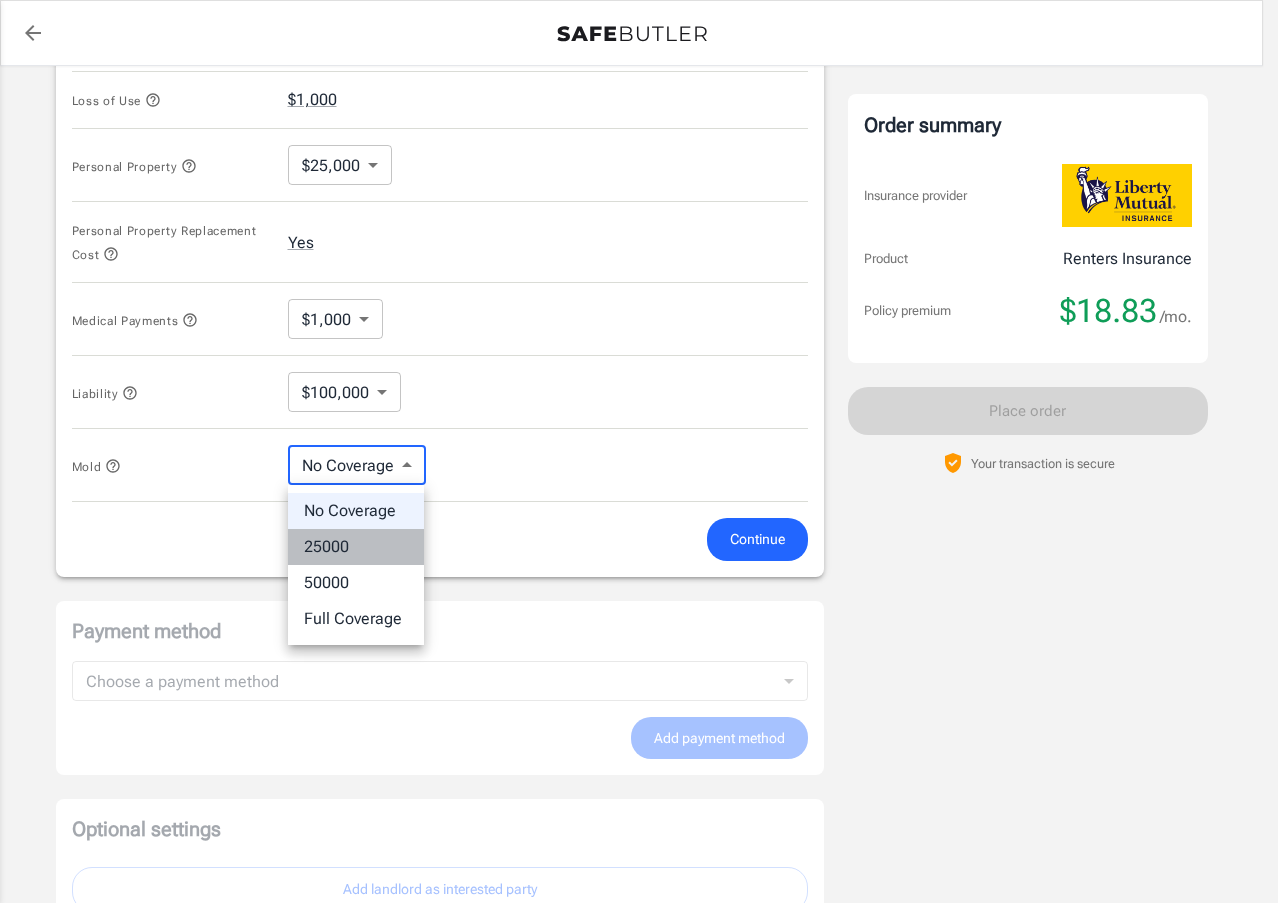 click on "25000" at bounding box center (356, 547) 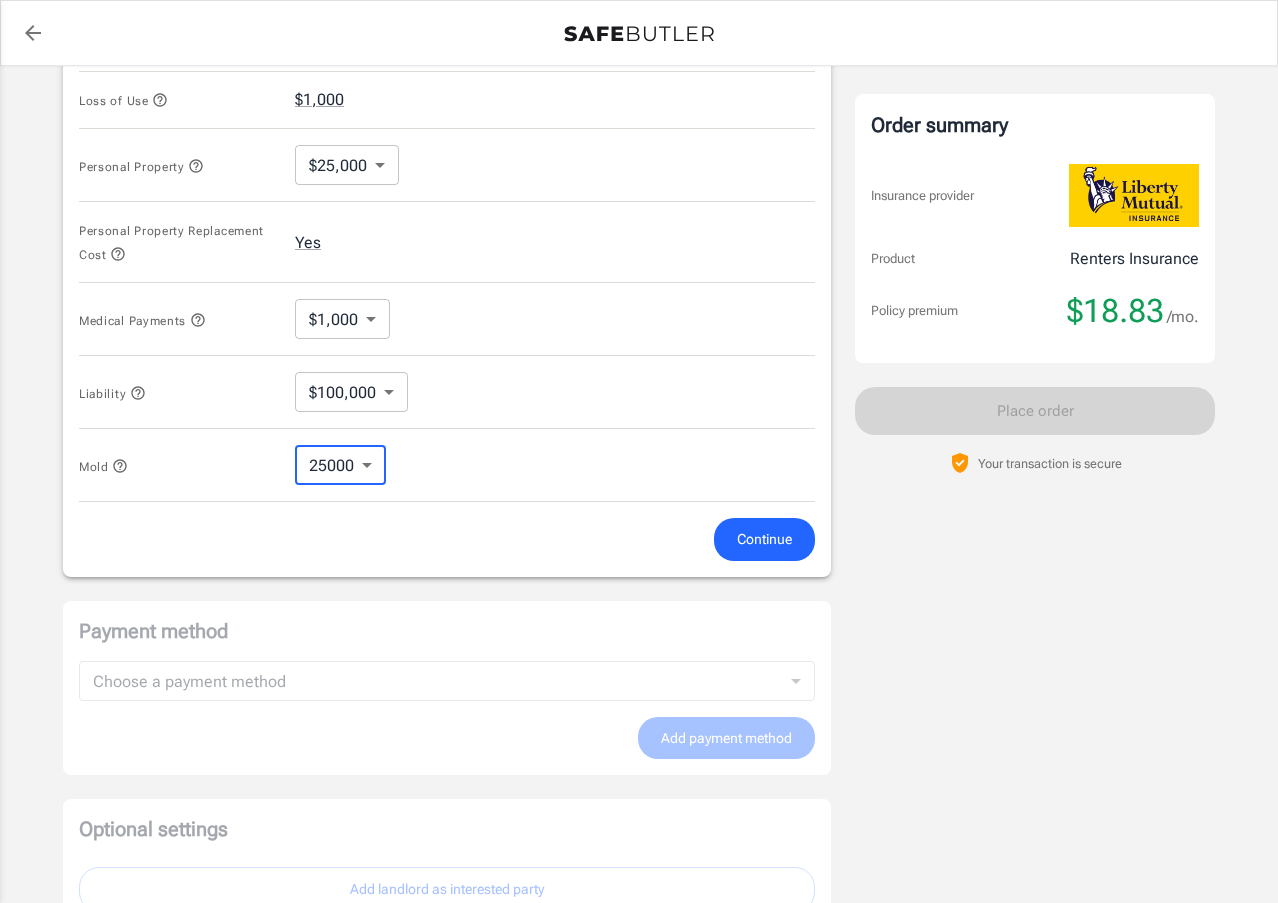 click on "Policy premium $ 18.83 /mo Liberty Mutual Renters Insurance 4519 FOREST HOME DR   MISSOURI CITY ,  TX   77459 Your address is standardized. nemi   adoki Your spouse and live-in family are automatically covered.  Learn More Your details Policy start date Jul 29, 2025 Email adoki83@gmail.com Phone 7135172215 Building type Single or multi family home Lived for over 6 months Yes Change Coverage options Deductible   $500 Loss of Use   $1,000 Personal Property   $25,000 25000 ​ Personal Property Replacement Cost   Yes Medical Payments   $1,000 1000 ​ Liability   $100,000 100000 ​ Mold   25000 25000 ​ Continue Payment method Choose a payment method ​ Choose a payment method Add payment method Optional settings Add landlord as interested party Order summary Insurance provider Product Renters Insurance Policy premium $18.83 /mo. Online purchase discount applied. Payment frequency No additional fees. Today's Due $18.83 Place order   Need some help? Call" at bounding box center [639, 101] 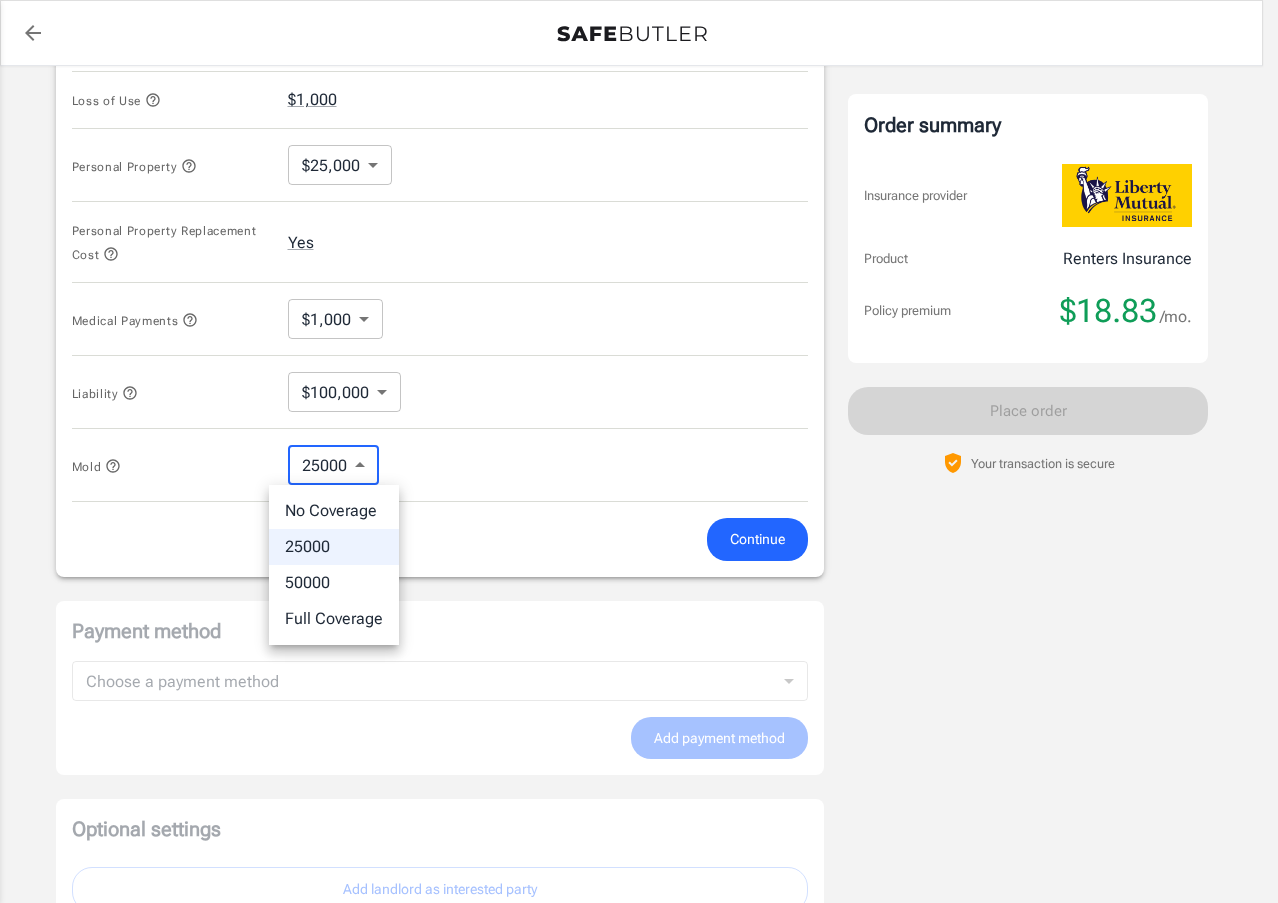 click at bounding box center [639, 451] 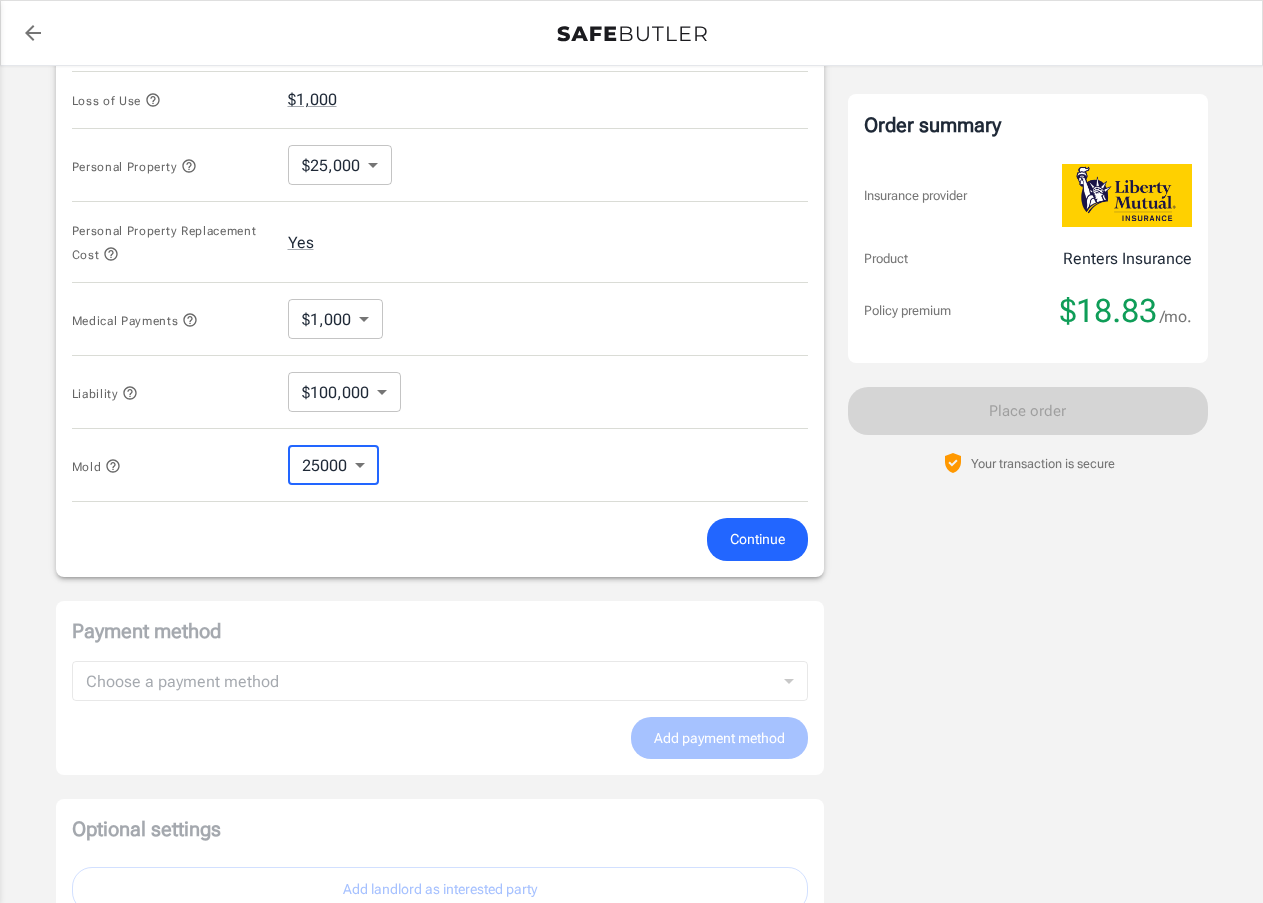 click on "Continue" at bounding box center [757, 539] 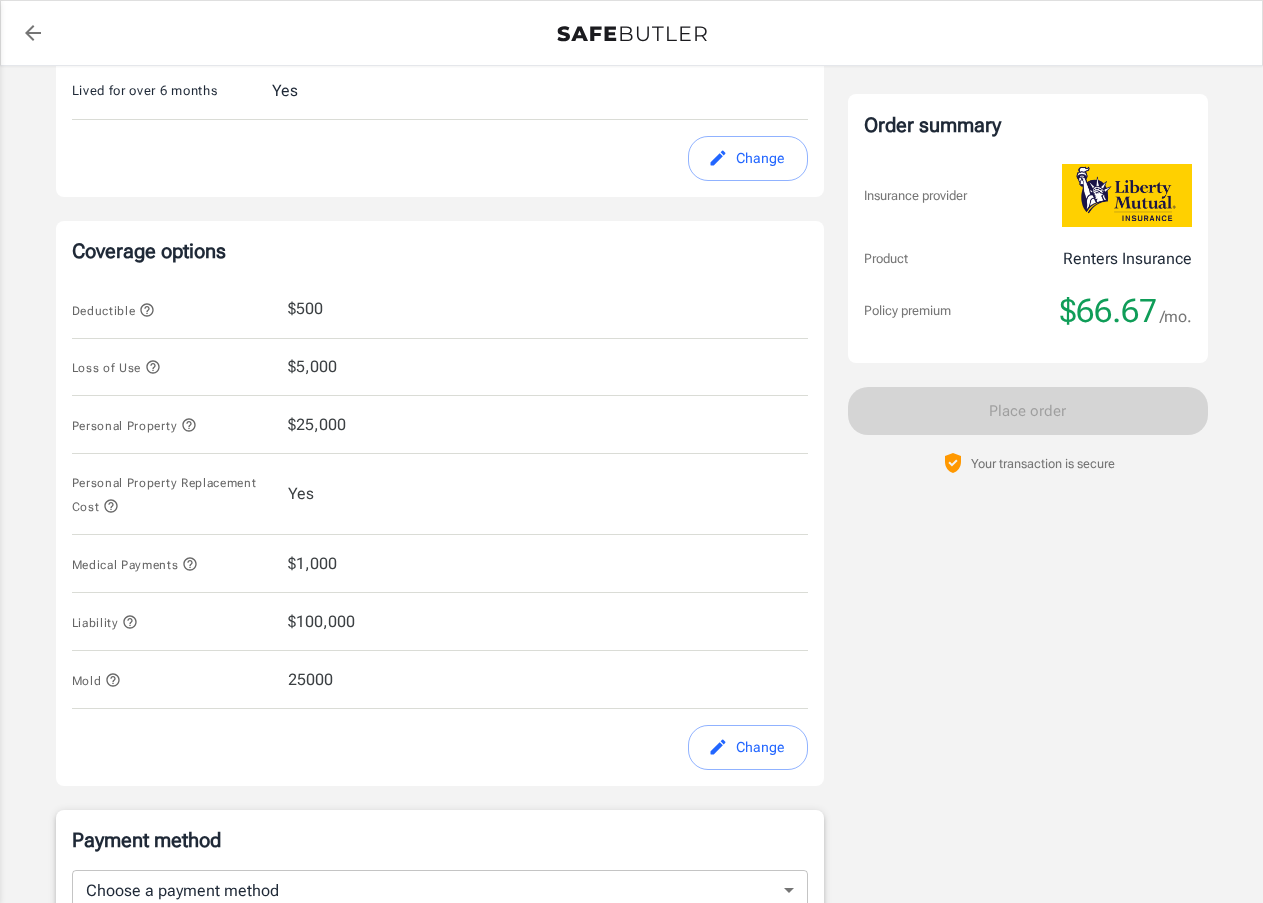 scroll, scrollTop: 622, scrollLeft: 0, axis: vertical 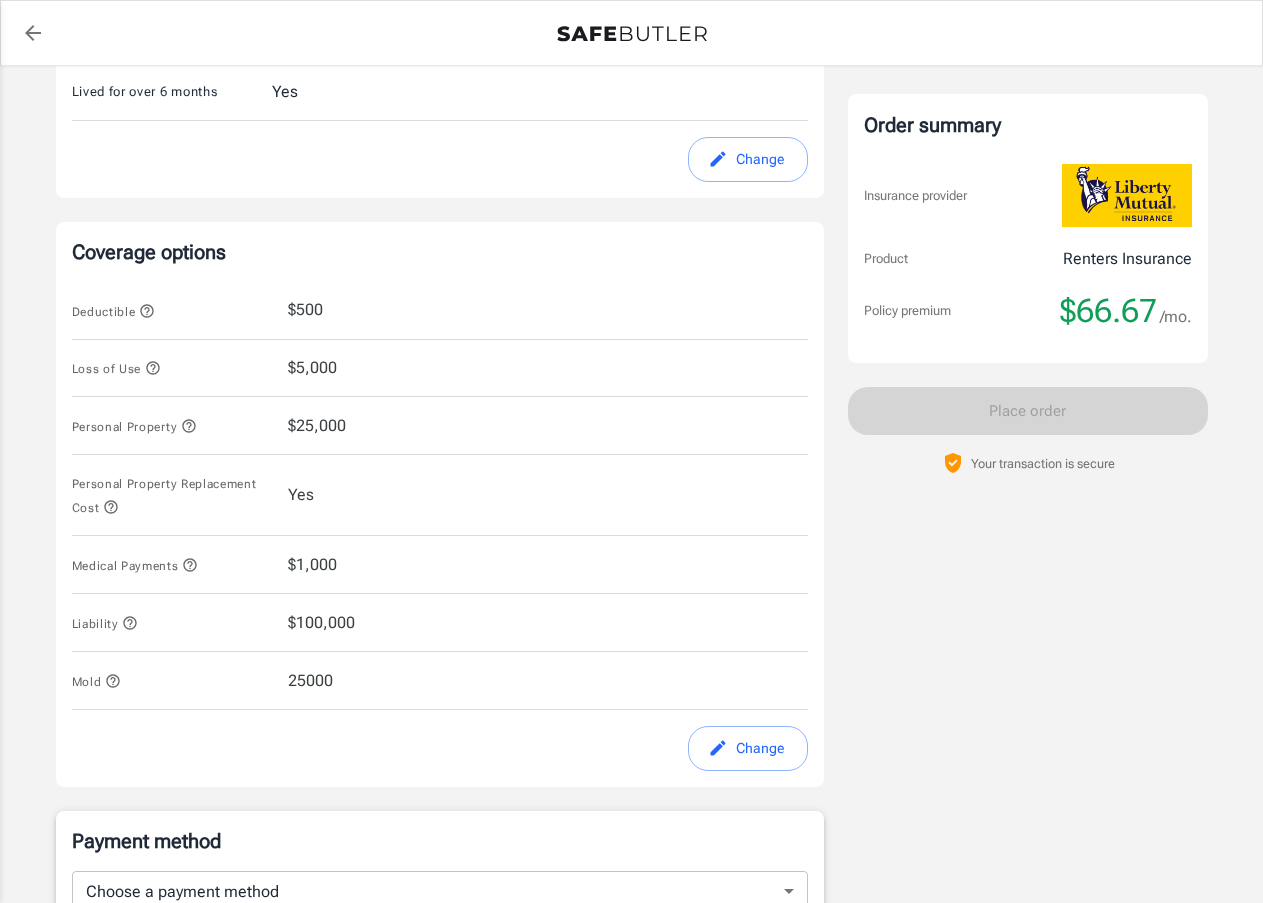 click on "Change" at bounding box center (748, 748) 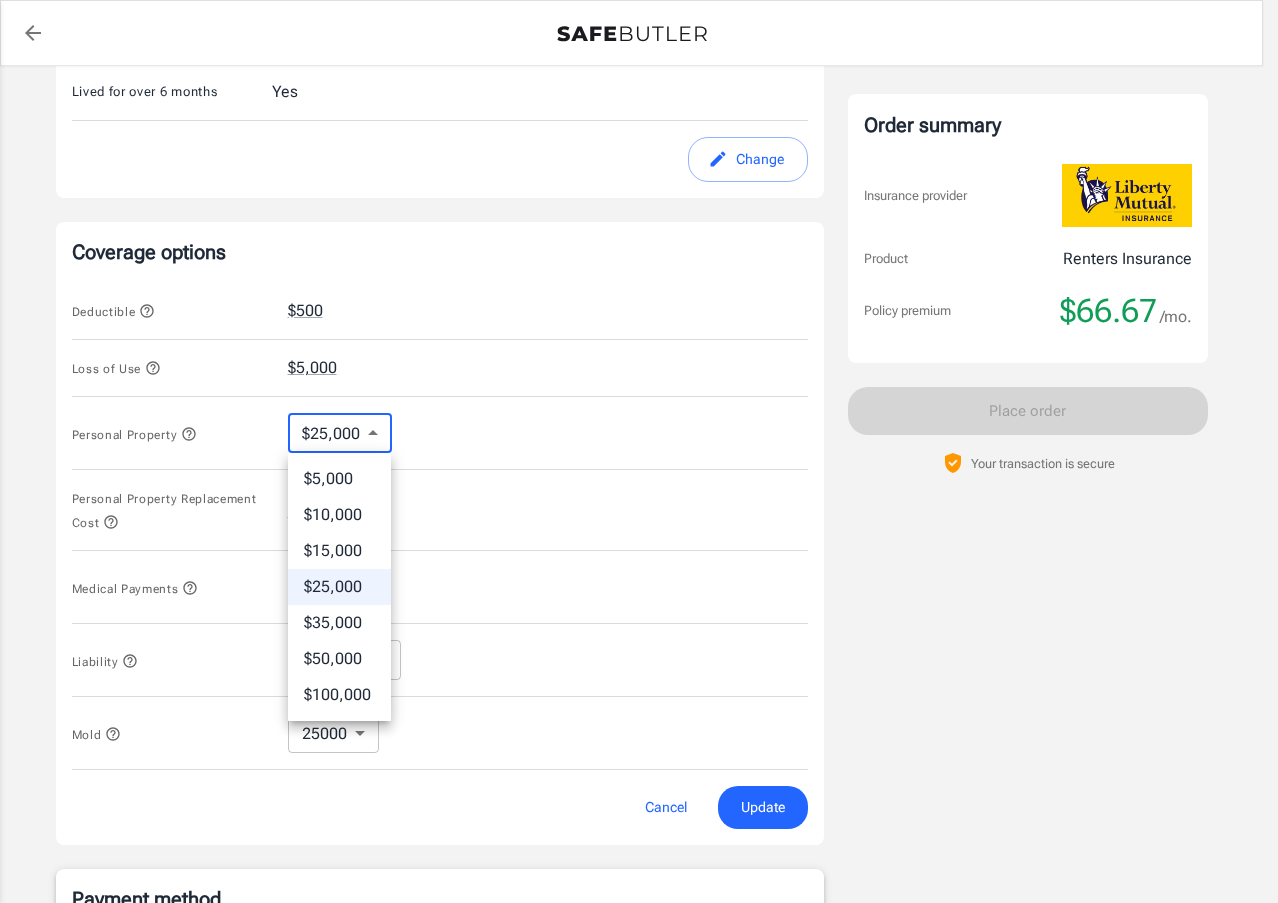 click on "Policy premium $ 66.67 /mo Liberty Mutual Renters Insurance 4519 FOREST HOME DR   MISSOURI CITY ,  TX   77459 Your address is standardized. nemi   adoki Your spouse and live-in family are automatically covered.  Learn More Your details Policy start date Jul 29, 2025 Email adoki83@gmail.com Phone 7135172215 Building type Single or multi family home Lived for over 6 months Yes Change Coverage options Deductible   $500 Loss of Use   $5,000 Personal Property   $25,000 25000 ​ Personal Property Replacement Cost   Yes Medical Payments   $1,000 1000 ​ Liability   $100,000 100000 ​ Mold   25000 25000 ​ Cancel Update Payment method Choose a payment method ​ Choose a payment method Add payment method Optional settings Add landlord as interested party Order summary Insurance provider Product Renters Insurance Policy premium $66.67 /mo. Online purchase discount applied. Payment frequency No additional fees. Today's Due $66.67 Place order   1- 800-216-1417 ." at bounding box center (639, 369) 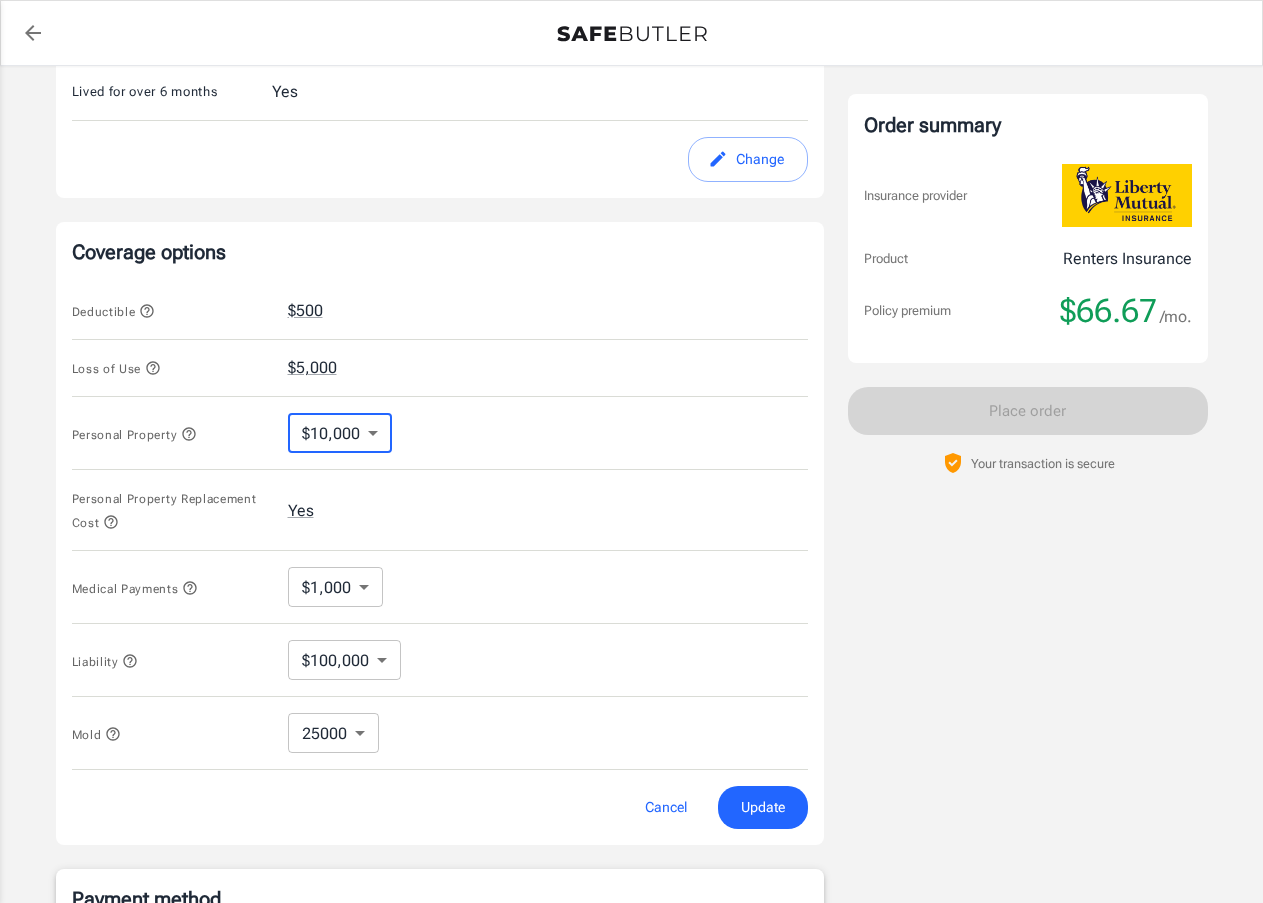 click on "Update" at bounding box center (763, 807) 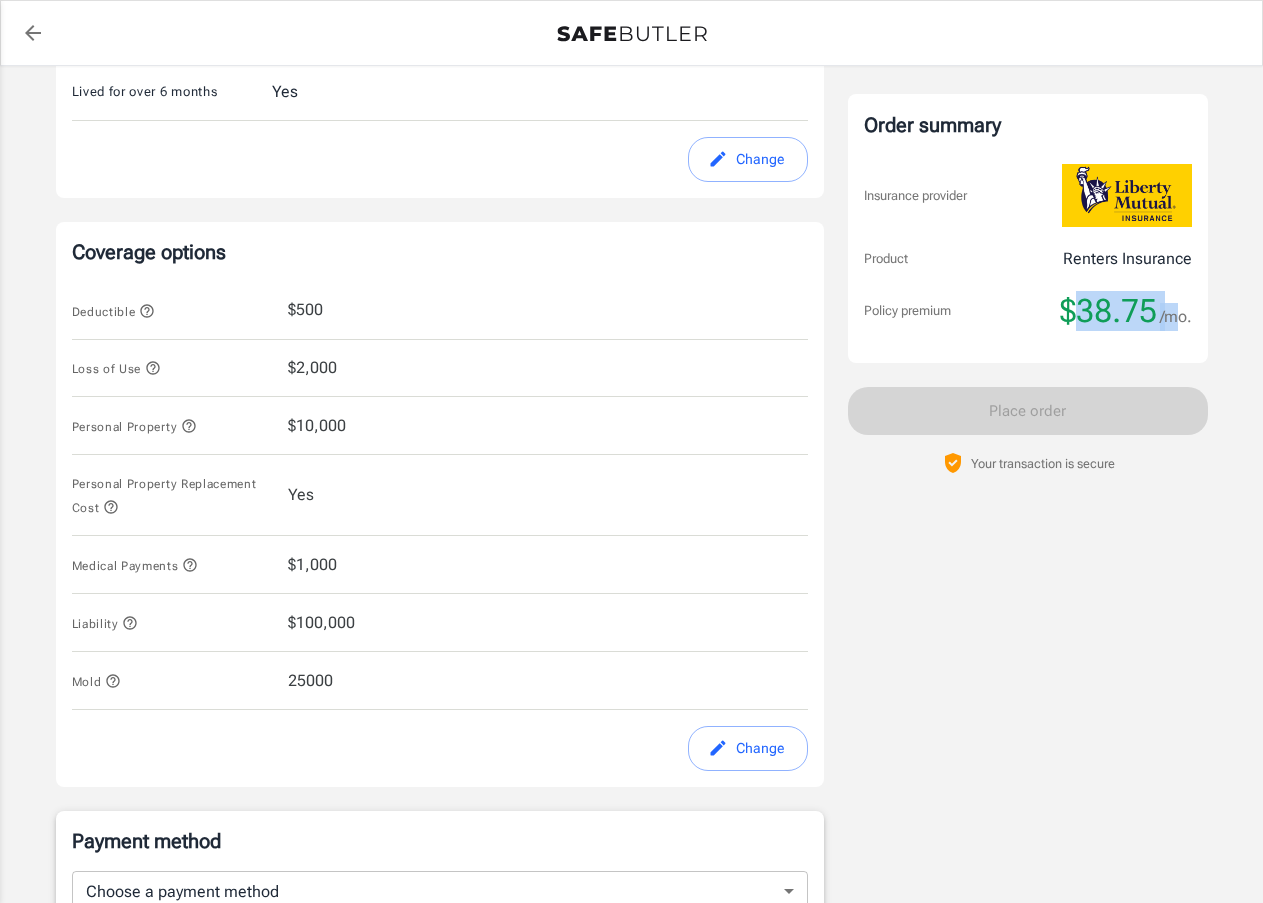 drag, startPoint x: 1087, startPoint y: 317, endPoint x: 1173, endPoint y: 309, distance: 86.37129 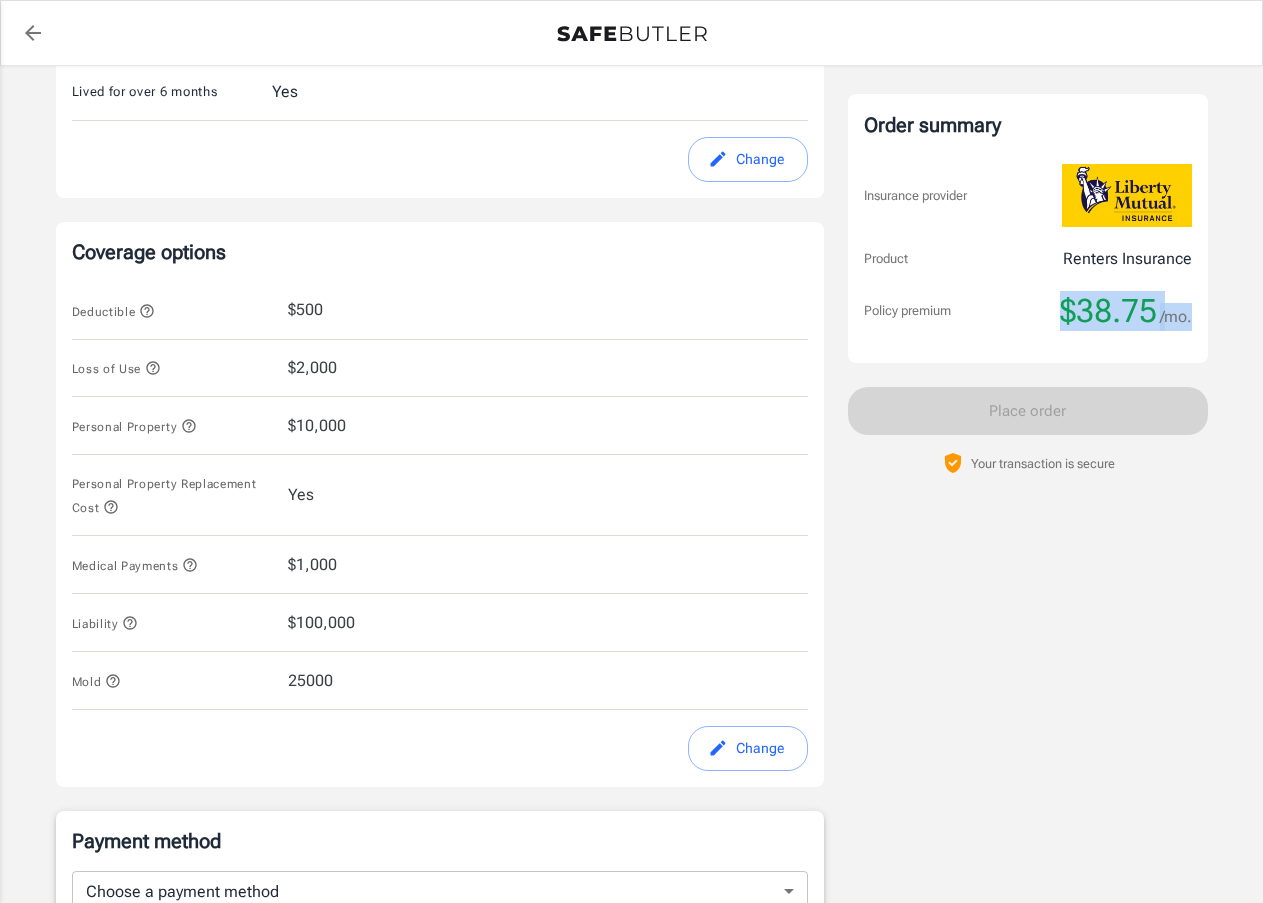 drag, startPoint x: 1066, startPoint y: 316, endPoint x: 1200, endPoint y: 301, distance: 134.83694 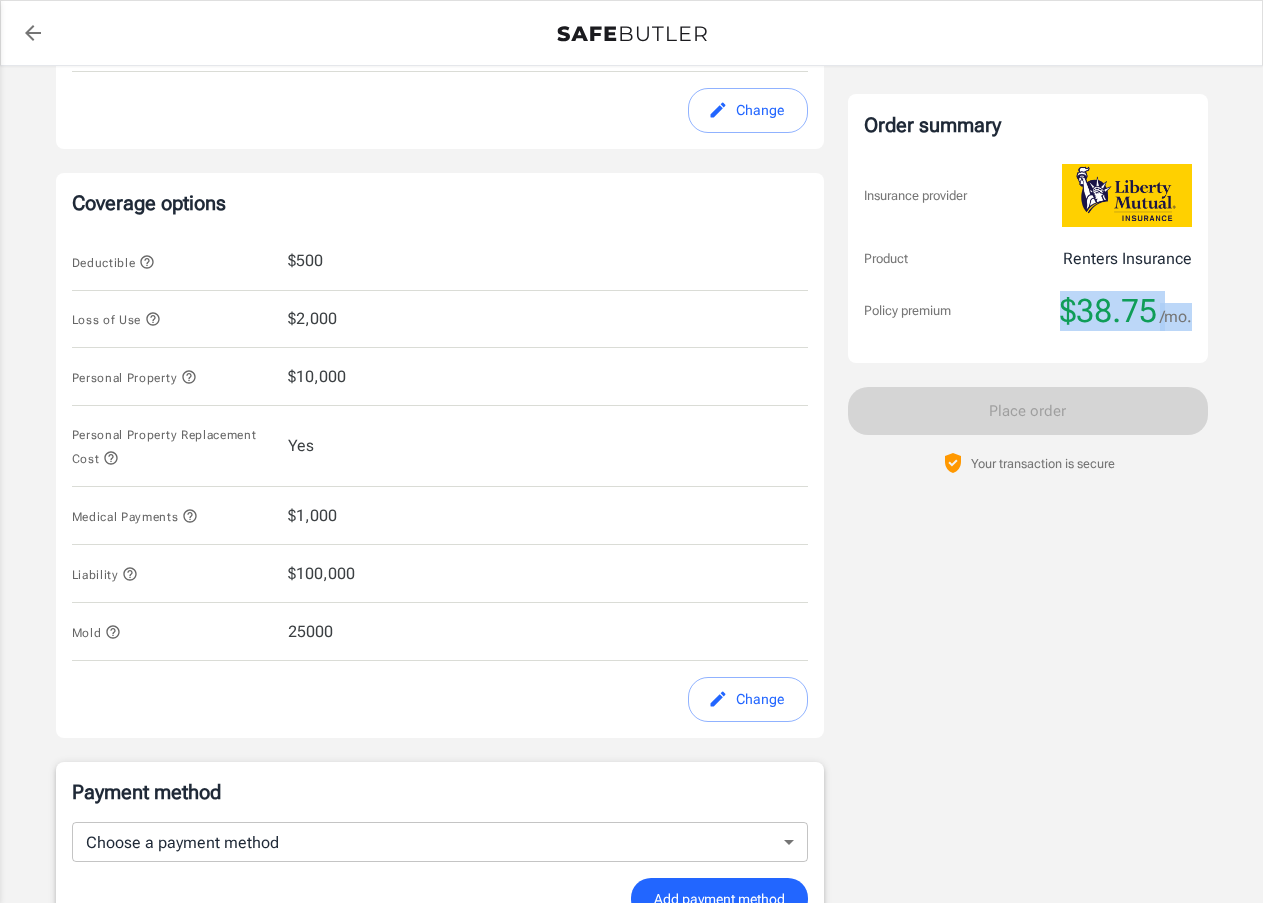scroll, scrollTop: 1021, scrollLeft: 0, axis: vertical 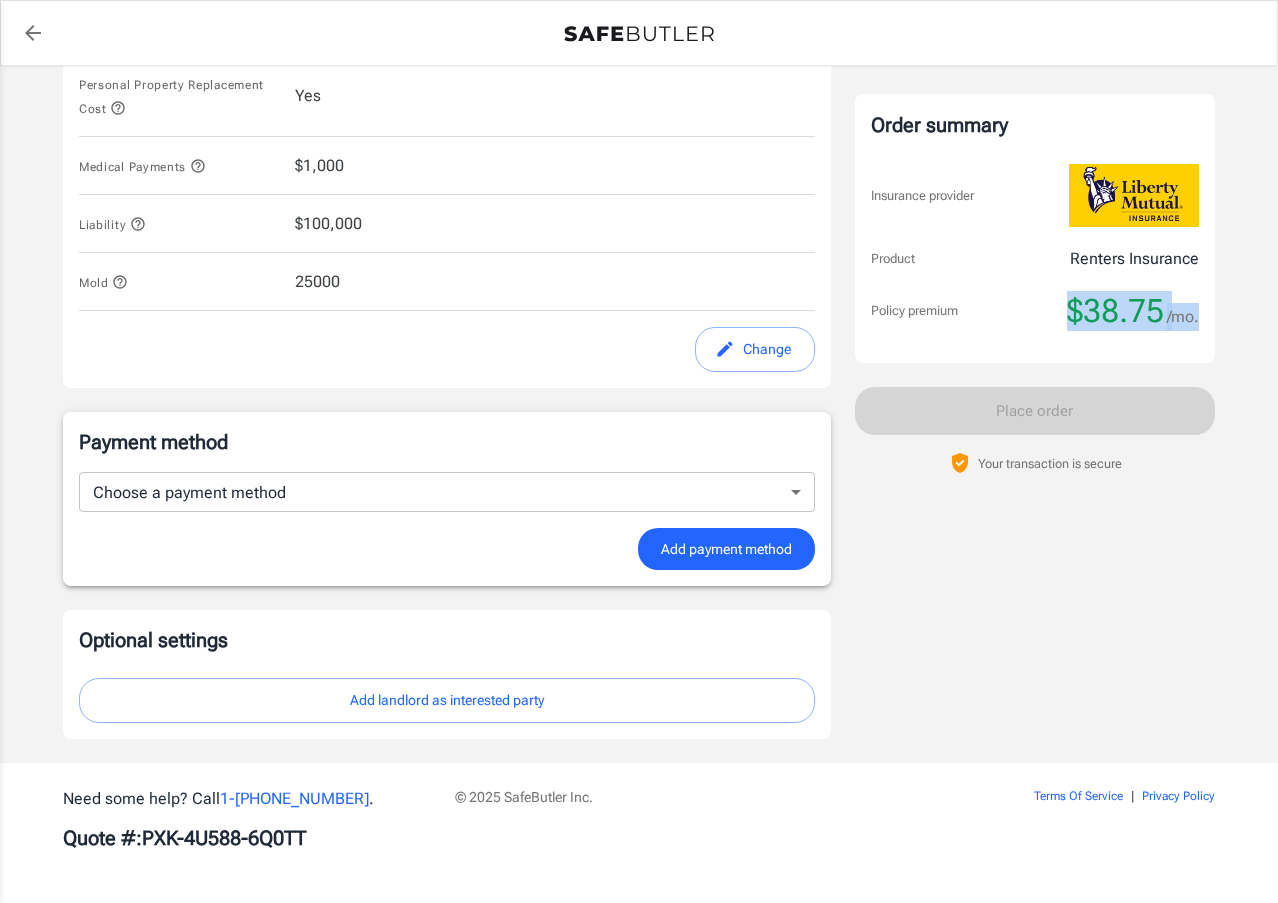 click on "Policy premium $ 38.75 /mo Liberty Mutual Renters Insurance 4519 FOREST HOME DR   MISSOURI CITY ,  TX   77459 Your address is standardized. nemi   adoki Your spouse and live-in family are automatically covered.  Learn More Your details Policy start date Jul 29, 2025 Email adoki83@gmail.com Phone 7135172215 Building type Single or multi family home Lived for over 6 months Yes Change Coverage options Deductible   $500 Loss of Use   $2,000 Personal Property   $10,000 Personal Property Replacement Cost   Yes Medical Payments   $1,000 Liability   $100,000 Mold   25000 Change Payment method Choose a payment method ​ Choose a payment method Add payment method Optional settings Add landlord as interested party Order summary Insurance provider Product Renters Insurance Policy premium $38.75 /mo. Online purchase discount applied. Payment frequency No additional fees. Today's Due $38.75 Place order   Your transaction is secure Need some help? Call  1- 800-216-1417" at bounding box center [639, -59] 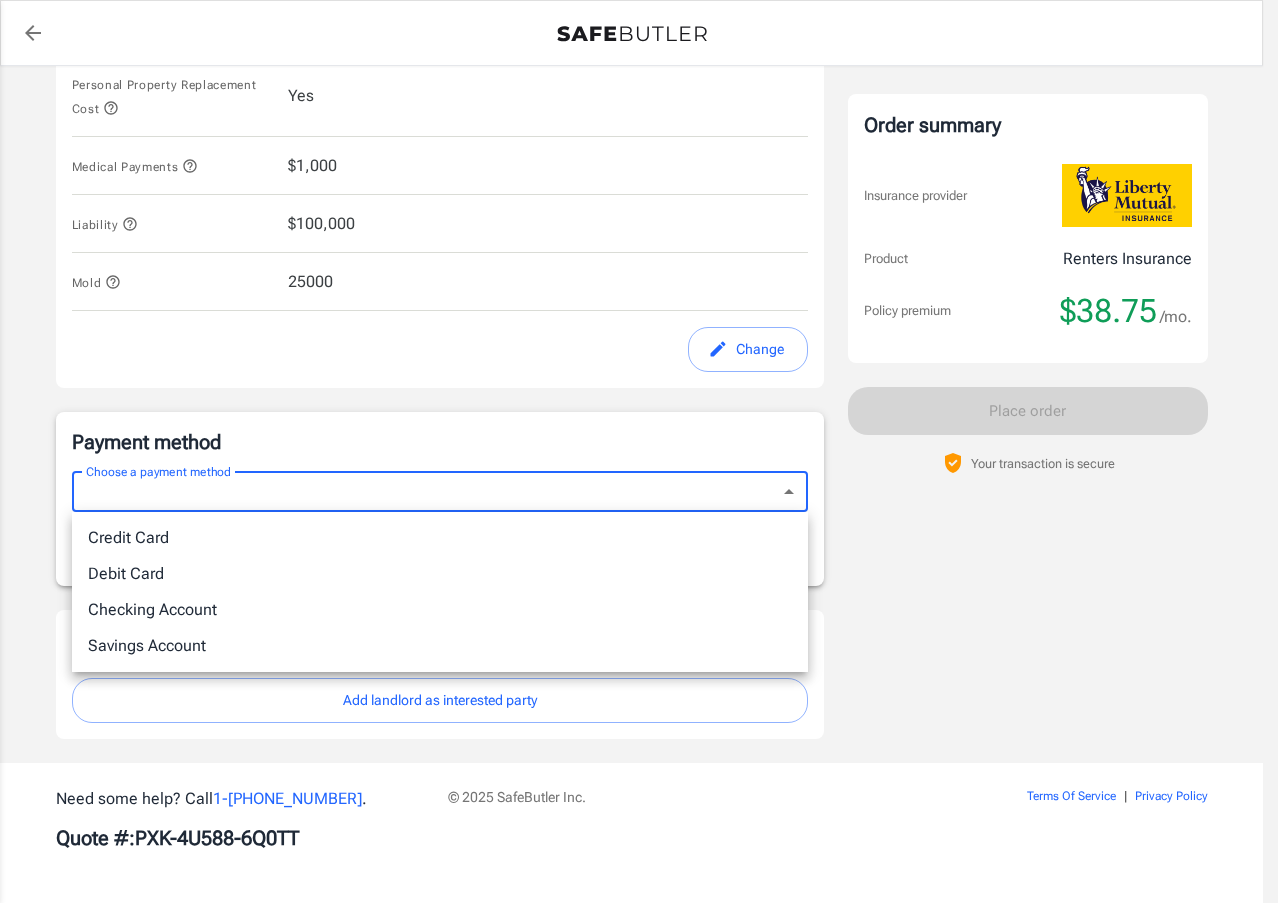 click at bounding box center (639, 451) 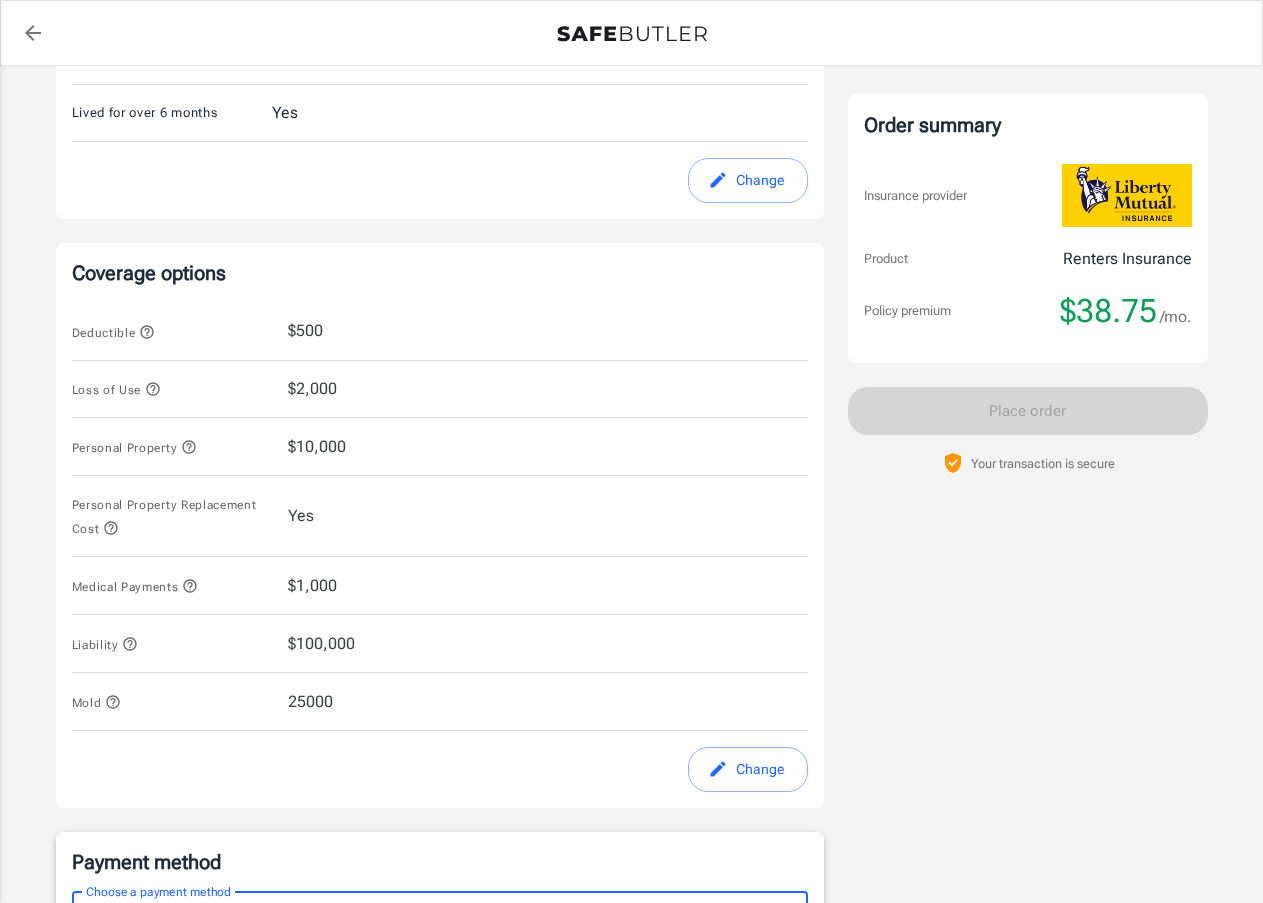 scroll, scrollTop: 585, scrollLeft: 0, axis: vertical 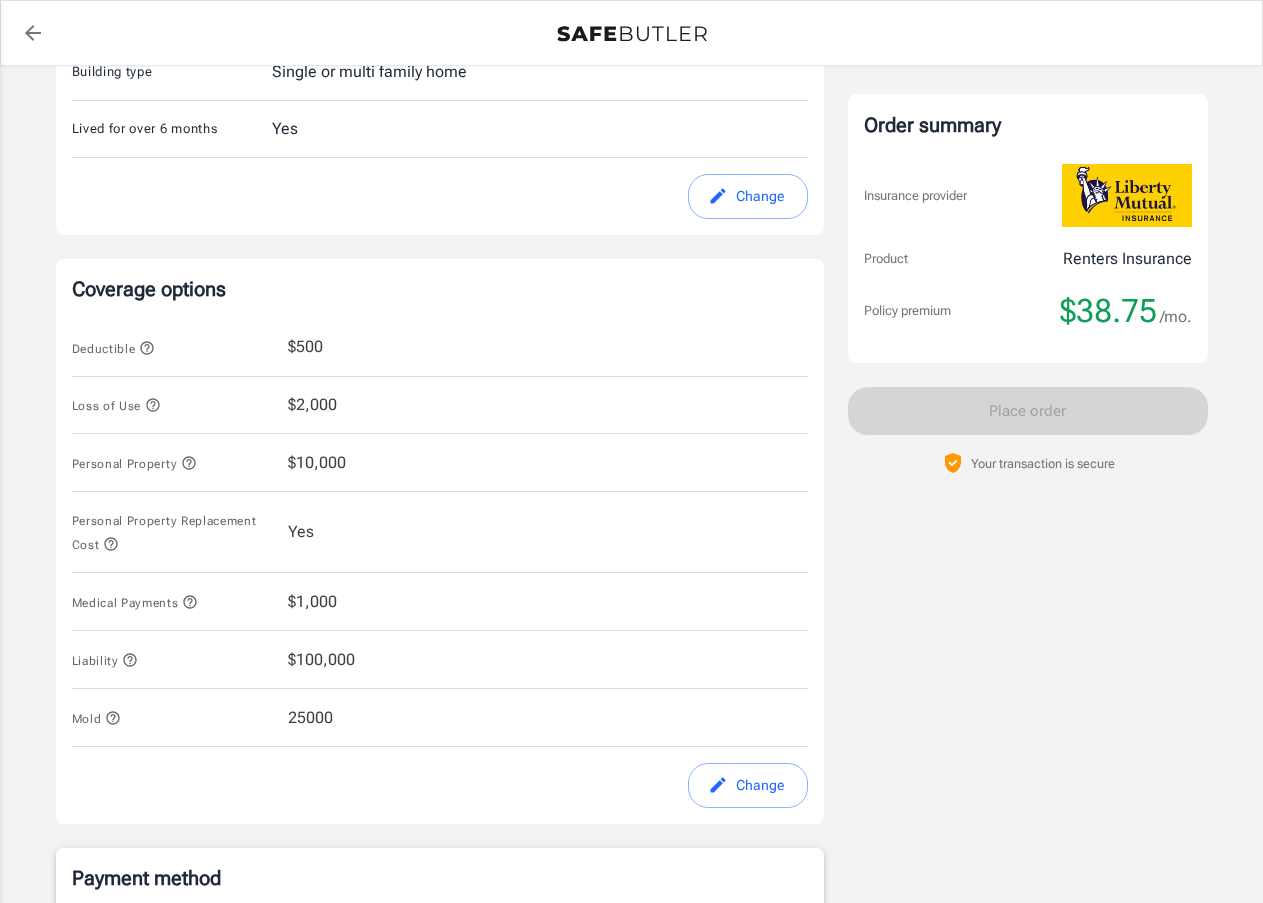 click 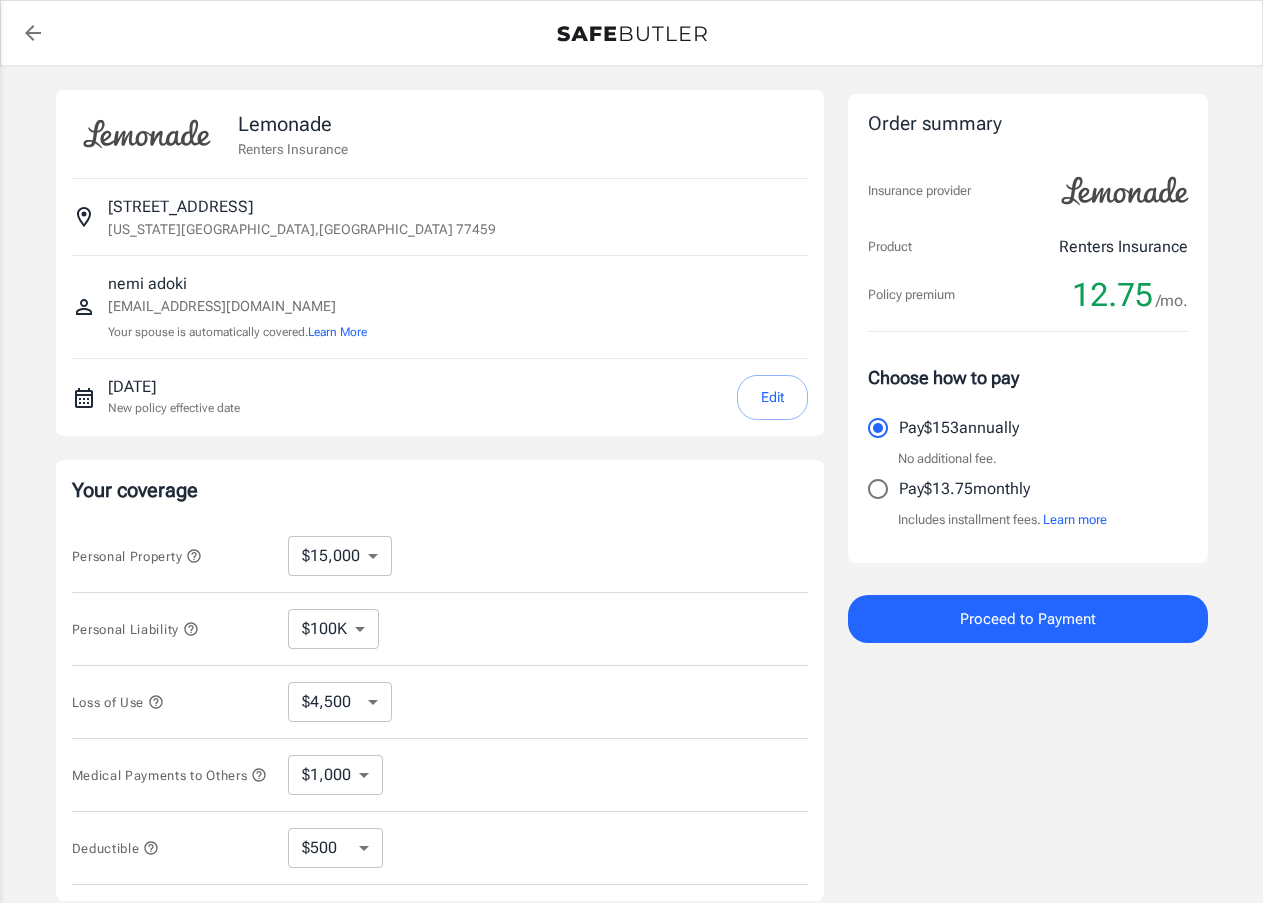 select on "15000" 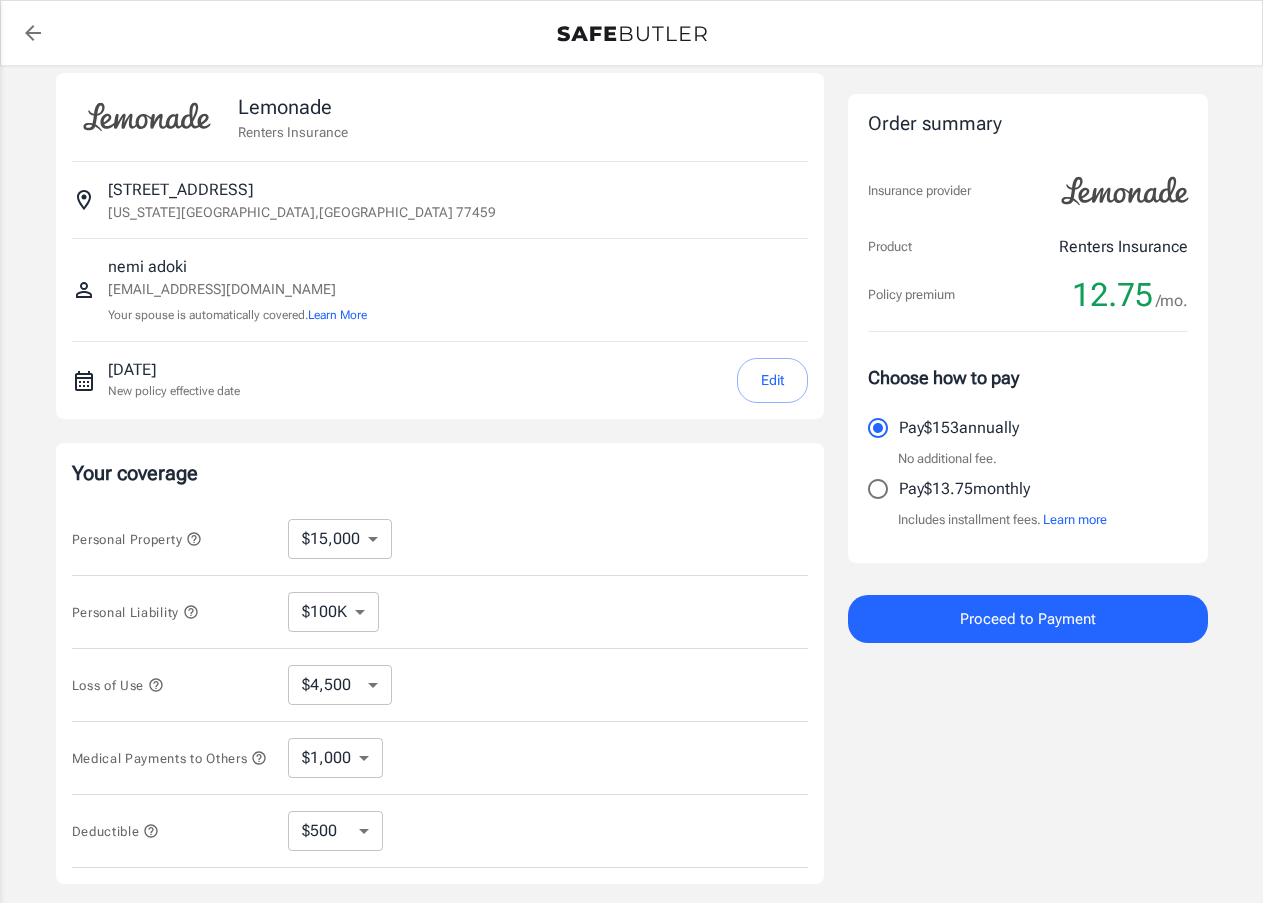 scroll, scrollTop: 0, scrollLeft: 0, axis: both 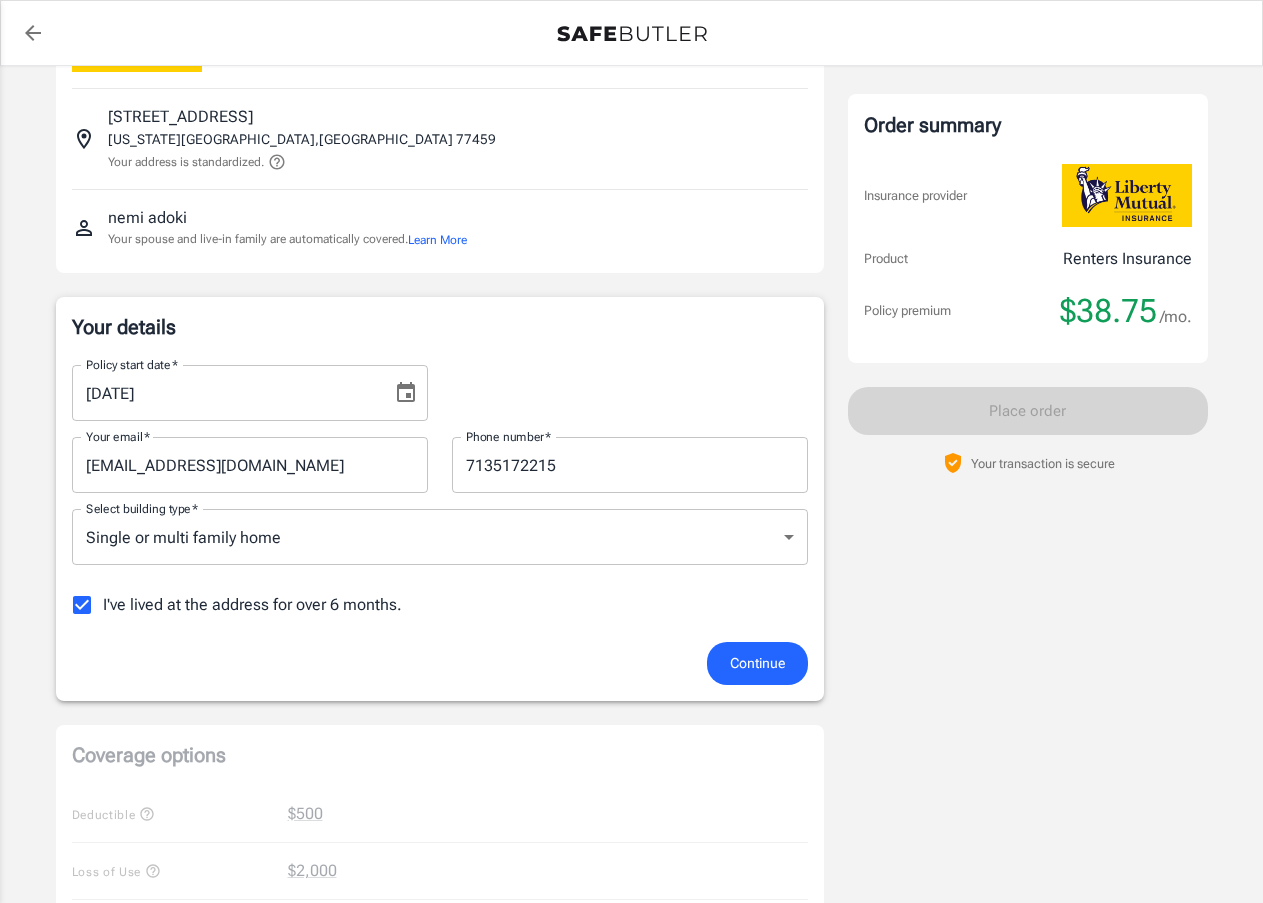 click on "Continue" at bounding box center (757, 663) 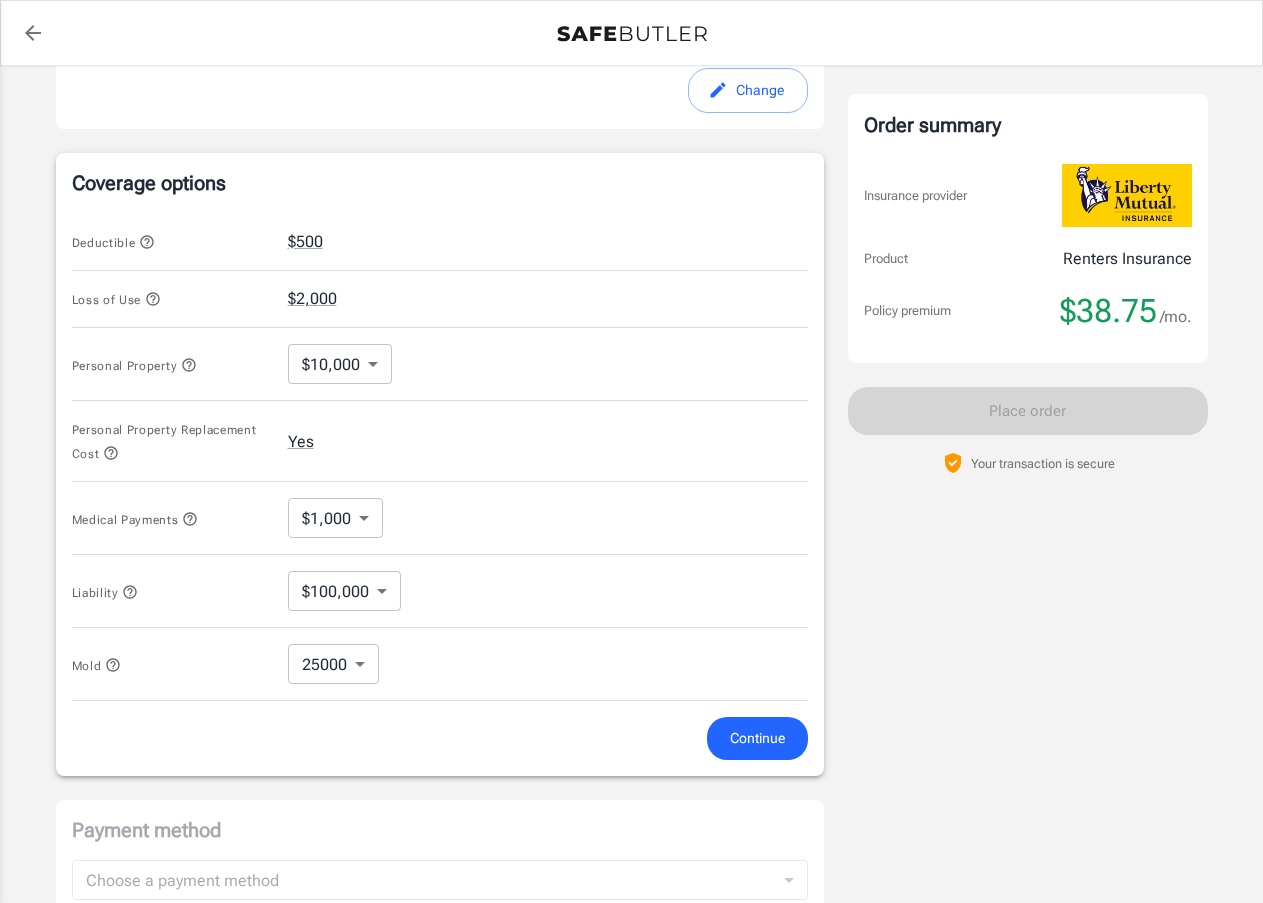 scroll, scrollTop: 704, scrollLeft: 0, axis: vertical 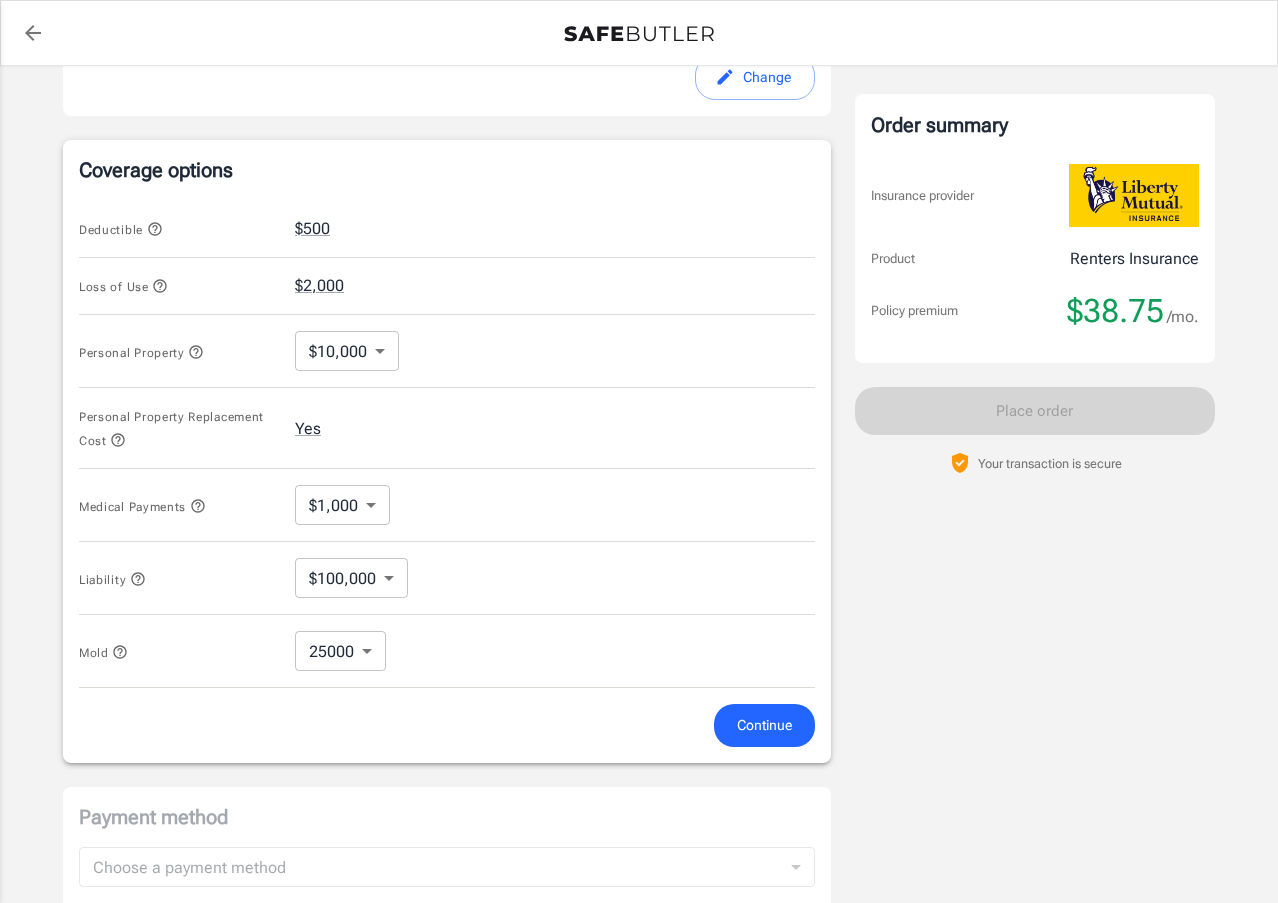 click on "Policy premium $ 38.75 /mo Liberty Mutual Renters Insurance 4519 FOREST HOME DR   MISSOURI CITY ,  TX   77459 Your address is standardized. nemi   adoki Your spouse and live-in family are automatically covered.  Learn More Your details Policy start date Jul 29, 2025 Email adoki83@gmail.com Phone 7135172215 Building type Single or multi family home Lived for over 6 months Yes Change Coverage options Deductible   $500 Loss of Use   $2,000 Personal Property   $10,000 10000 ​ Personal Property Replacement Cost   Yes Medical Payments   $1,000 1000 ​ Liability   $100,000 100000 ​ Mold   25000 25000 ​ Continue Payment method Choose a payment method ​ Choose a payment method Add payment method Optional settings Add landlord as interested party Order summary Insurance provider Product Renters Insurance Policy premium $38.75 /mo. Online purchase discount applied. Payment frequency No additional fees. Today's Due $38.75 Place order   Need some help? Call" at bounding box center [639, 287] 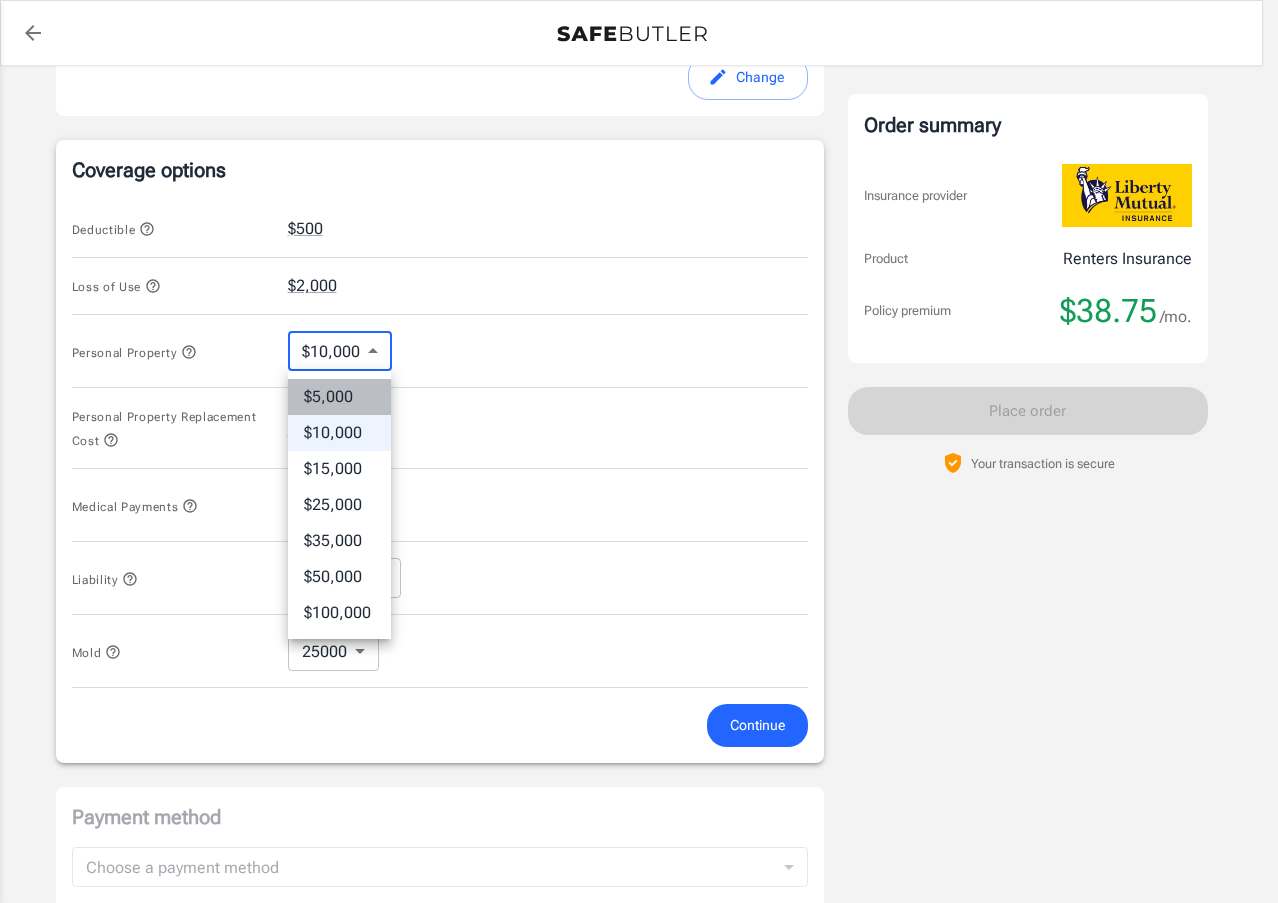 click on "$5,000" at bounding box center [339, 397] 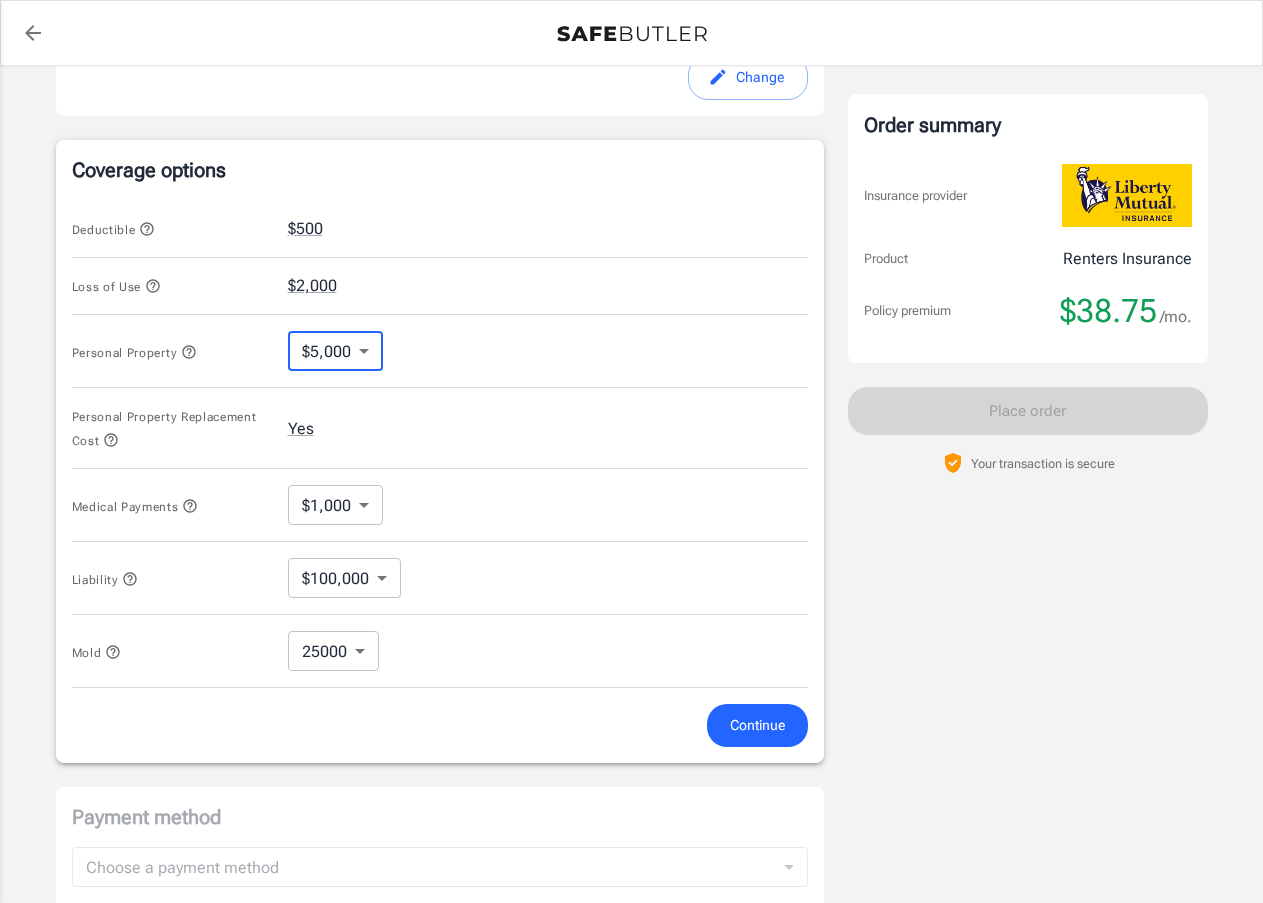 click on "Policy premium $ 38.75 /mo Liberty Mutual Renters Insurance 4519 FOREST HOME DR   MISSOURI CITY ,  TX   77459 Your address is standardized. nemi   adoki Your spouse and live-in family are automatically covered.  Learn More Your details Policy start date Jul 29, 2025 Email adoki83@gmail.com Phone 7135172215 Building type Single or multi family home Lived for over 6 months Yes Change Coverage options Deductible   $500 Loss of Use   $2,000 Personal Property   $5,000 5000 ​ Personal Property Replacement Cost   Yes Medical Payments   $1,000 1000 ​ Liability   $100,000 100000 ​ Mold   25000 25000 ​ Continue Payment method Choose a payment method ​ Choose a payment method Add payment method Optional settings Add landlord as interested party Order summary Insurance provider Product Renters Insurance Policy premium $38.75 /mo. Online purchase discount applied. Payment frequency No additional fees. Today's Due $38.75 Place order   Need some help? Call  1-" at bounding box center (631, 287) 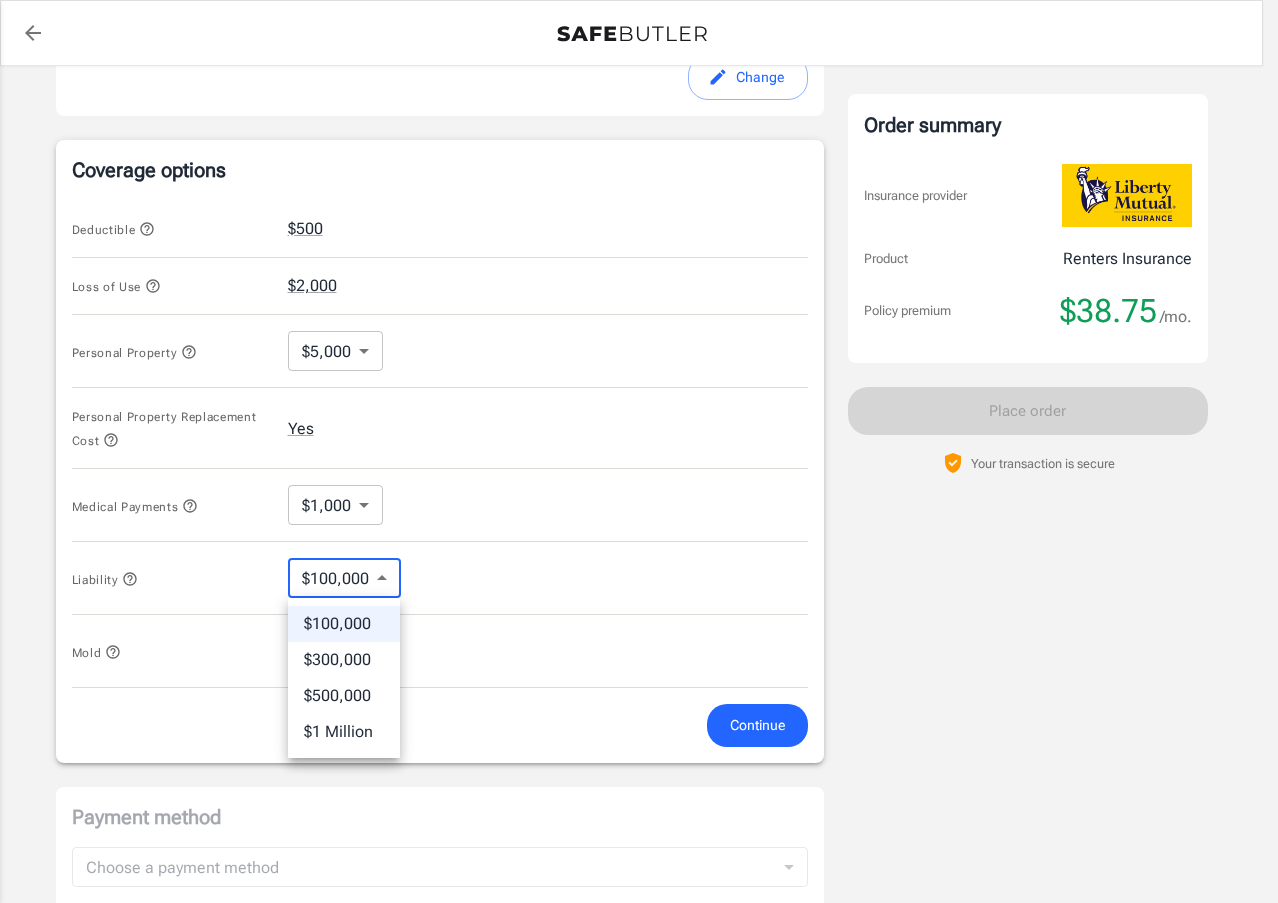 click at bounding box center [639, 451] 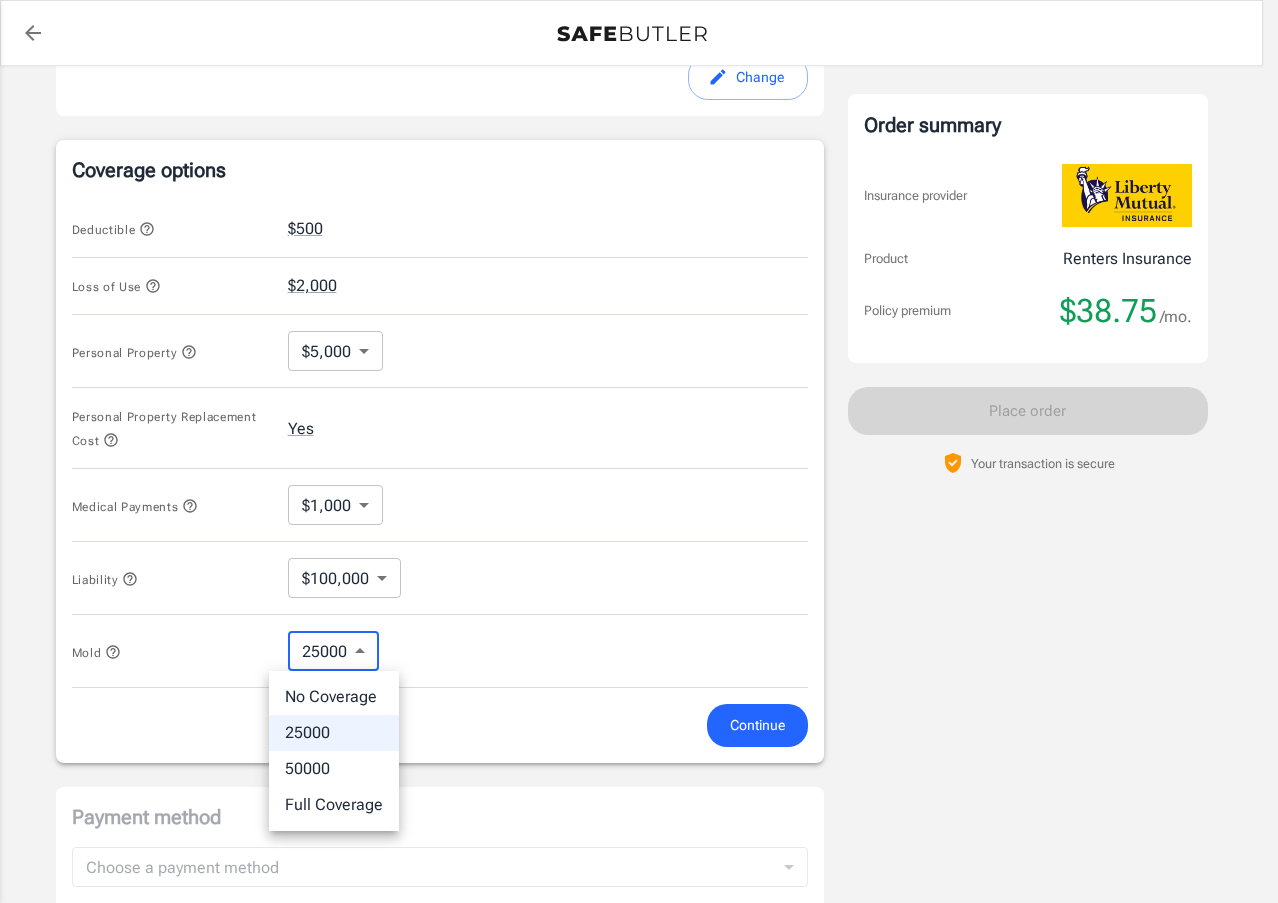 click on "Policy premium $ 38.75 /mo Liberty Mutual Renters Insurance 4519 FOREST HOME DR   MISSOURI CITY ,  TX   77459 Your address is standardized. nemi   adoki Your spouse and live-in family are automatically covered.  Learn More Your details Policy start date Jul 29, 2025 Email adoki83@gmail.com Phone 7135172215 Building type Single or multi family home Lived for over 6 months Yes Change Coverage options Deductible   $500 Loss of Use   $2,000 Personal Property   $5,000 5000 ​ Personal Property Replacement Cost   Yes Medical Payments   $1,000 1000 ​ Liability   $100,000 100000 ​ Mold   25000 25000 ​ Continue Payment method Choose a payment method ​ Choose a payment method Add payment method Optional settings Add landlord as interested party Order summary Insurance provider Product Renters Insurance Policy premium $38.75 /mo. Online purchase discount applied. Payment frequency No additional fees. Today's Due $38.75 Place order   Need some help? Call  1-" at bounding box center [639, 287] 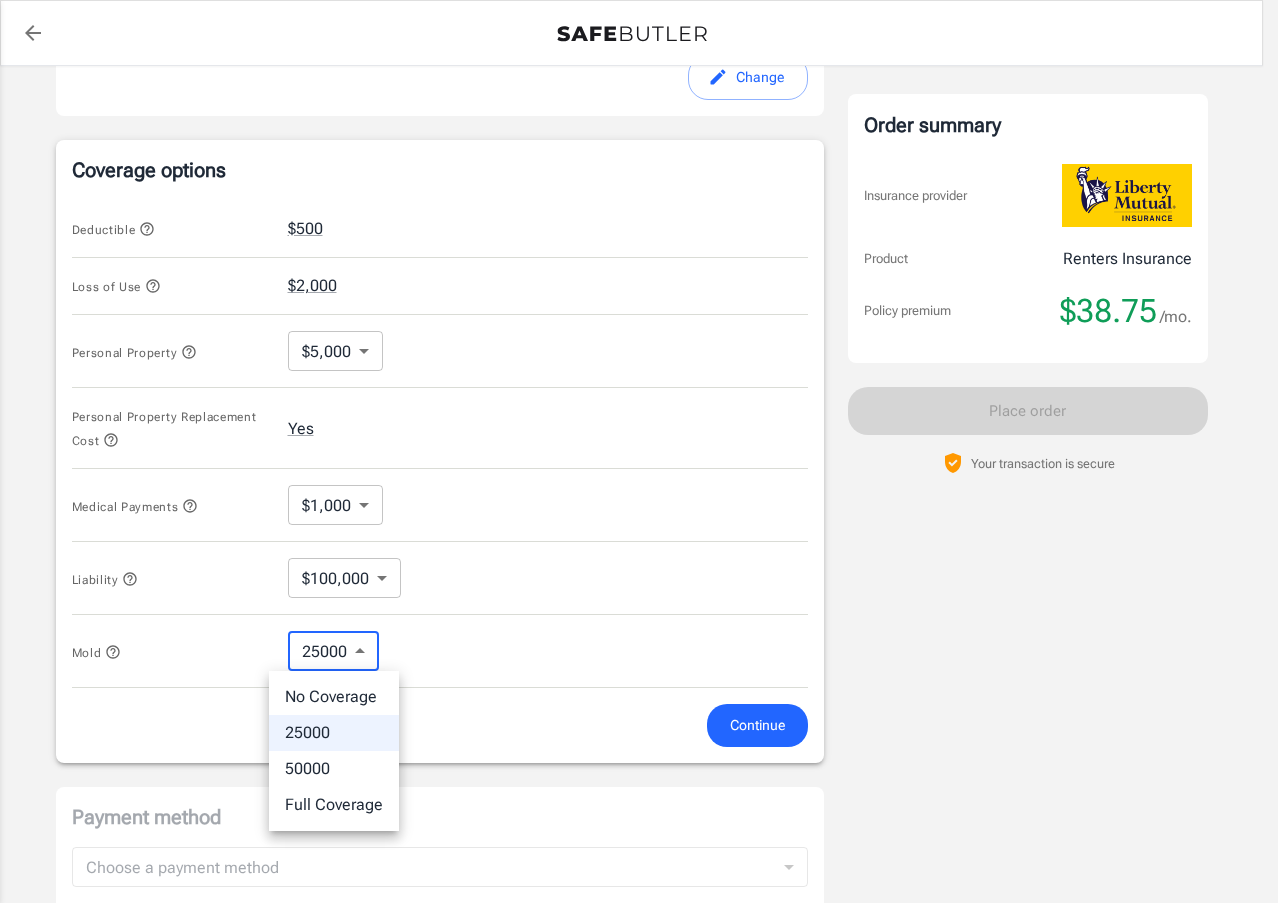 click at bounding box center [639, 451] 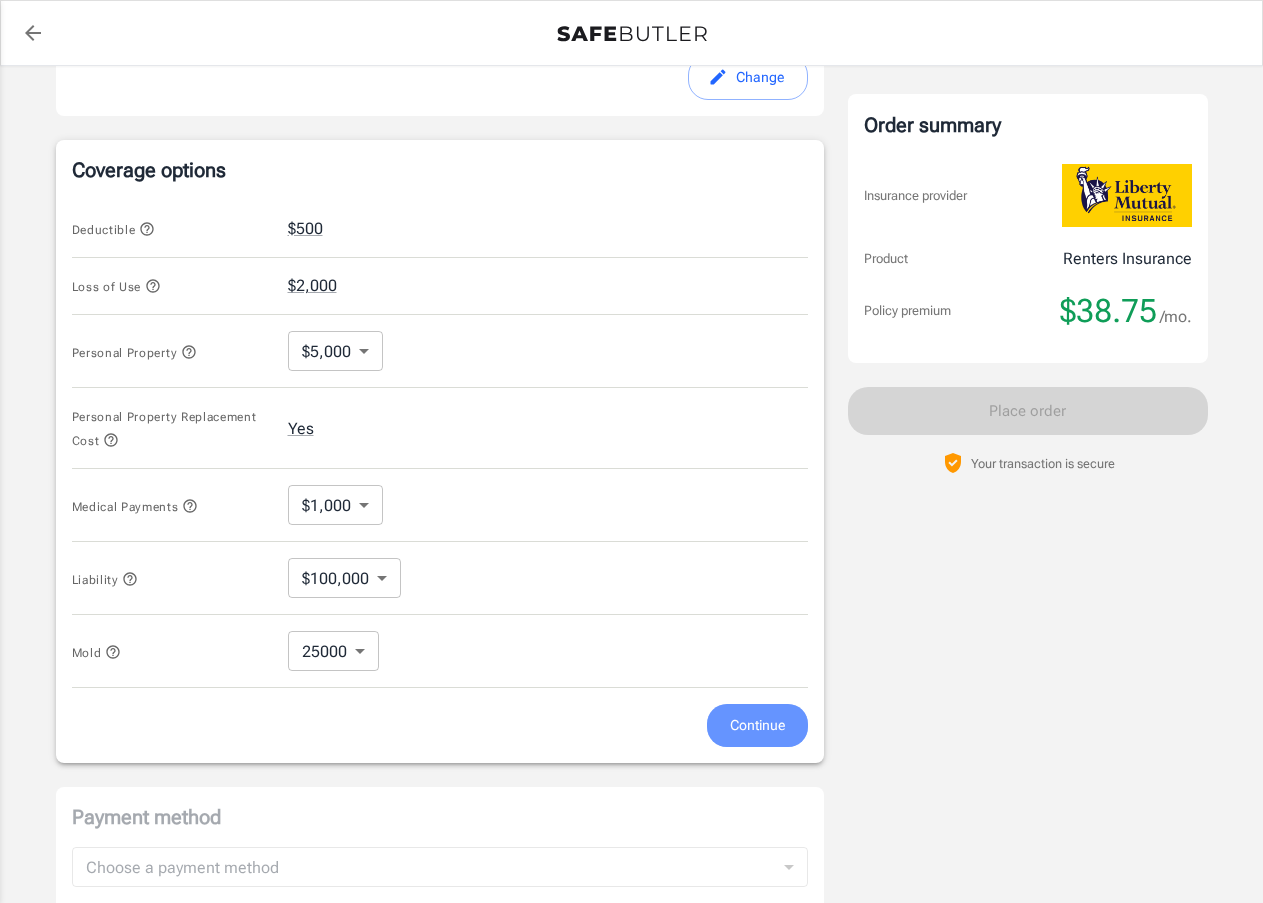 click on "Continue" at bounding box center (757, 725) 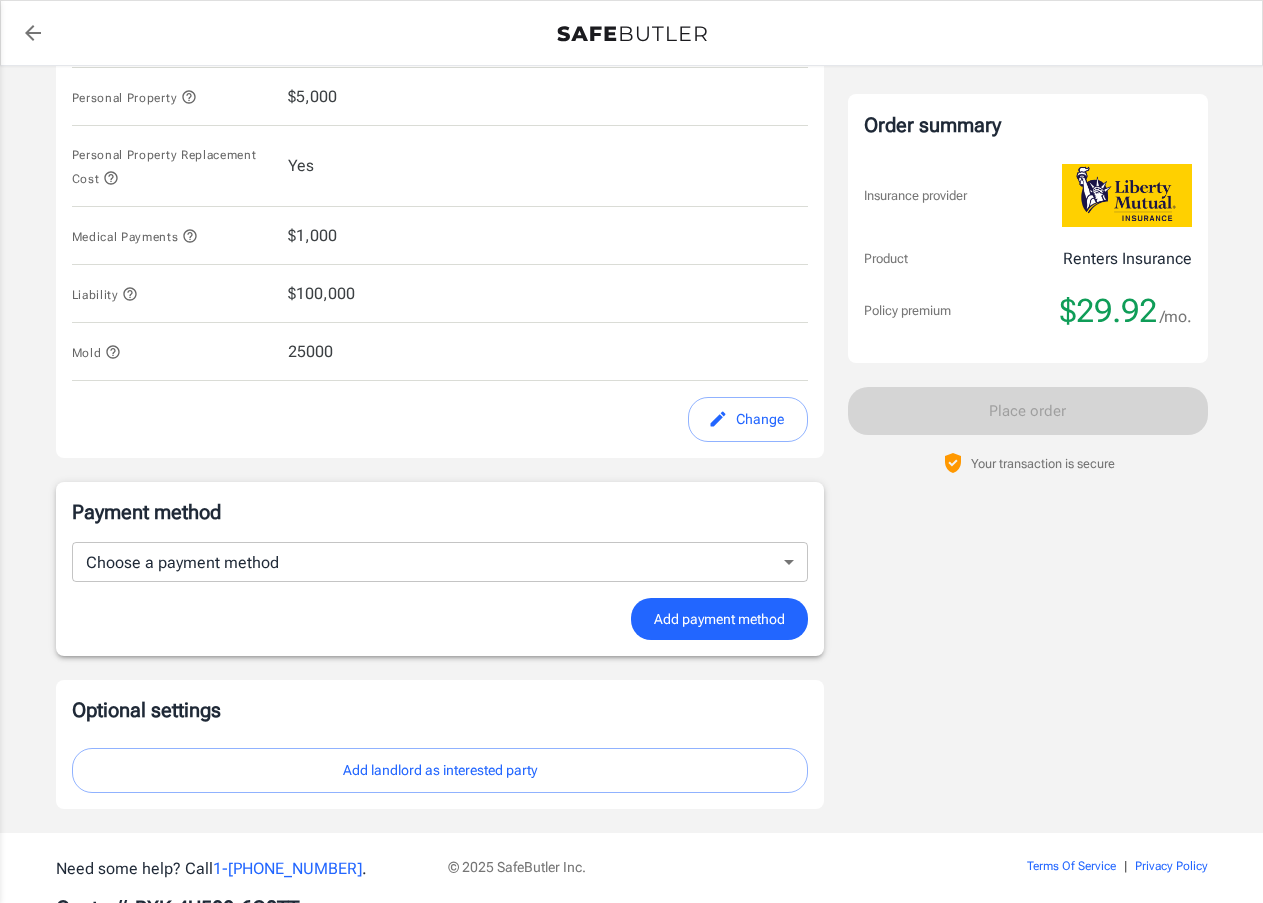 scroll, scrollTop: 1021, scrollLeft: 0, axis: vertical 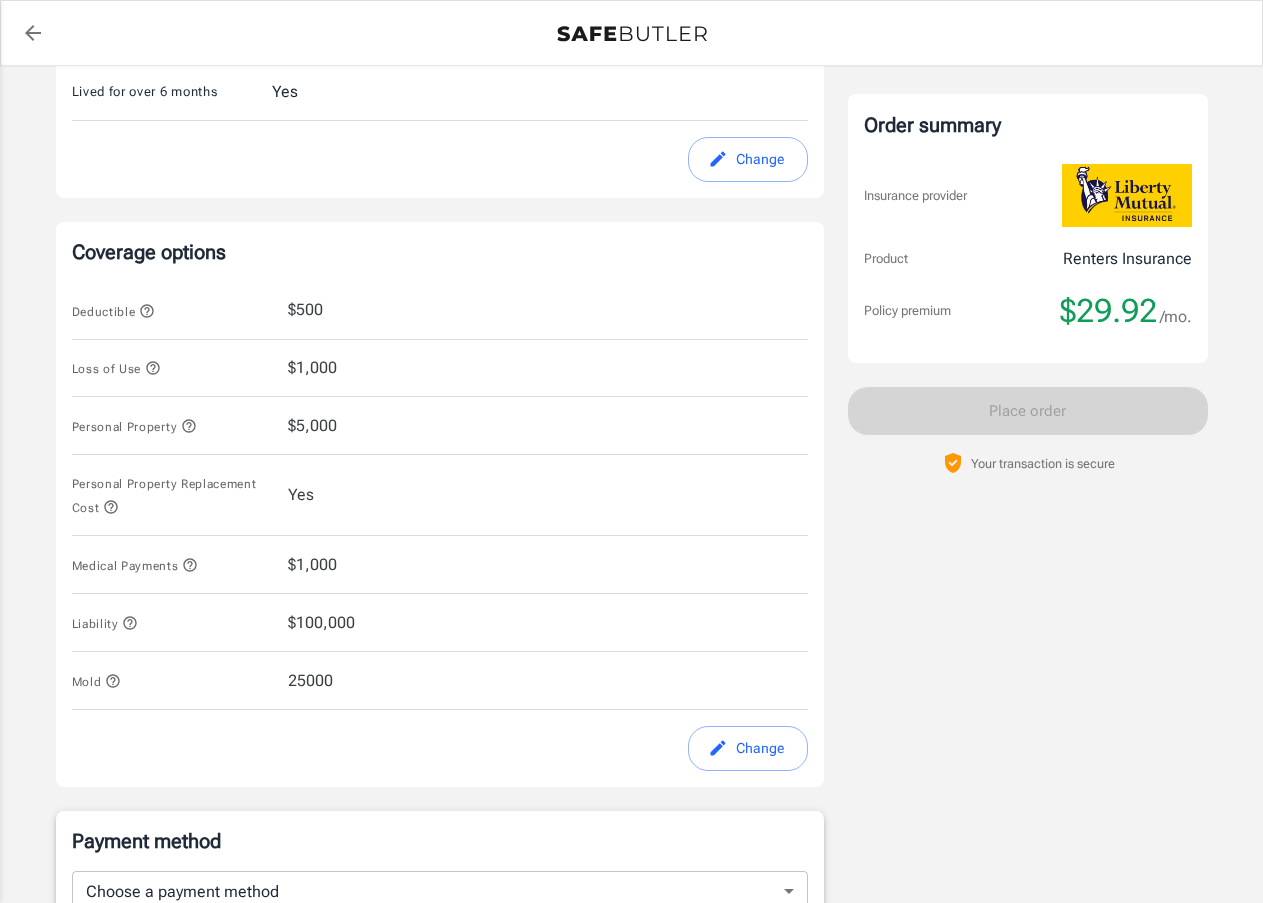 click on "25000" at bounding box center (310, 681) 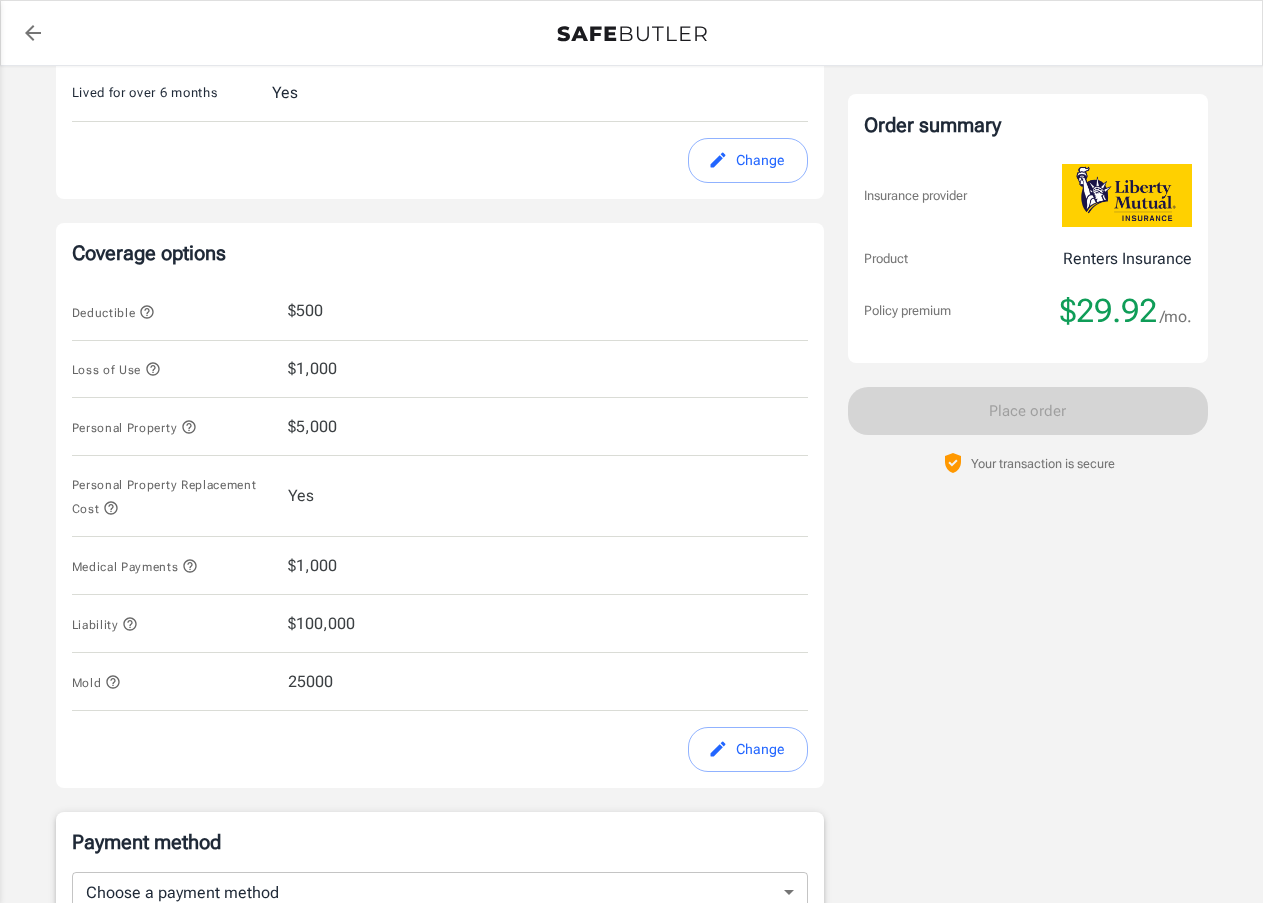 click 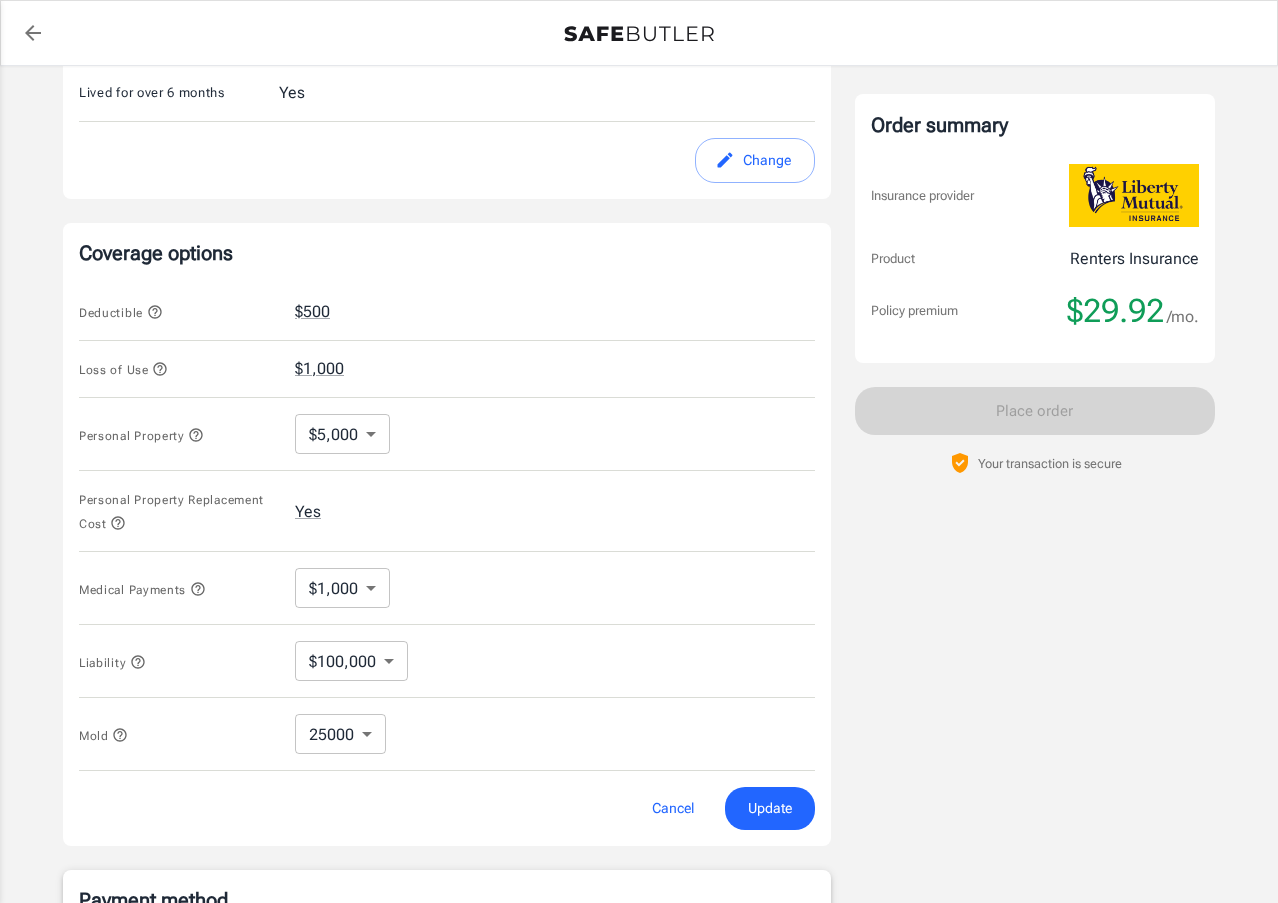 click on "Policy premium $ 29.92 /mo Liberty Mutual Renters Insurance 4519 FOREST HOME DR   MISSOURI CITY ,  TX   77459 Your address is standardized. nemi   adoki Your spouse and live-in family are automatically covered.  Learn More Your details Policy start date Jul 29, 2025 Email adoki83@gmail.com Phone 7135172215 Building type Single or multi family home Lived for over 6 months Yes Change Coverage options Deductible   $500 Loss of Use   $1,000 Personal Property   $5,000 5000 ​ Personal Property Replacement Cost   Yes Medical Payments   $1,000 1000 ​ Liability   $100,000 100000 ​ Mold   25000 25000 ​ Cancel Update Payment method Choose a payment method ​ Choose a payment method Add payment method Optional settings Add landlord as interested party Order summary Insurance provider Product Renters Insurance Policy premium $29.92 /mo. Online purchase discount applied. Payment frequency No additional fees. Today's Due $29.92 Place order   1- 800-216-1417 . |" at bounding box center (639, 370) 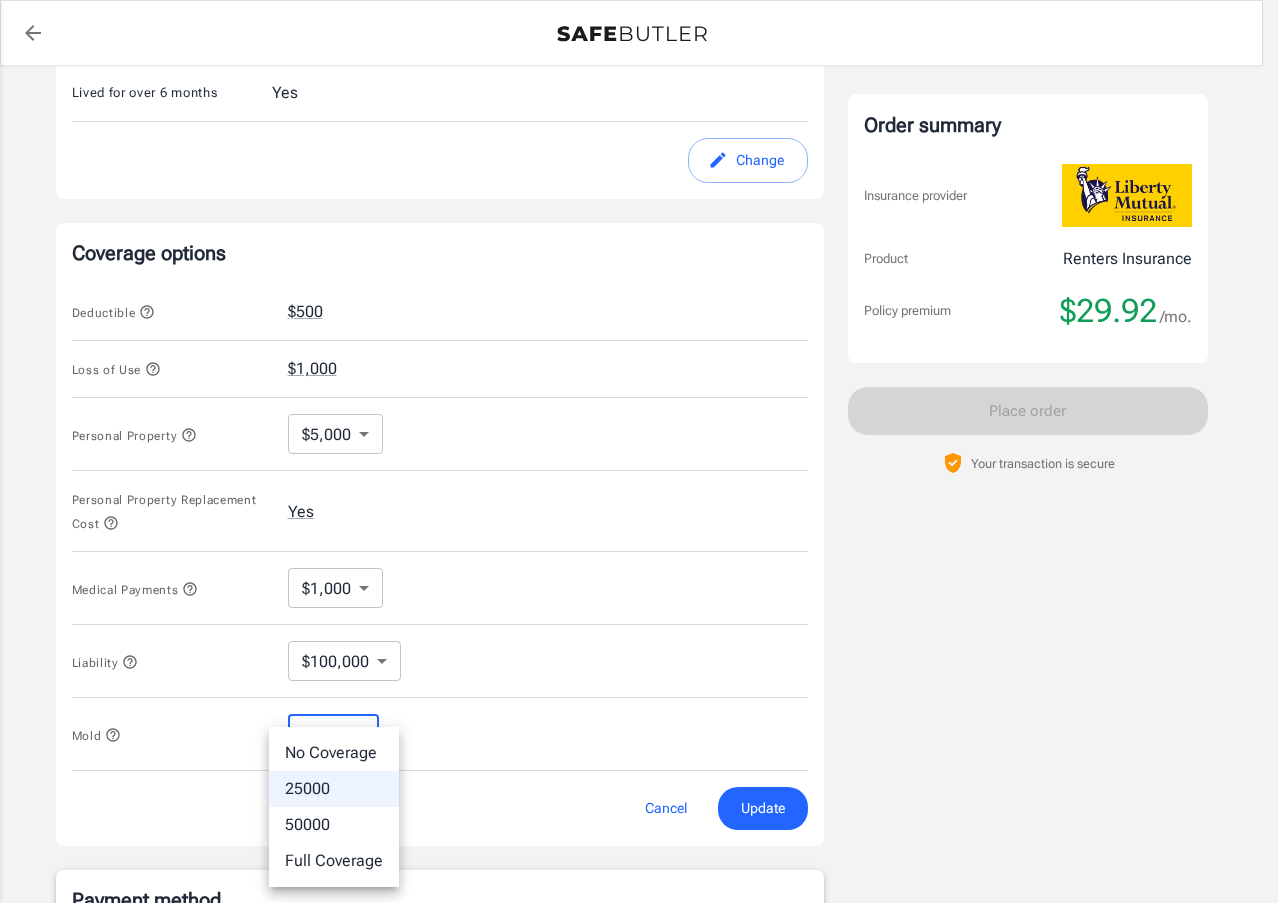 click on "Full Coverage" at bounding box center [334, 861] 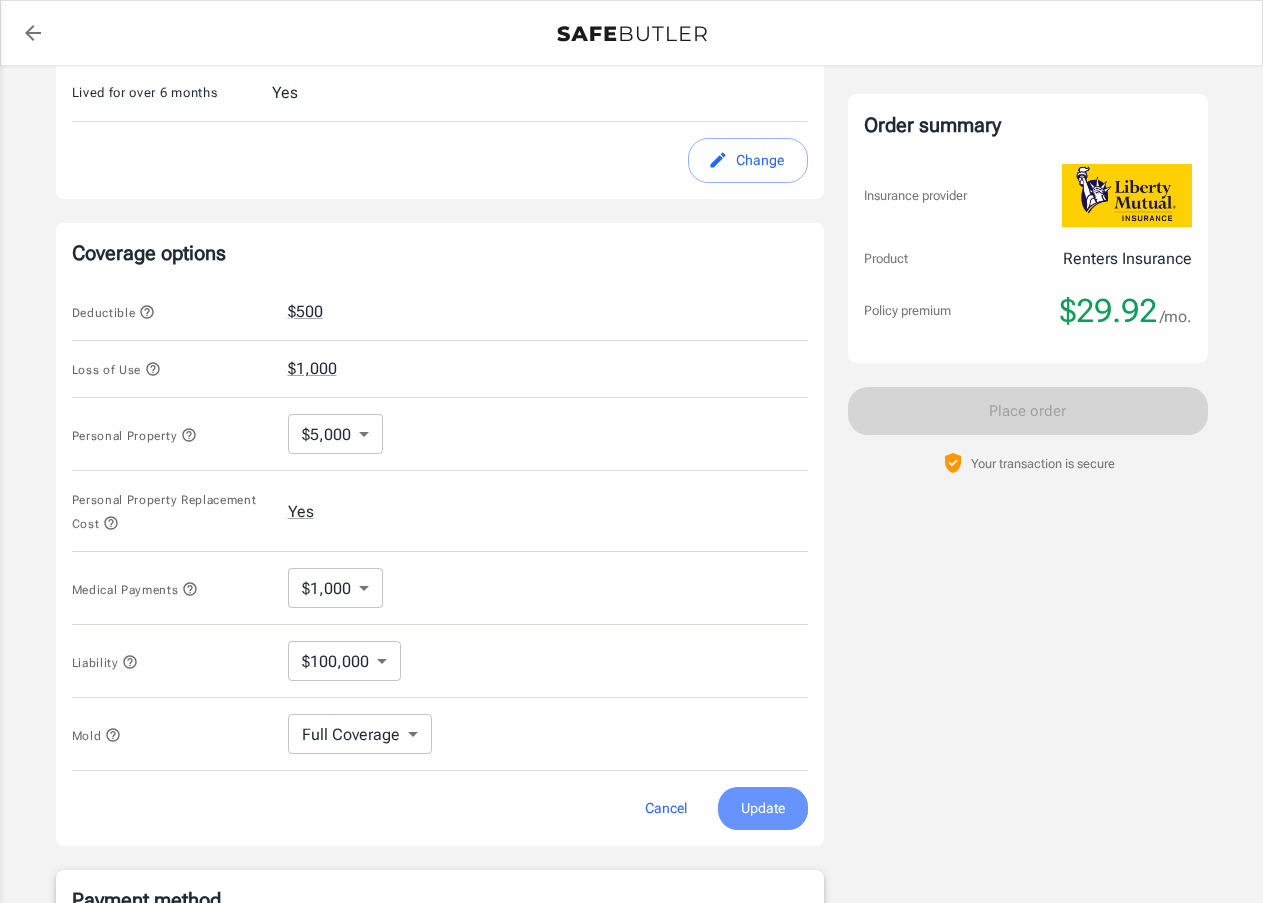 click on "Update" at bounding box center [763, 808] 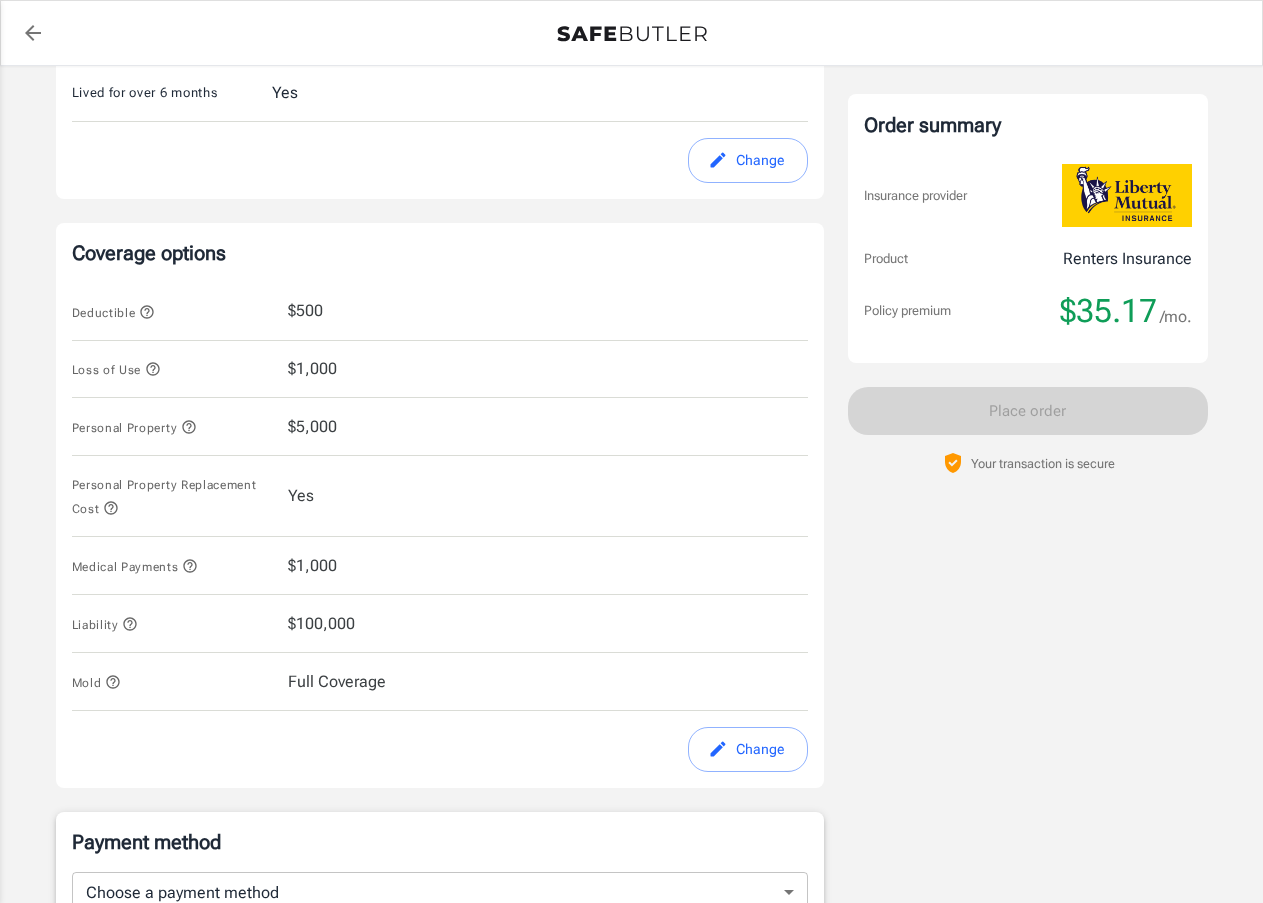 click 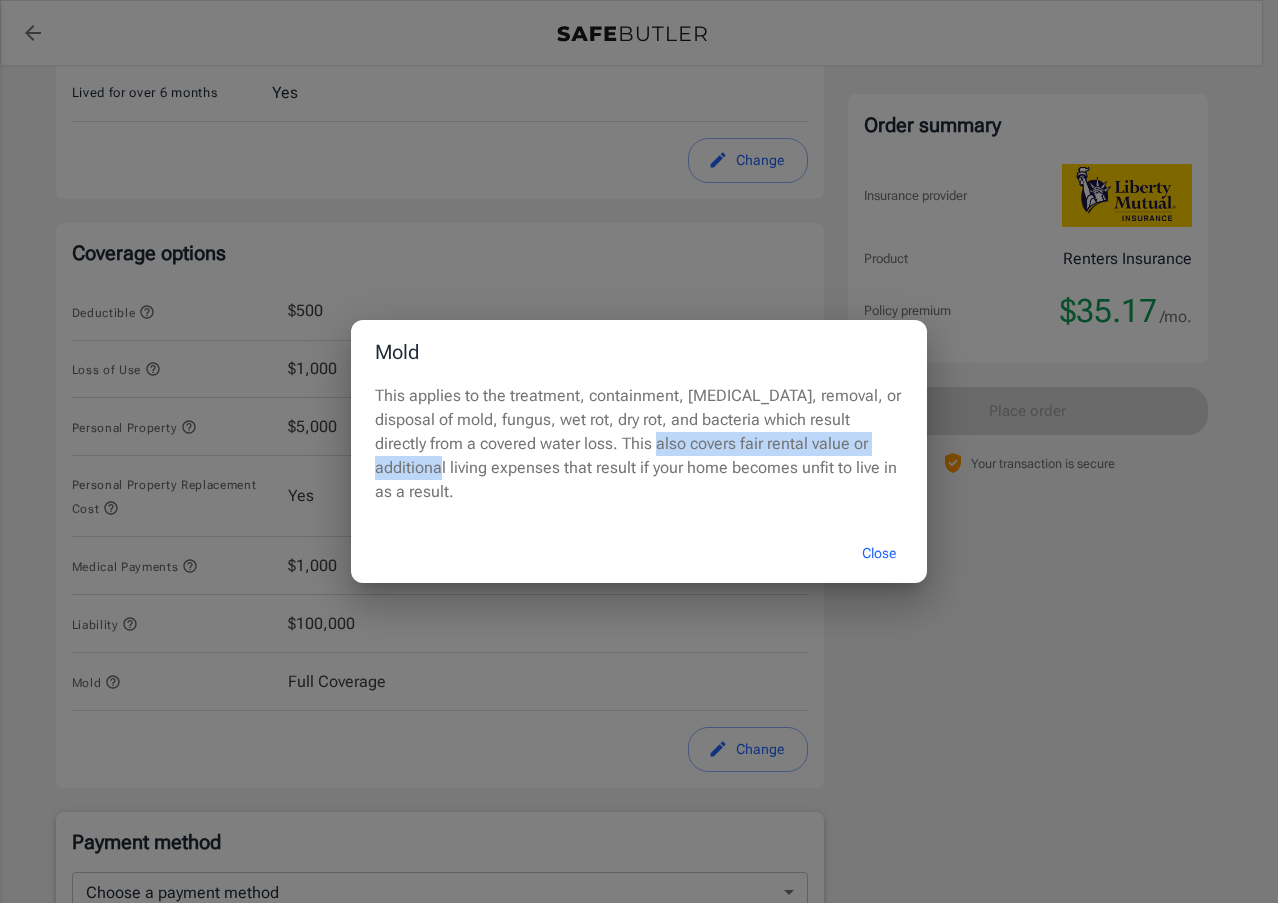 drag, startPoint x: 624, startPoint y: 455, endPoint x: 535, endPoint y: 458, distance: 89.050545 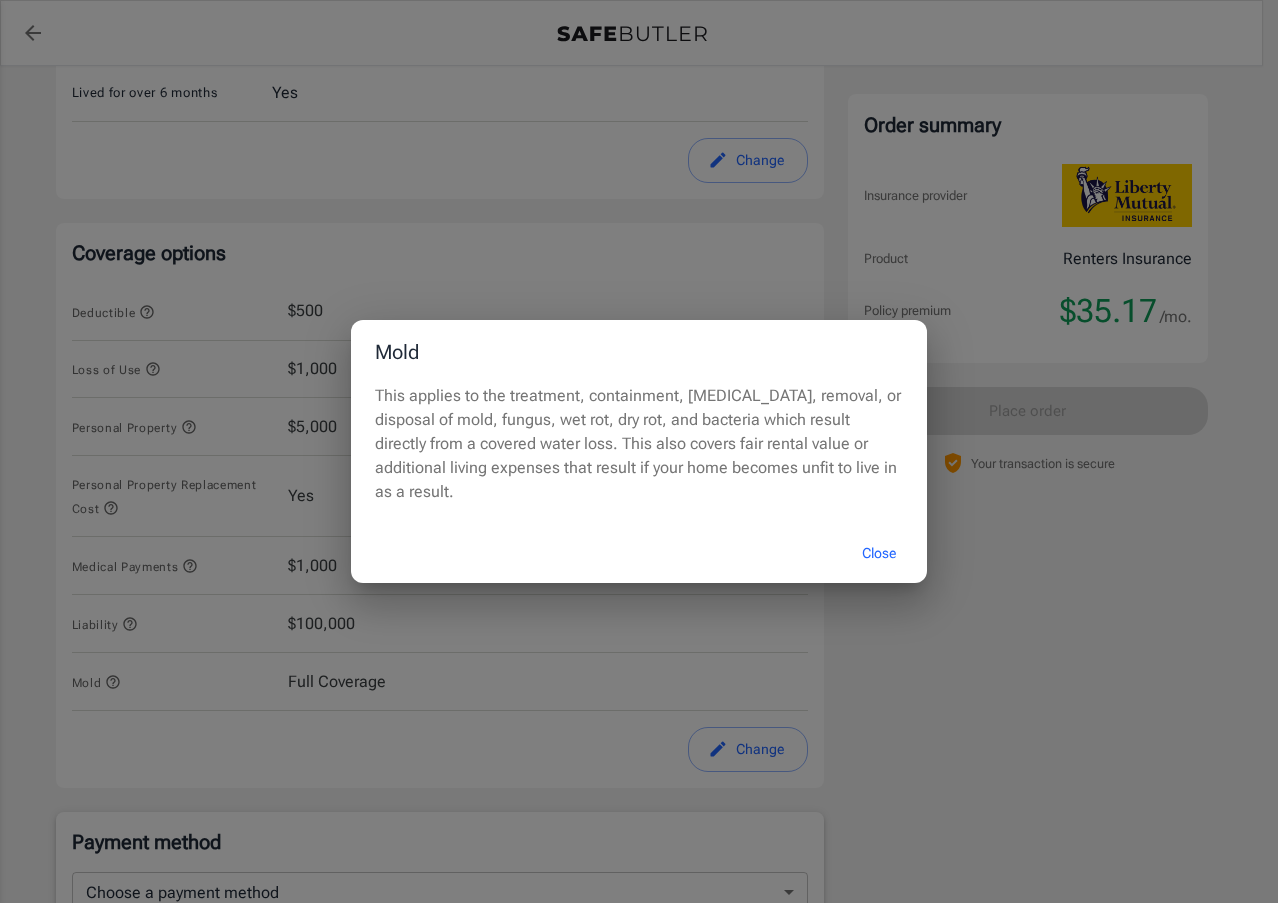 click on "This applies to the treatment, containment, decontamination, removal, or disposal of mold, fungus, wet rot, dry rot, and bacteria which result directly from a covered water loss. This also covers fair rental value or additional living expenses that result if your home becomes unfit to live in as a result." at bounding box center [639, 444] 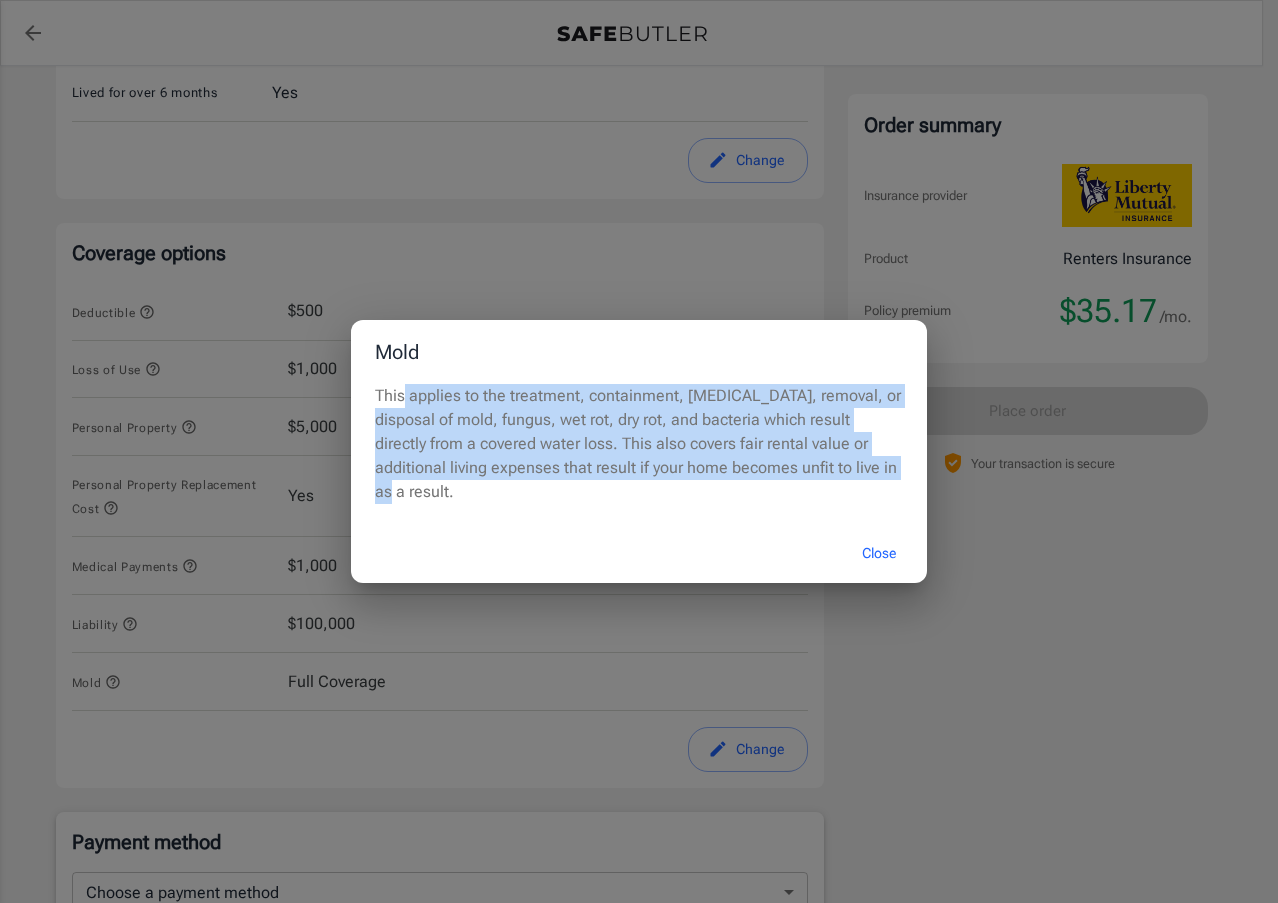 drag, startPoint x: 403, startPoint y: 405, endPoint x: 823, endPoint y: 472, distance: 425.3105 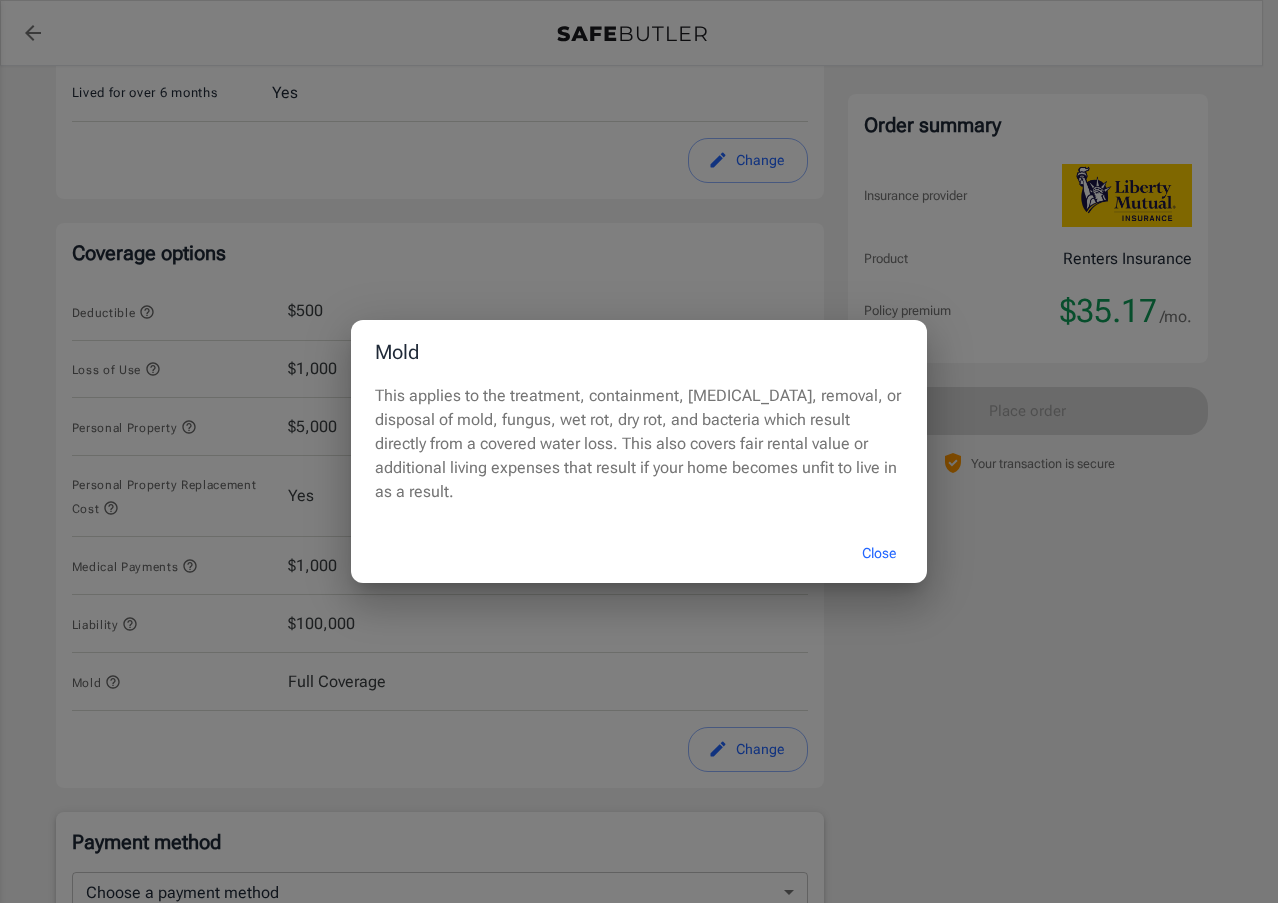 click on "Close" at bounding box center (879, 553) 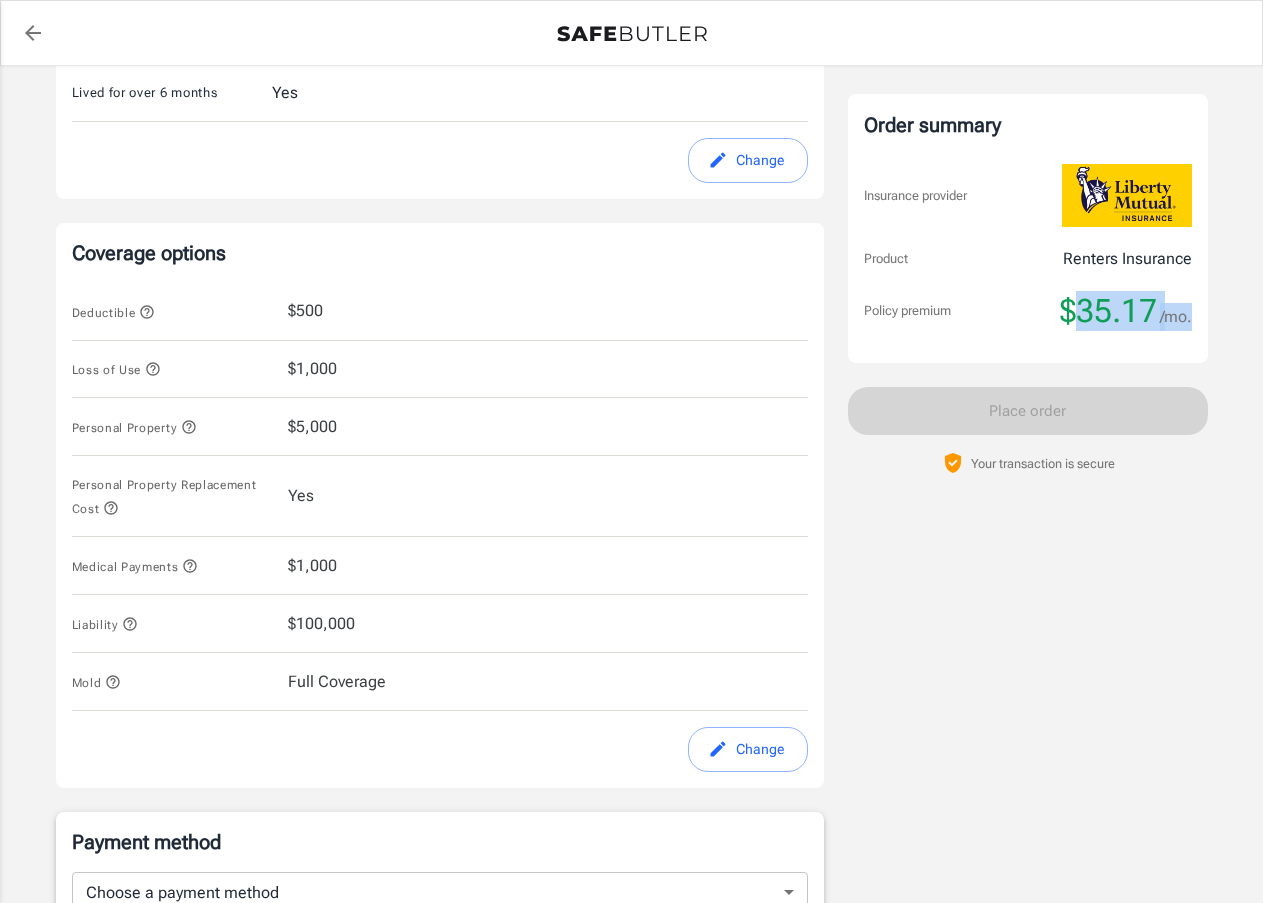 drag, startPoint x: 1081, startPoint y: 315, endPoint x: 1204, endPoint y: 323, distance: 123.25989 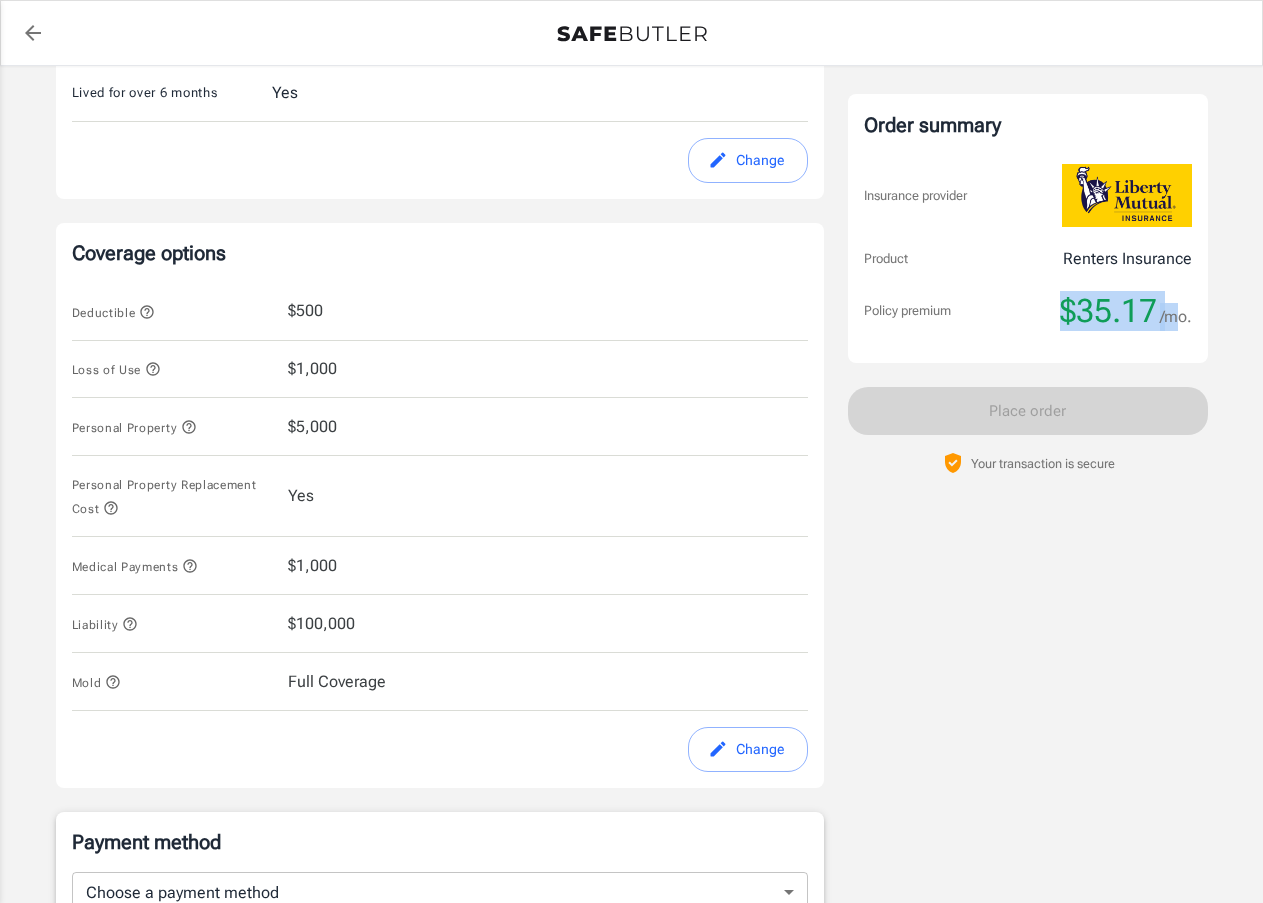 drag, startPoint x: 1063, startPoint y: 310, endPoint x: 1172, endPoint y: 308, distance: 109.01835 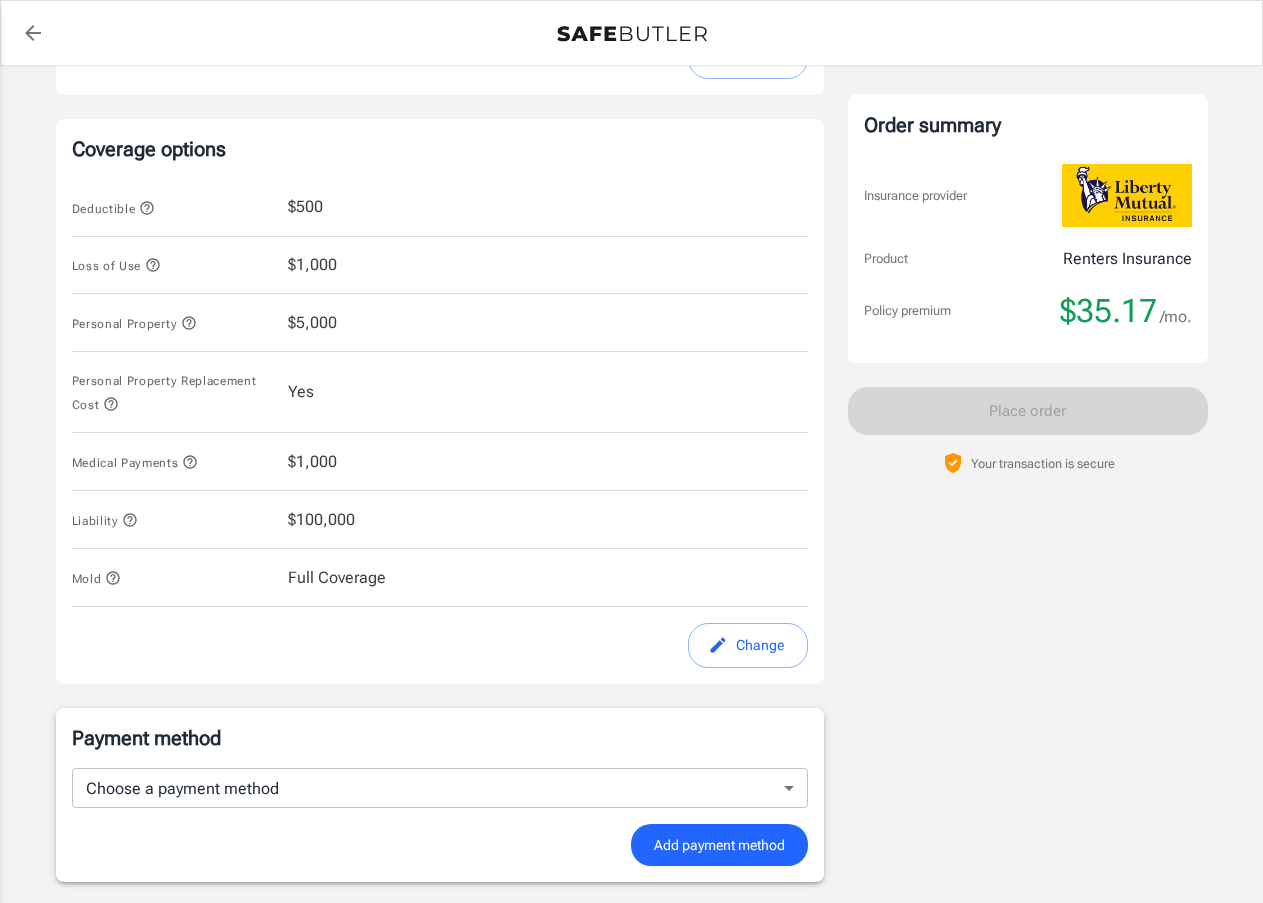 scroll, scrollTop: 723, scrollLeft: 0, axis: vertical 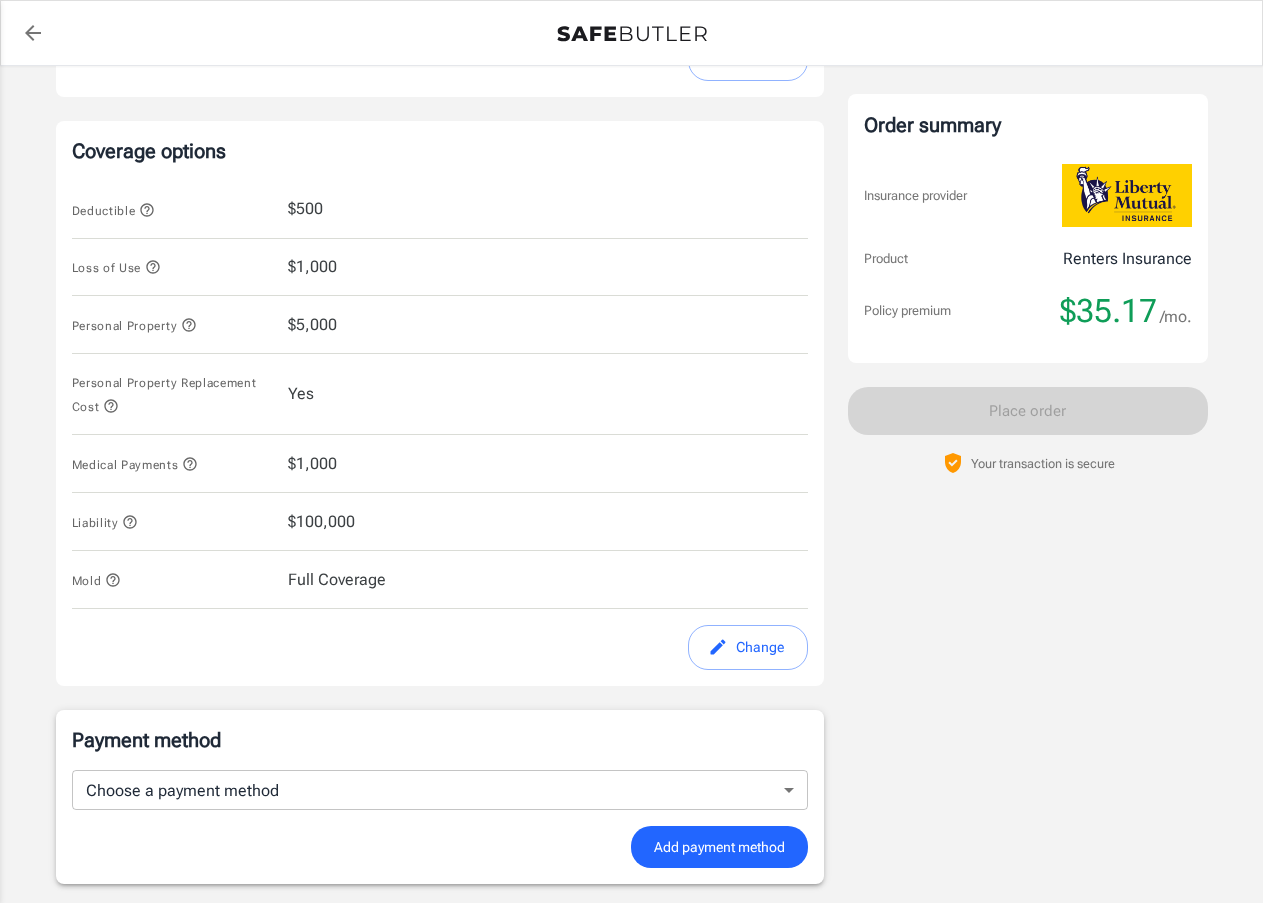 click on "Change" at bounding box center (748, 647) 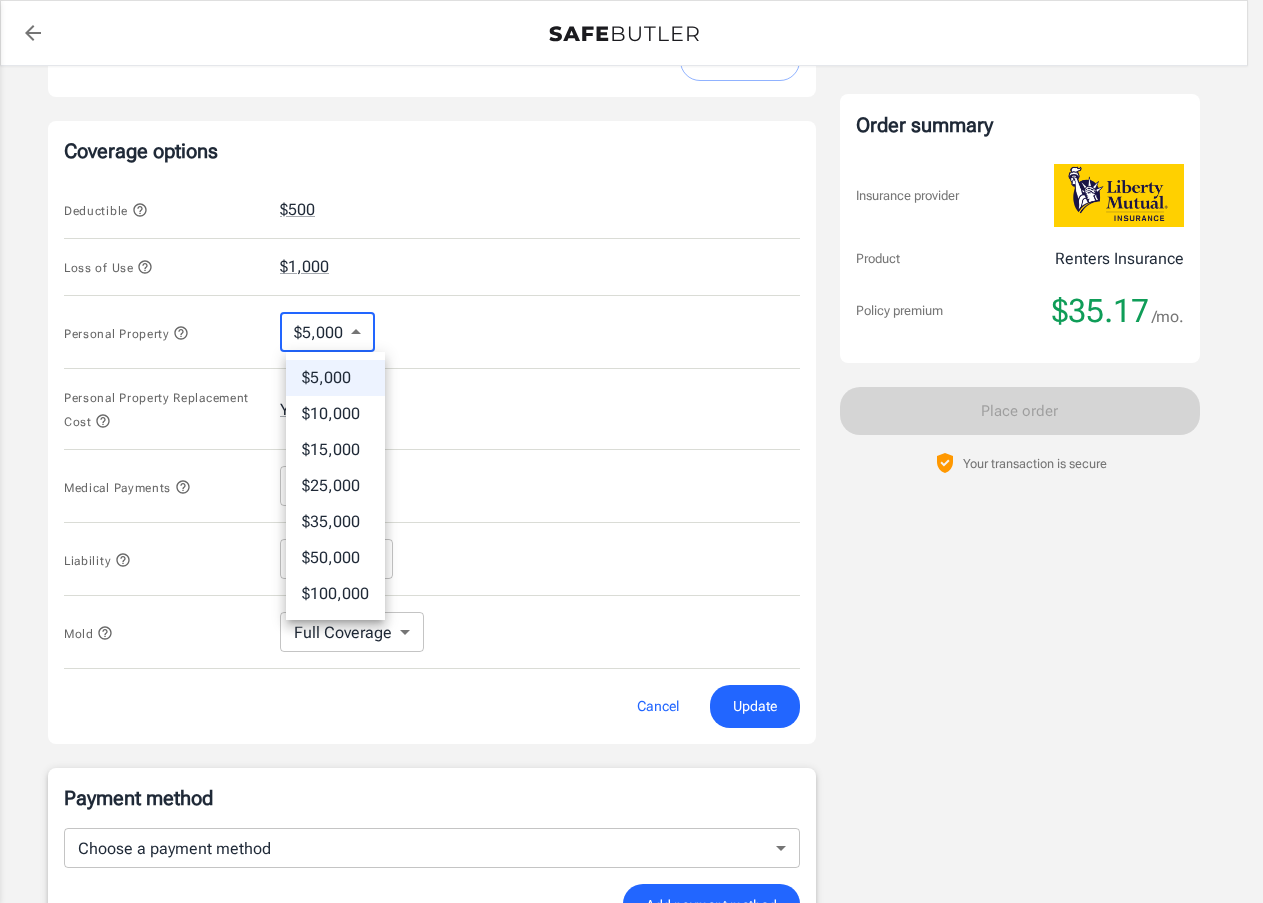 click on "Policy premium $ 35.17 /mo Liberty Mutual Renters Insurance 4519 FOREST HOME DR   MISSOURI CITY ,  TX   77459 Your address is standardized. nemi   adoki Your spouse and live-in family are automatically covered.  Learn More Your details Policy start date Jul 29, 2025 Email adoki83@gmail.com Phone 7135172215 Building type Single or multi family home Lived for over 6 months Yes Change Coverage options Deductible   $500 Loss of Use   $1,000 Personal Property   $5,000 5000 ​ Personal Property Replacement Cost   Yes Medical Payments   $1,000 1000 ​ Liability   $100,000 100000 ​ Mold   Full Coverage Full Coverage ​ Cancel Update Payment method Choose a payment method ​ Choose a payment method Add payment method Optional settings Add landlord as interested party Order summary Insurance provider Product Renters Insurance Policy premium $35.17 /mo. Online purchase discount applied. Payment frequency No additional fees. Today's Due $35.17 Place order   1-" at bounding box center (631, 268) 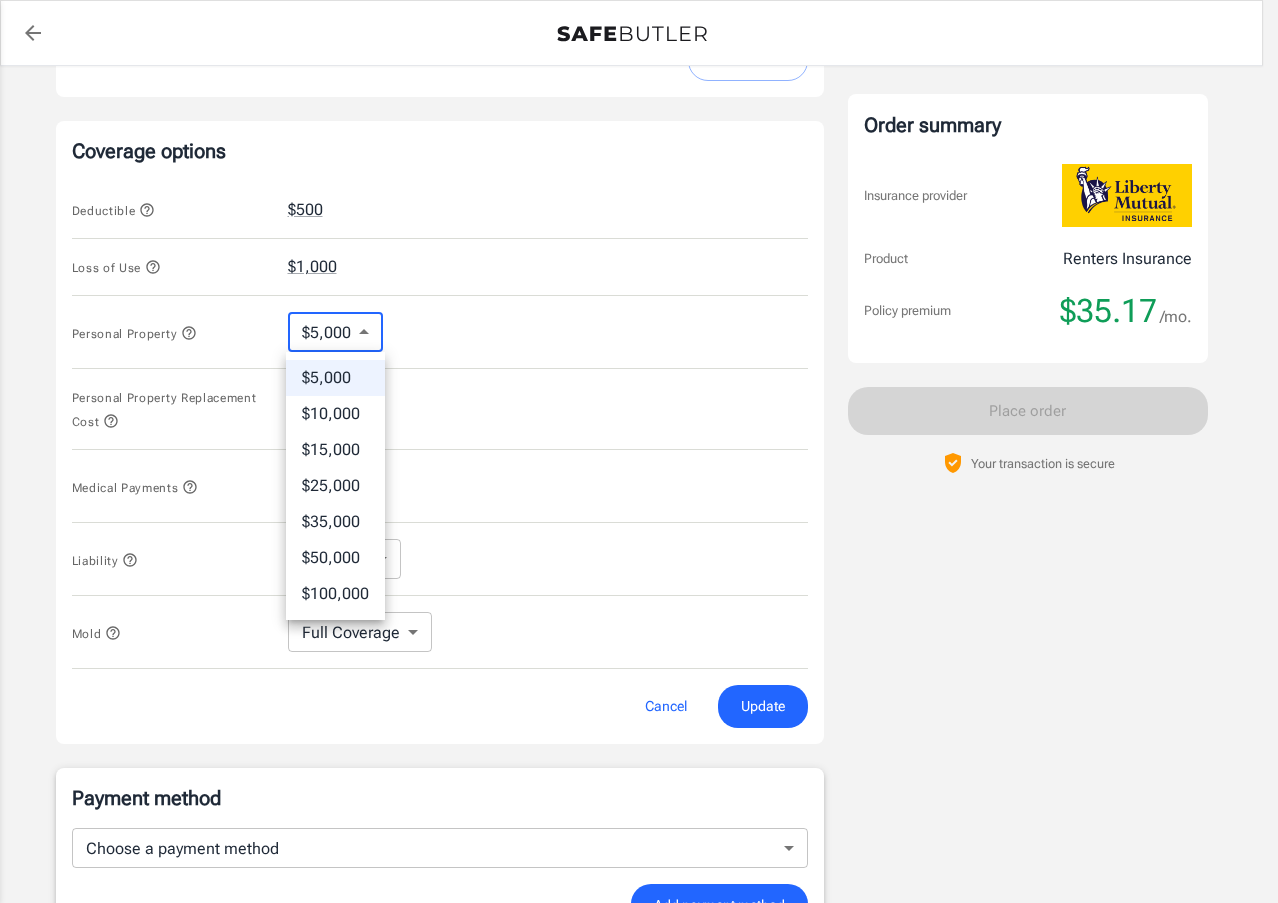 click on "$10,000" at bounding box center [335, 414] 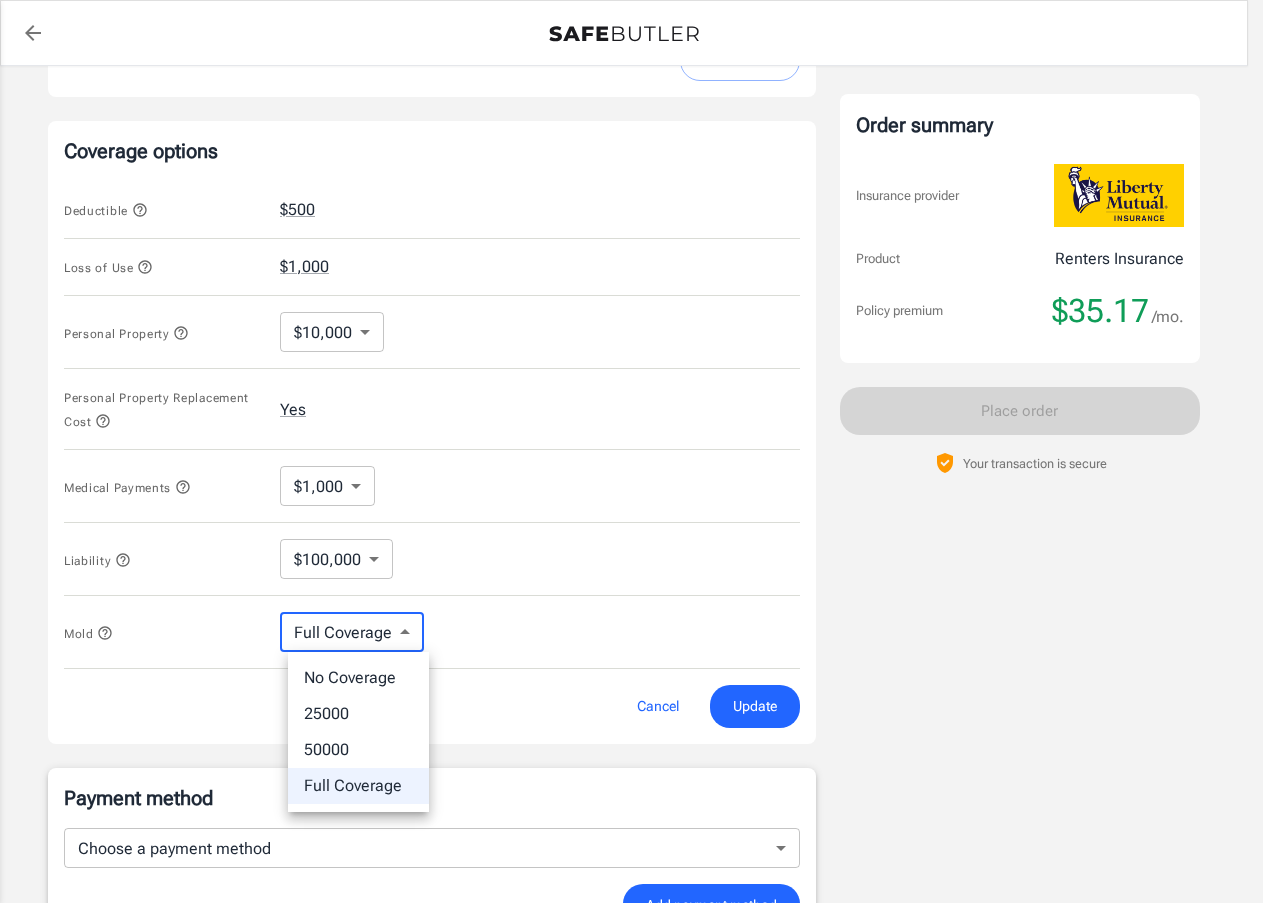 click on "Policy premium $ 35.17 /mo Liberty Mutual Renters Insurance 4519 FOREST HOME DR   MISSOURI CITY ,  TX   77459 Your address is standardized. nemi   adoki Your spouse and live-in family are automatically covered.  Learn More Your details Policy start date Jul 29, 2025 Email adoki83@gmail.com Phone 7135172215 Building type Single or multi family home Lived for over 6 months Yes Change Coverage options Deductible   $500 Loss of Use   $1,000 Personal Property   $10,000 10000 ​ Personal Property Replacement Cost   Yes Medical Payments   $1,000 1000 ​ Liability   $100,000 100000 ​ Mold   Full Coverage Full Coverage ​ Cancel Update Payment method Choose a payment method ​ Choose a payment method Add payment method Optional settings Add landlord as interested party Order summary Insurance provider Product Renters Insurance Policy premium $35.17 /mo. Online purchase discount applied. Payment frequency No additional fees. Today's Due $35.17 Place order   ." at bounding box center (631, 268) 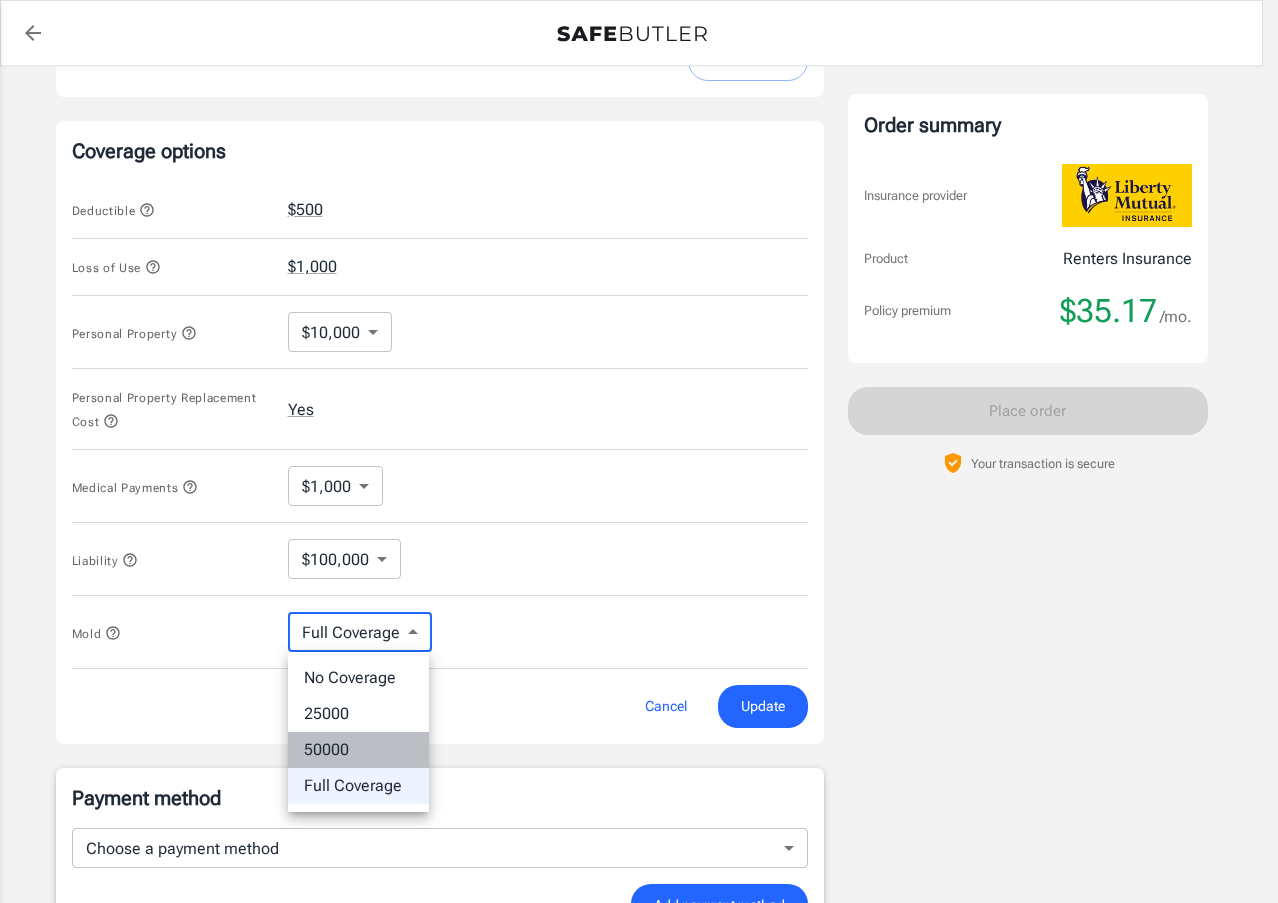 click on "50000" at bounding box center [358, 750] 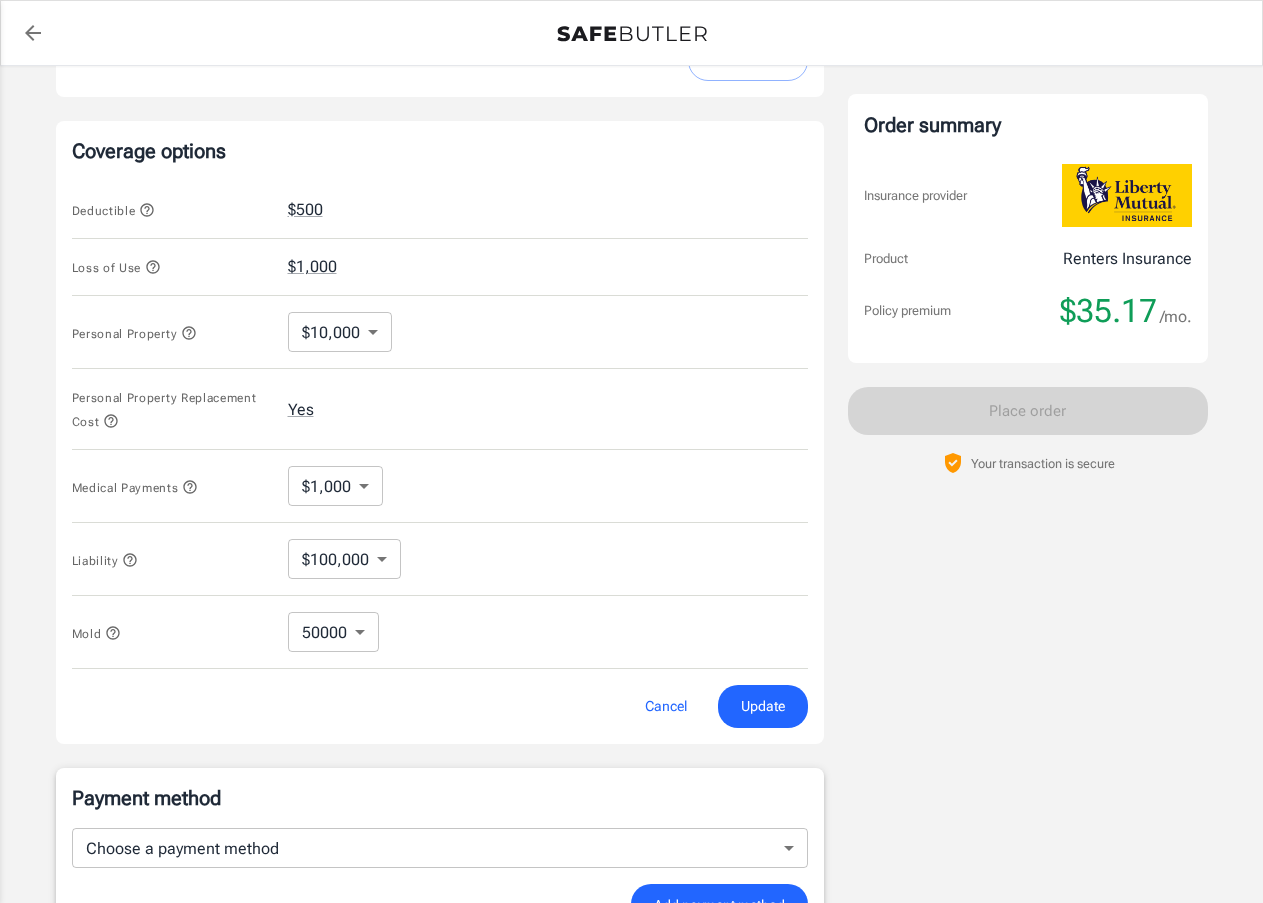 click on "Cancel Update" at bounding box center (440, 706) 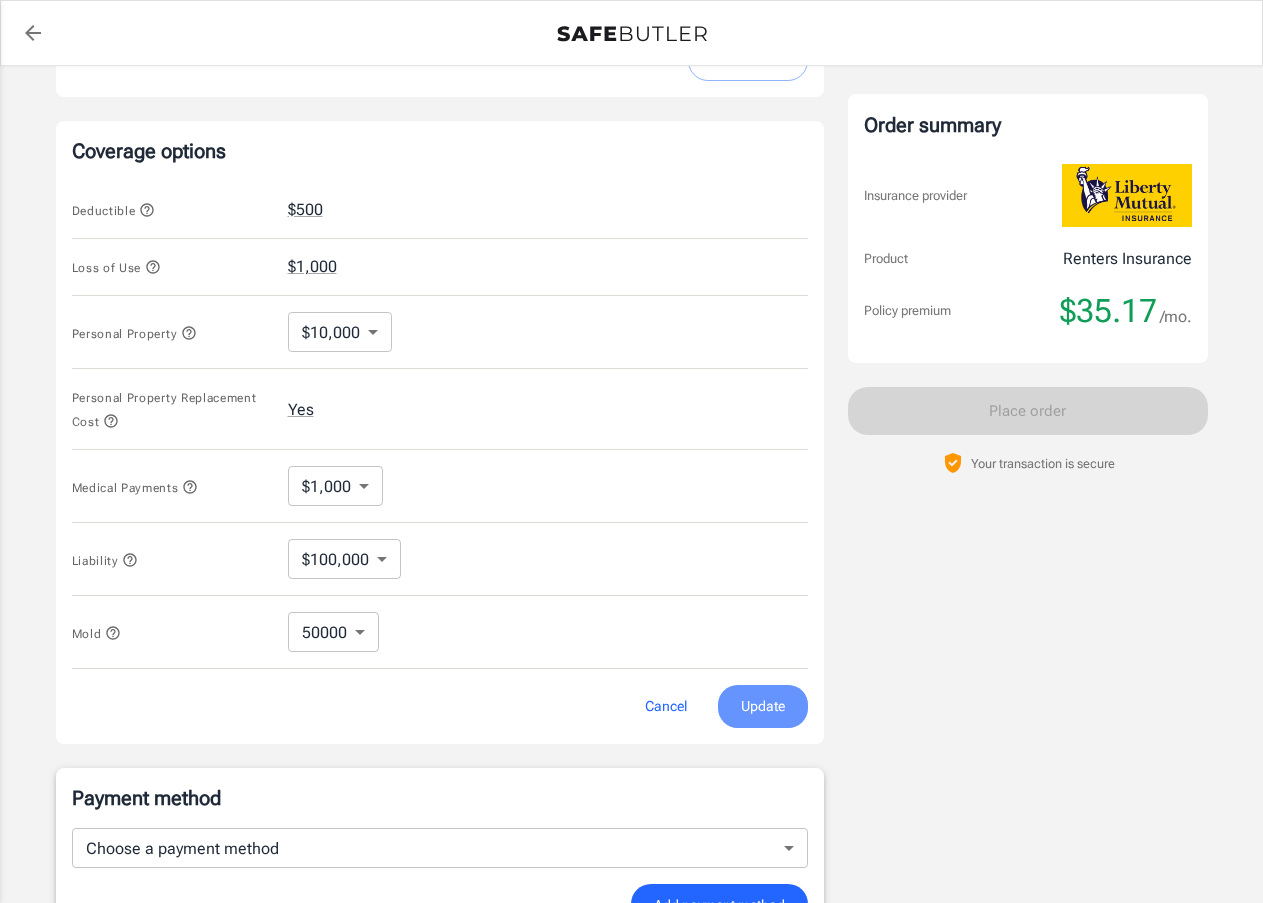 click on "Update" at bounding box center [763, 706] 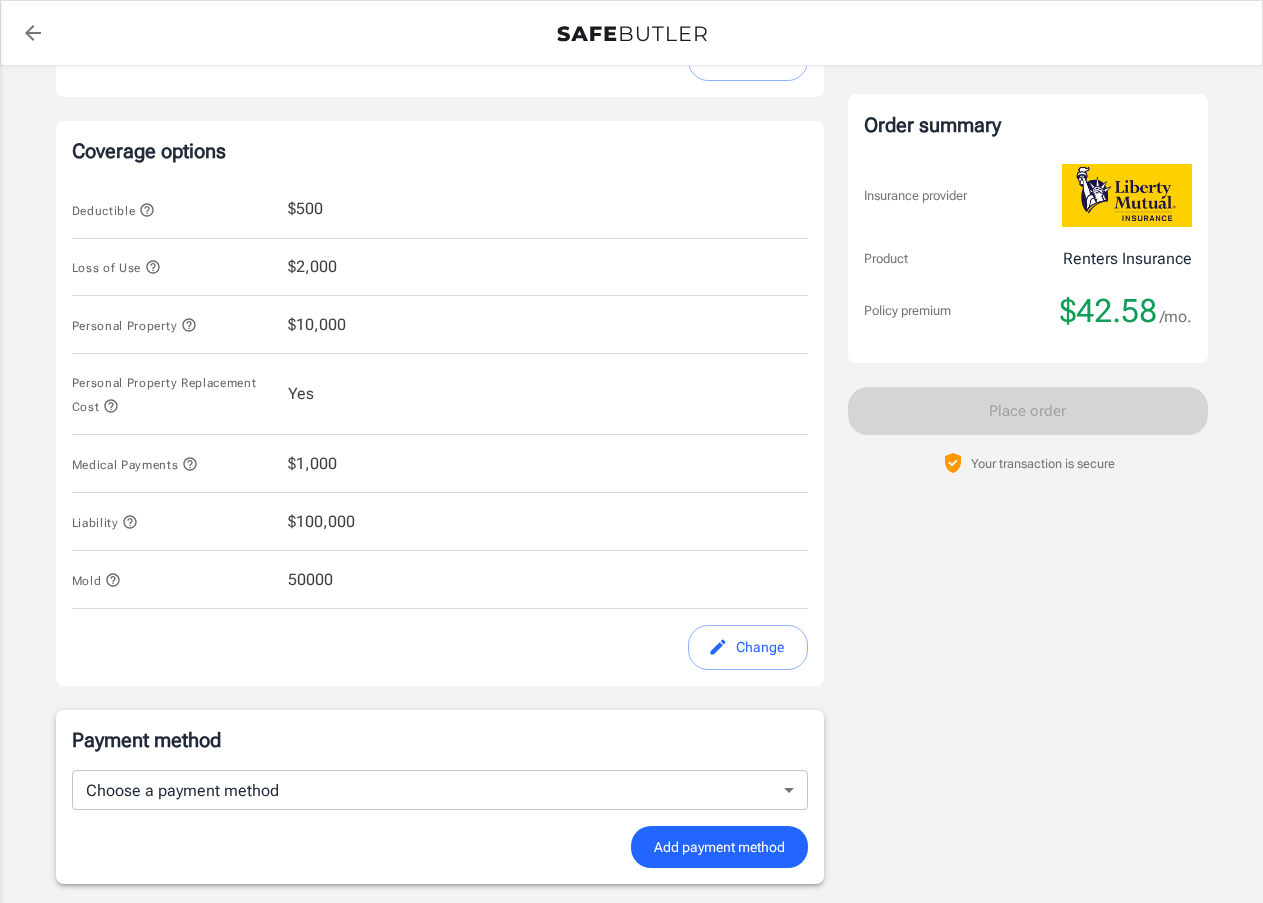 click 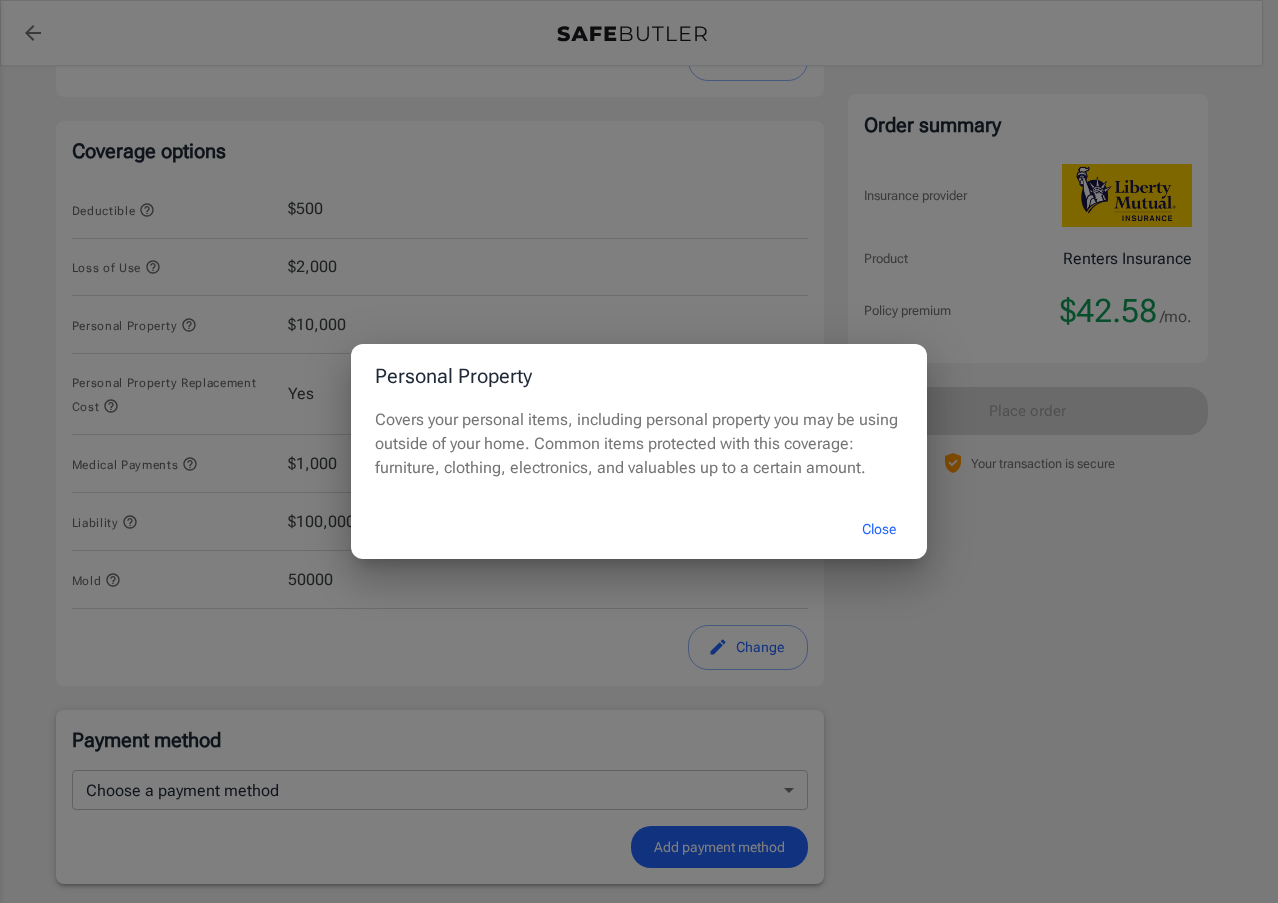 click on "Close" at bounding box center (879, 529) 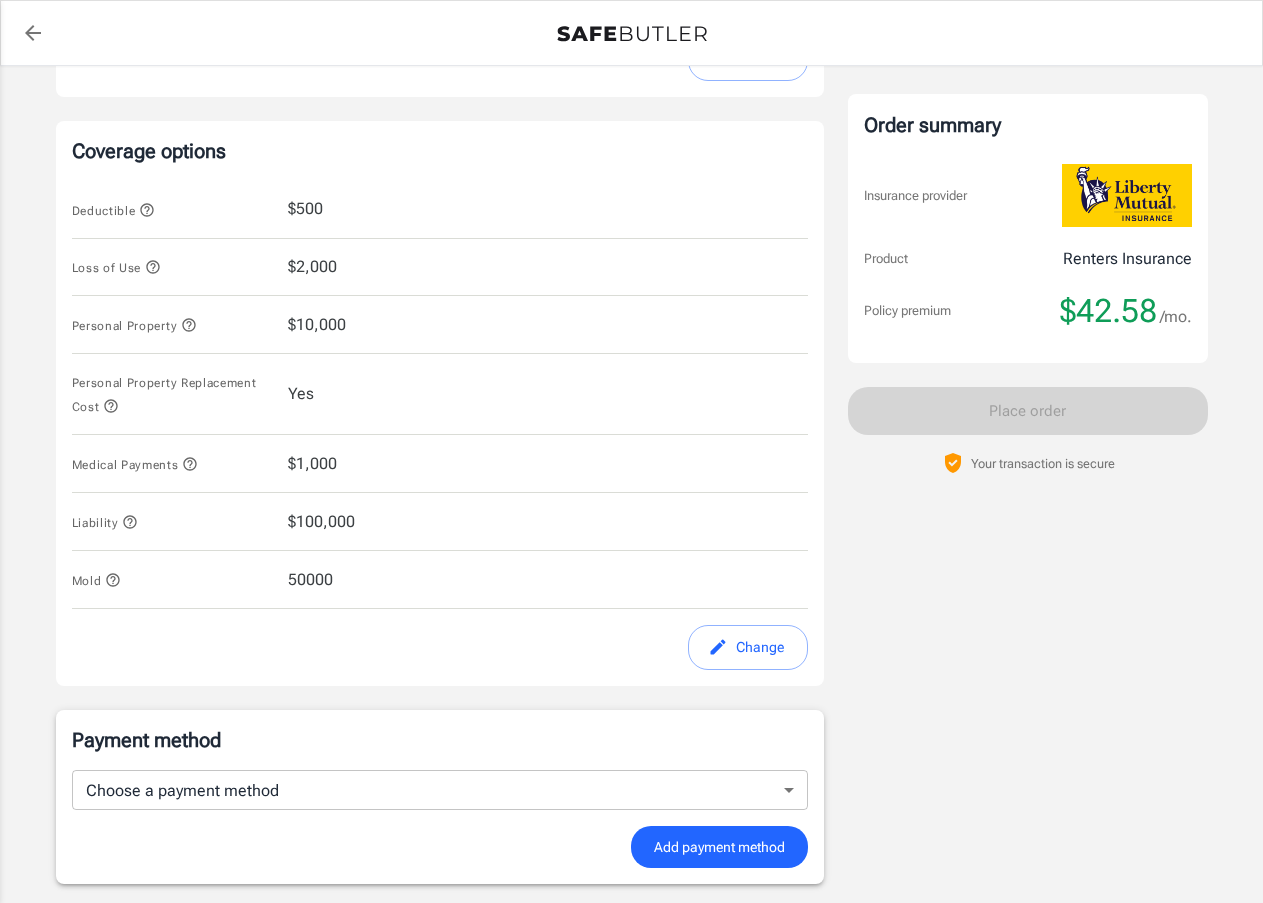 click on "Change" at bounding box center (748, 647) 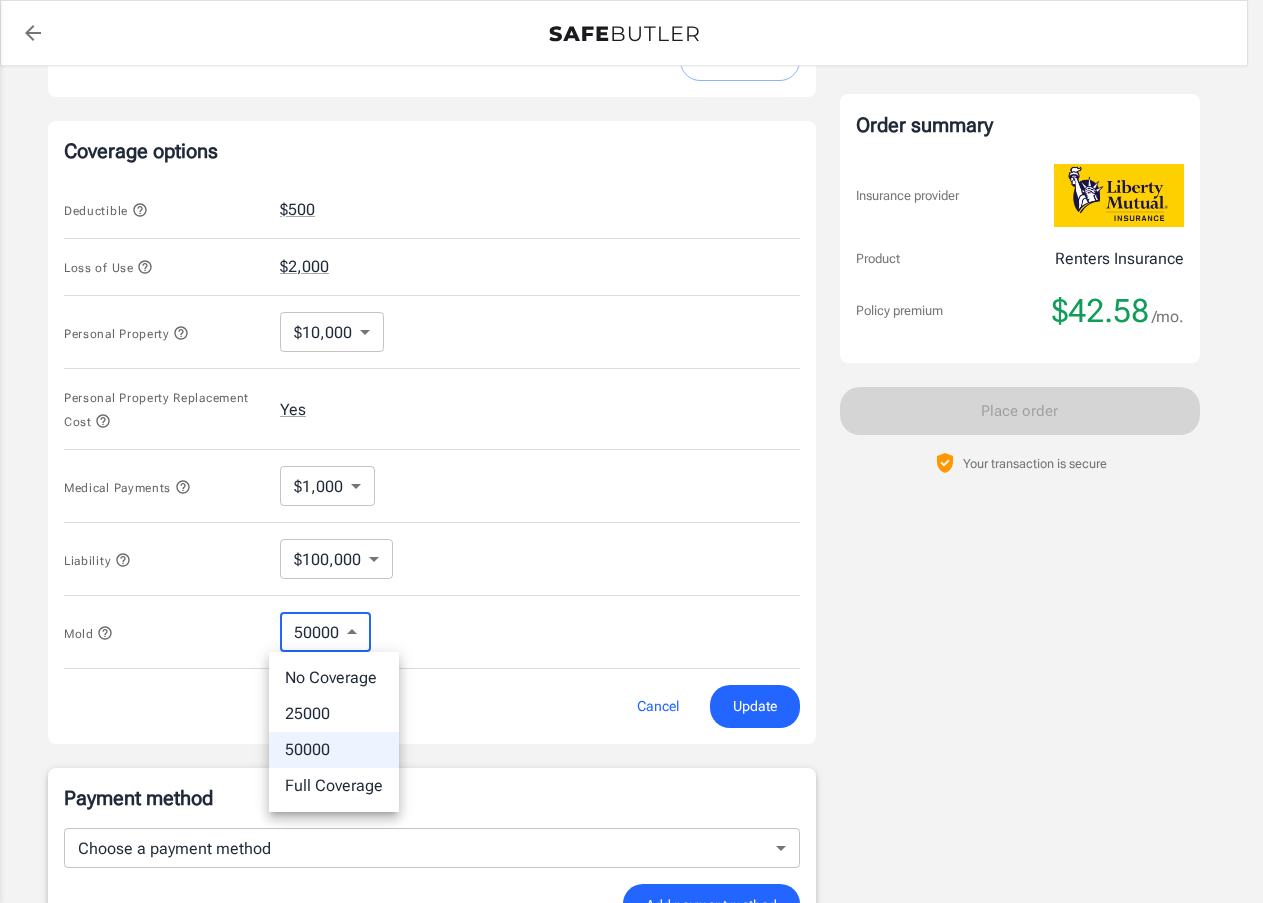 click on "Policy premium $ 42.58 /mo Liberty Mutual Renters Insurance 4519 FOREST HOME DR   MISSOURI CITY ,  TX   77459 Your address is standardized. nemi   adoki Your spouse and live-in family are automatically covered.  Learn More Your details Policy start date Jul 29, 2025 Email adoki83@gmail.com Phone 7135172215 Building type Single or multi family home Lived for over 6 months Yes Change Coverage options Deductible   $500 Loss of Use   $2,000 Personal Property   $10,000 10000 ​ Personal Property Replacement Cost   Yes Medical Payments   $1,000 1000 ​ Liability   $100,000 100000 ​ Mold   50000 50000 ​ Cancel Update Payment method Choose a payment method ​ Choose a payment method Add payment method Optional settings Add landlord as interested party Order summary Insurance provider Product Renters Insurance Policy premium $42.58 /mo. Online purchase discount applied. Payment frequency No additional fees. Today's Due $42.58 Place order   1- 800-216-1417 ." at bounding box center [631, 268] 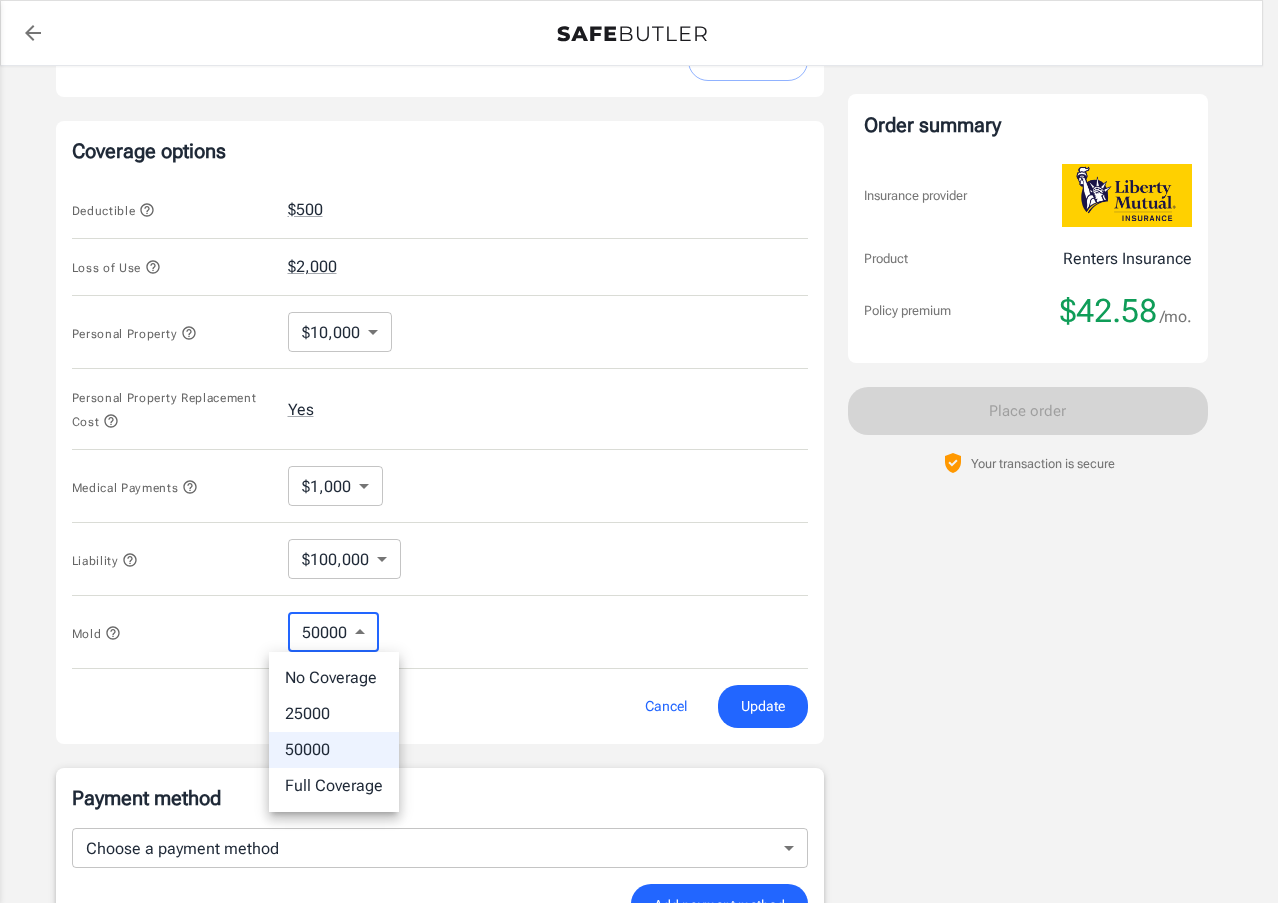 click on "25000" at bounding box center (334, 714) 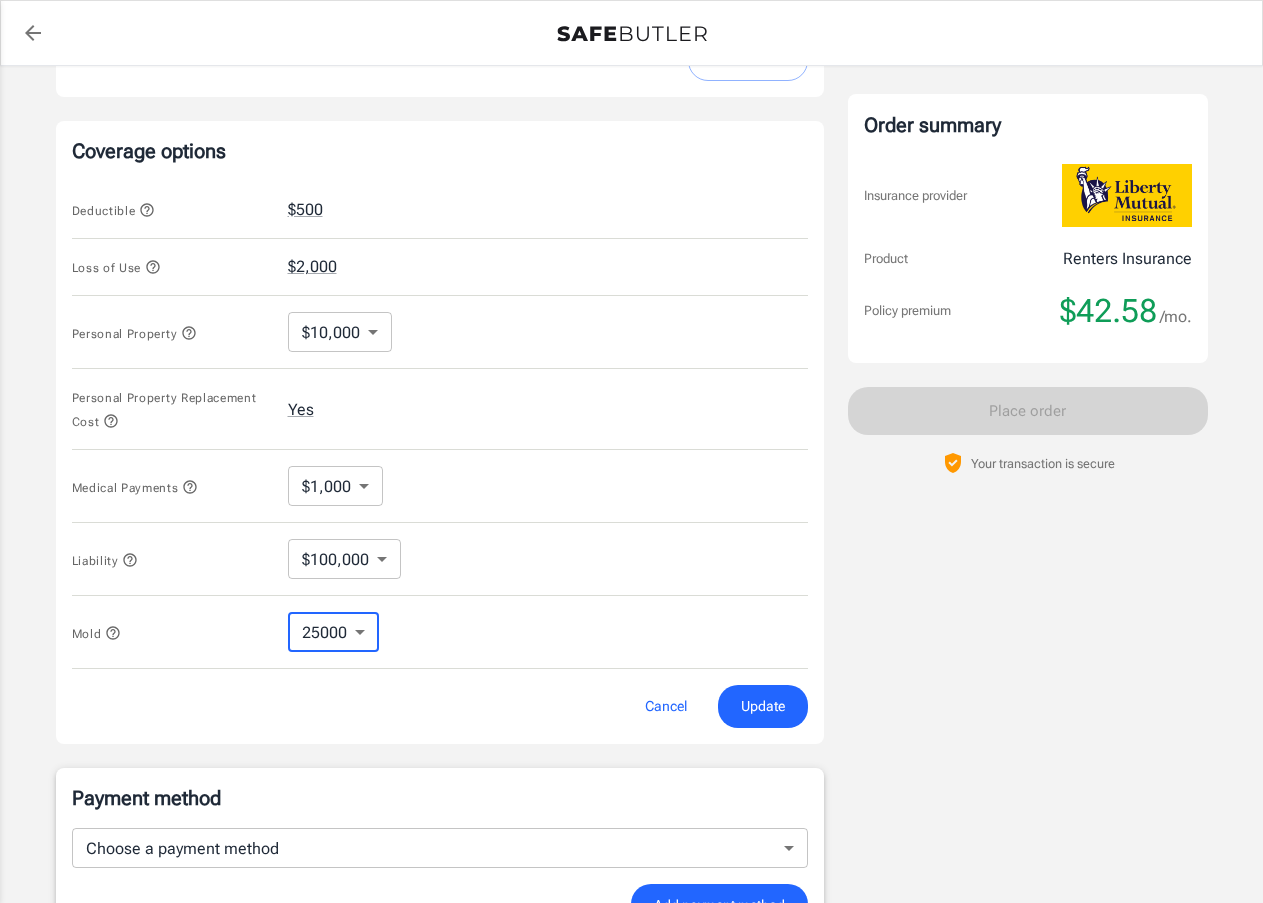 click on "Policy premium $ 42.58 /mo Liberty Mutual Renters Insurance 4519 FOREST HOME DR   MISSOURI CITY ,  TX   77459 Your address is standardized. nemi   adoki Your spouse and live-in family are automatically covered.  Learn More Your details Policy start date Jul 29, 2025 Email adoki83@gmail.com Phone 7135172215 Building type Single or multi family home Lived for over 6 months Yes Change Coverage options Deductible   $500 Loss of Use   $2,000 Personal Property   $10,000 10000 ​ Personal Property Replacement Cost   Yes Medical Payments   $1,000 1000 ​ Liability   $100,000 100000 ​ Mold   25000 25000 ​ Cancel Update Payment method Choose a payment method ​ Choose a payment method Add payment method Optional settings Add landlord as interested party Order summary Insurance provider Product Renters Insurance Policy premium $42.58 /mo. Online purchase discount applied. Payment frequency No additional fees. Today's Due $42.58 Place order   1- 800-216-1417 ." at bounding box center [631, 268] 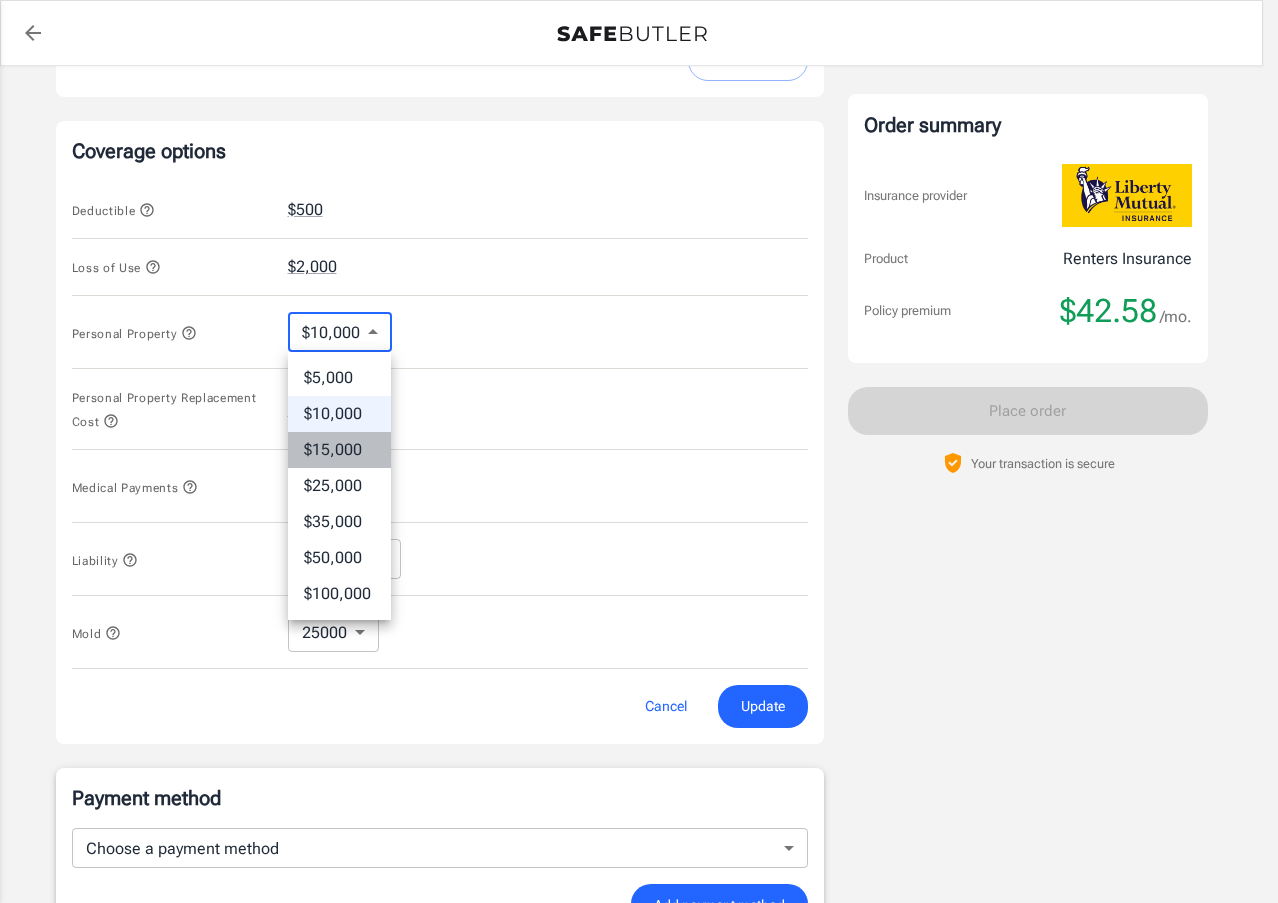 click on "$15,000" at bounding box center [339, 450] 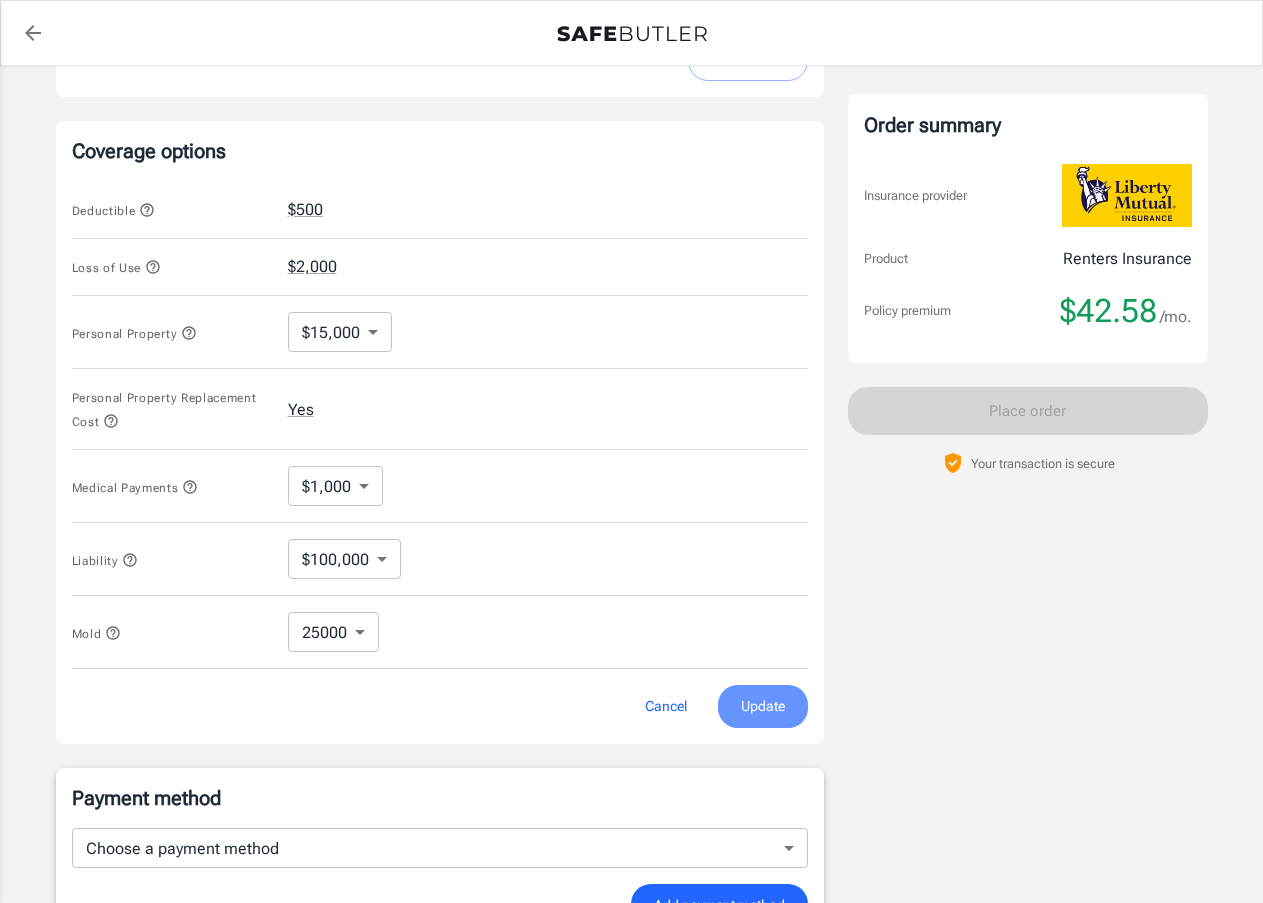 click on "Update" at bounding box center [763, 706] 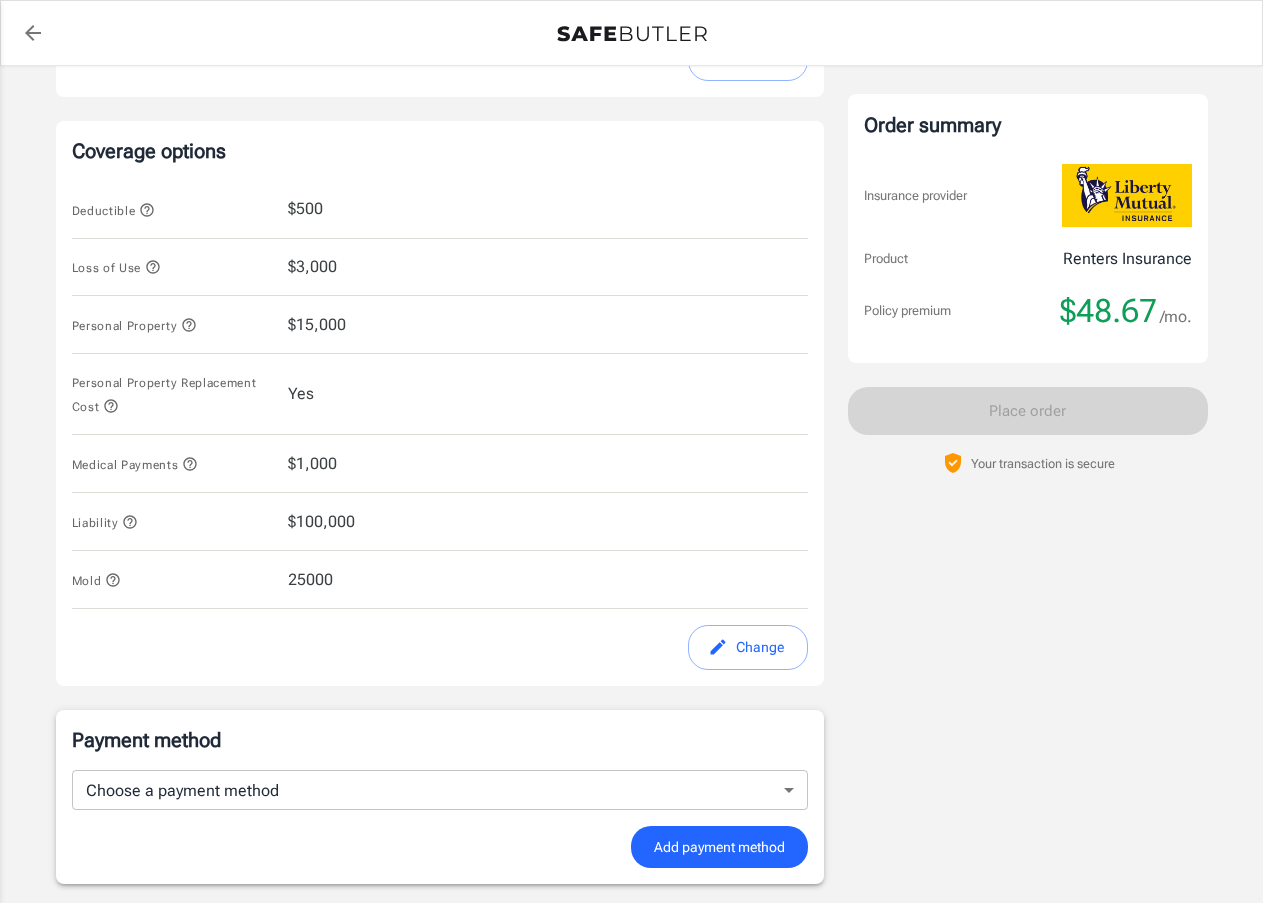 click on "Change" at bounding box center [748, 647] 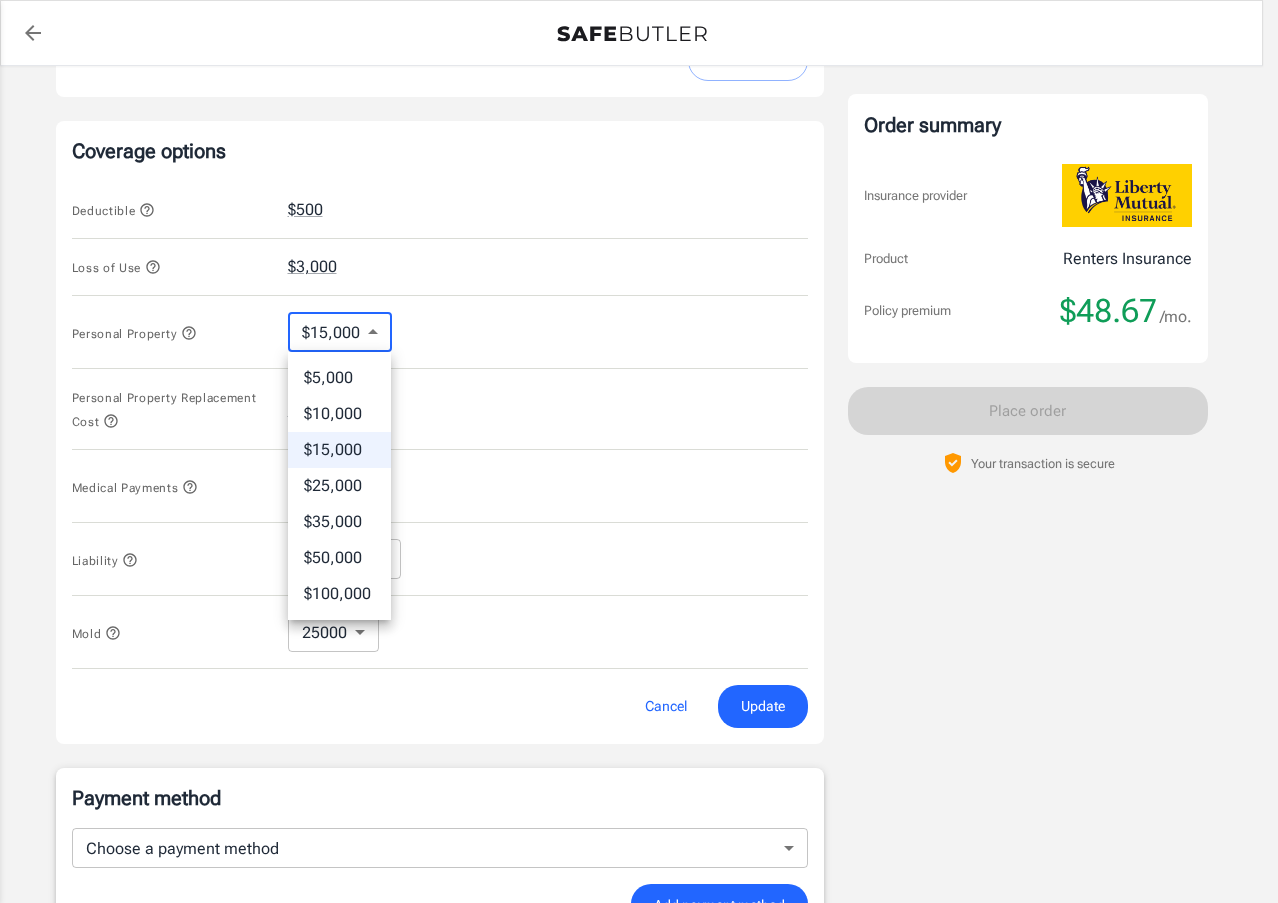click on "Policy premium $ 48.67 /mo Liberty Mutual Renters Insurance 4519 FOREST HOME DR   MISSOURI CITY ,  TX   77459 Your address is standardized. nemi   adoki Your spouse and live-in family are automatically covered.  Learn More Your details Policy start date Jul 29, 2025 Email adoki83@gmail.com Phone 7135172215 Building type Single or multi family home Lived for over 6 months Yes Change Coverage options Deductible   $500 Loss of Use   $3,000 Personal Property   $15,000 15000 ​ Personal Property Replacement Cost   Yes Medical Payments   $1,000 1000 ​ Liability   $100,000 100000 ​ Mold   25000 25000 ​ Cancel Update Payment method Choose a payment method ​ Choose a payment method Add payment method Optional settings Add landlord as interested party Order summary Insurance provider Product Renters Insurance Policy premium $48.67 /mo. Online purchase discount applied. Payment frequency No additional fees. Today's Due $48.67 Place order   1- 800-216-1417 ." at bounding box center (639, 268) 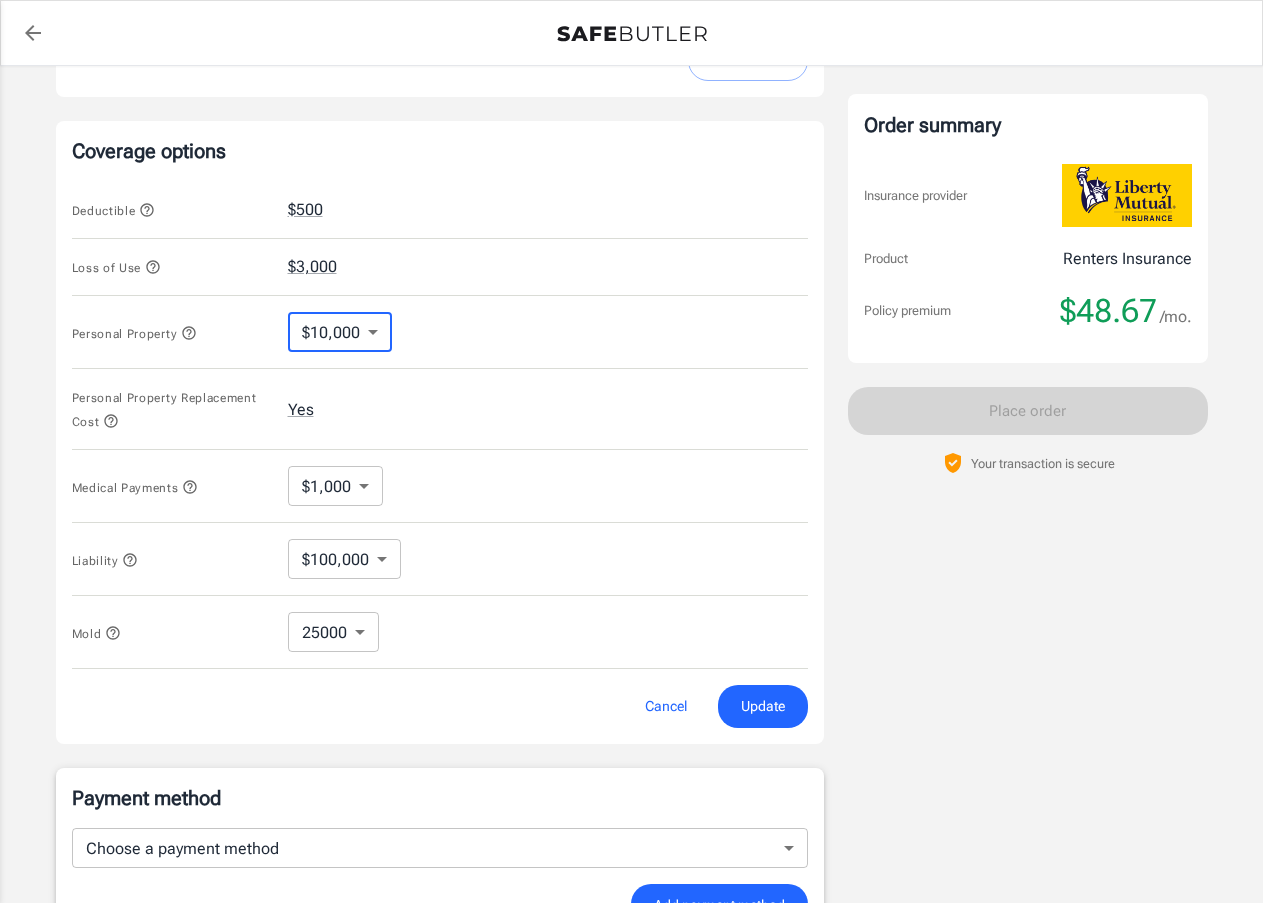 click 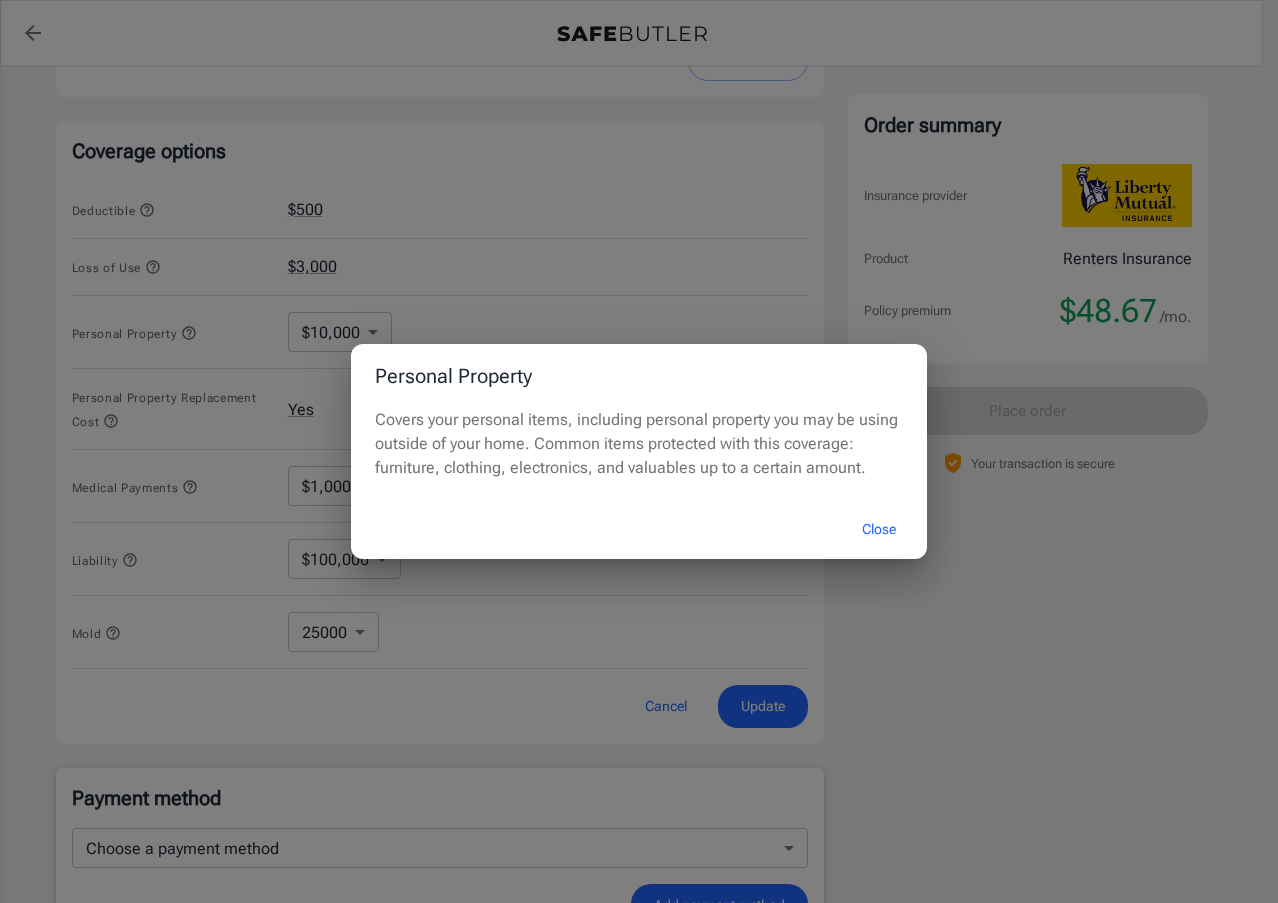 click on "Personal Property Covers your personal items, including personal property you may be using outside of your home. Common items protected with this coverage: furniture, clothing, electronics, and valuables up to a certain amount. Close" at bounding box center (639, 451) 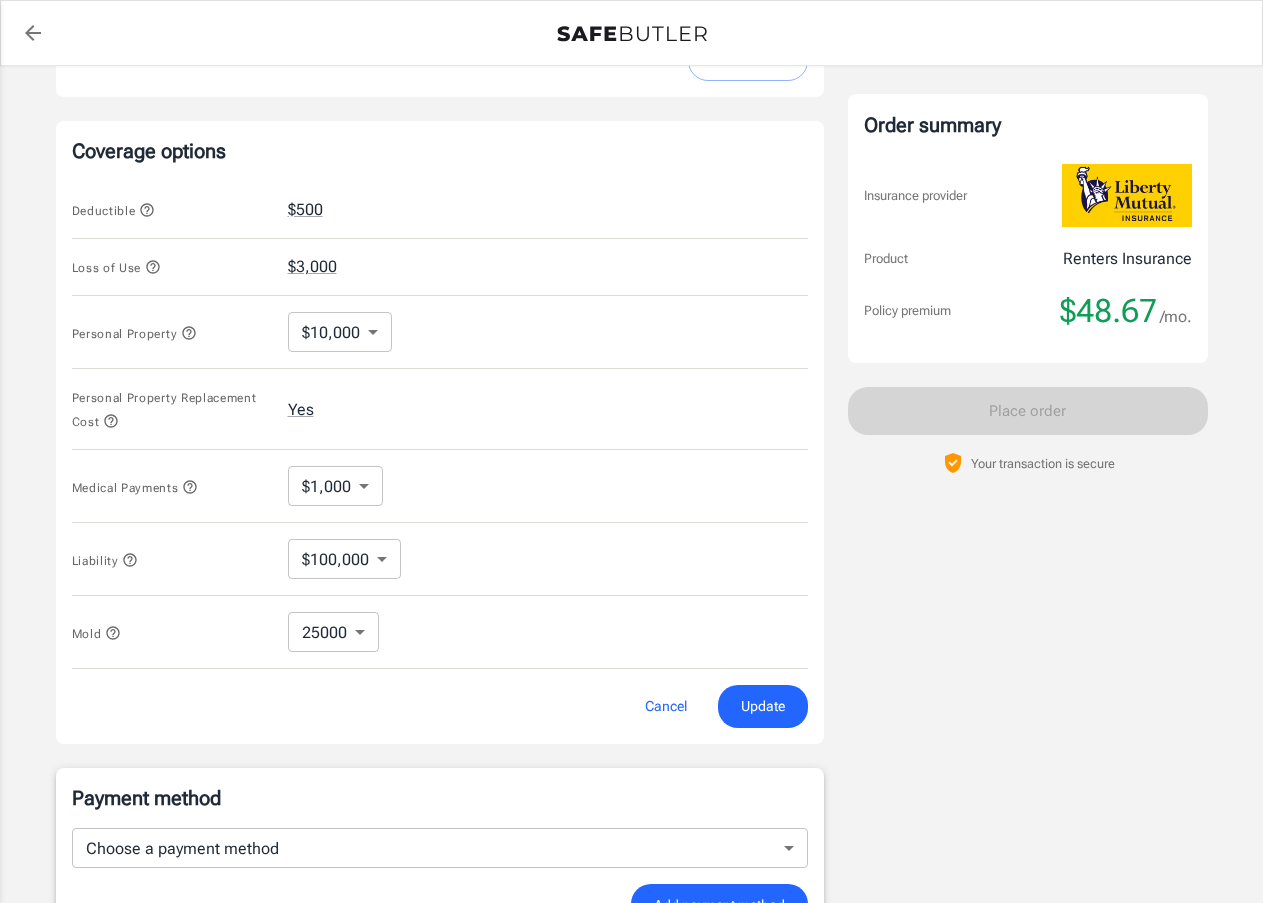 click on "Policy premium $ 48.67 /mo Liberty Mutual Renters Insurance 4519 FOREST HOME DR   MISSOURI CITY ,  TX   77459 Your address is standardized. nemi   adoki Your spouse and live-in family are automatically covered.  Learn More Your details Policy start date Jul 29, 2025 Email adoki83@gmail.com Phone 7135172215 Building type Single or multi family home Lived for over 6 months Yes Change Coverage options Deductible   $500 Loss of Use   $3,000 Personal Property   $10,000 10000 ​ Personal Property Replacement Cost   Yes Medical Payments   $1,000 1000 ​ Liability   $100,000 100000 ​ Mold   25000 25000 ​ Cancel Update Payment method Choose a payment method ​ Choose a payment method Add payment method Optional settings Add landlord as interested party Order summary Insurance provider Product Renters Insurance Policy premium $48.67 /mo. Online purchase discount applied. Payment frequency No additional fees. Today's Due $48.67 Place order   1- 800-216-1417 ." at bounding box center (631, 268) 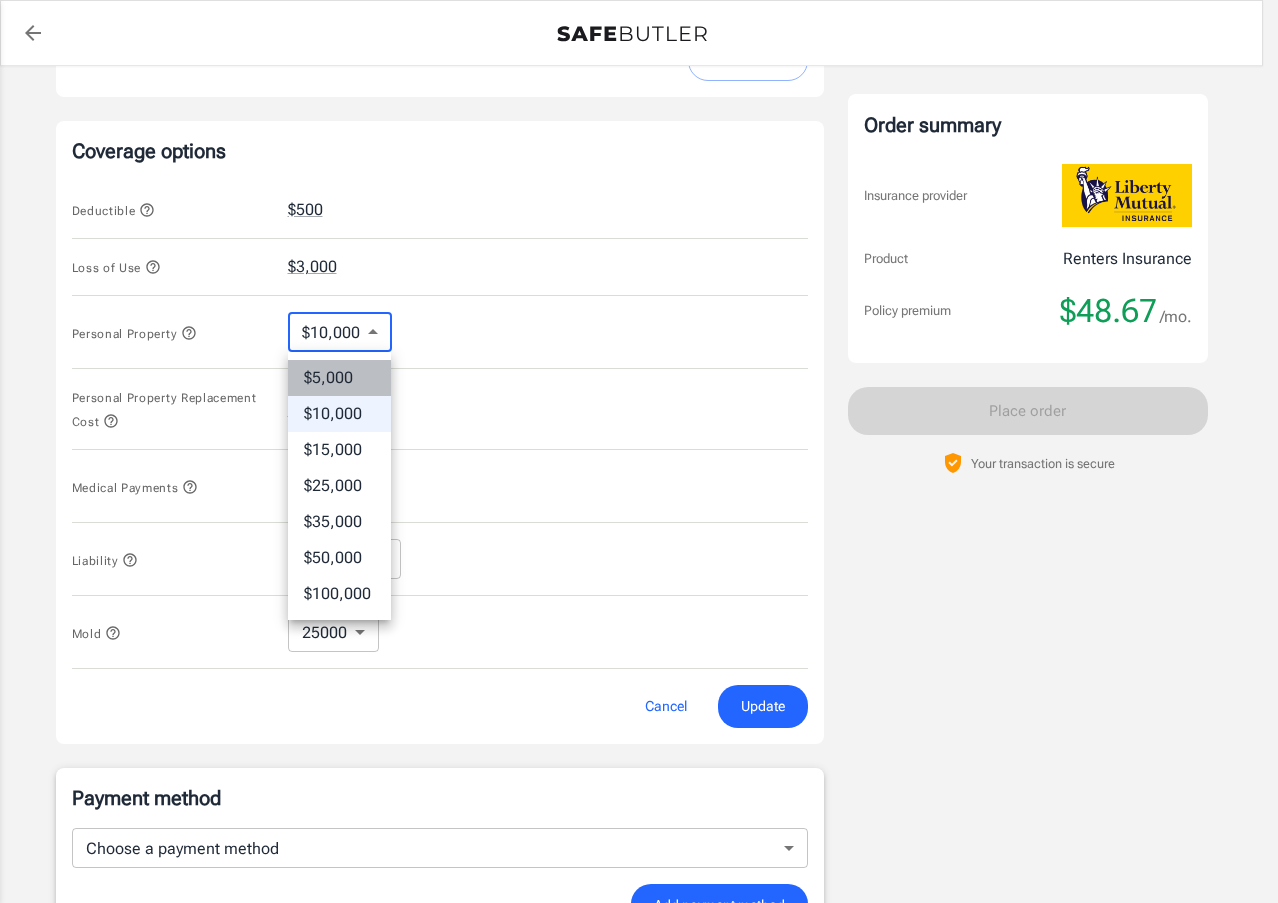 click on "$5,000" at bounding box center [339, 378] 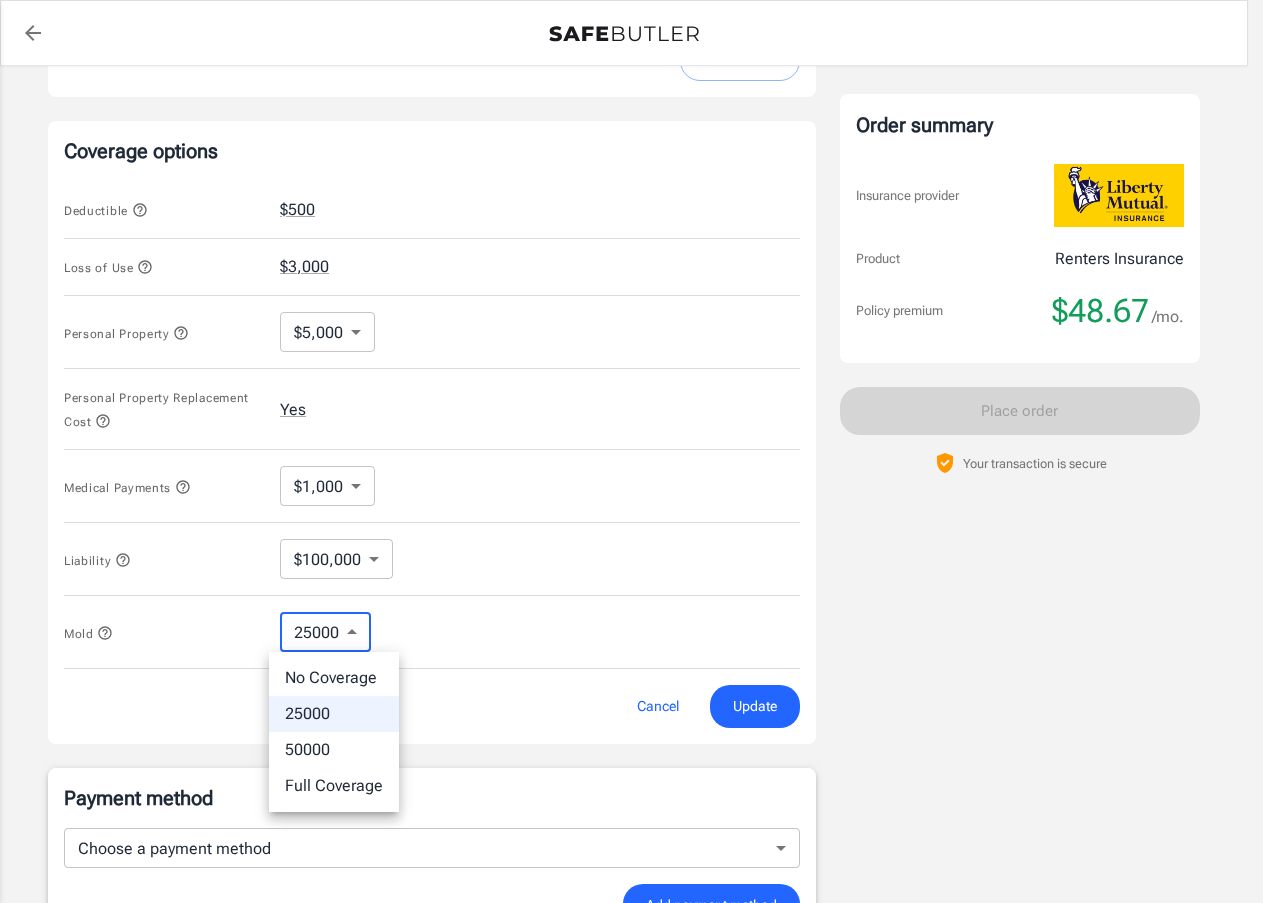 click on "Policy premium $ 48.67 /mo Liberty Mutual Renters Insurance 4519 FOREST HOME DR   MISSOURI CITY ,  TX   77459 Your address is standardized. nemi   adoki Your spouse and live-in family are automatically covered.  Learn More Your details Policy start date Jul 29, 2025 Email adoki83@gmail.com Phone 7135172215 Building type Single or multi family home Lived for over 6 months Yes Change Coverage options Deductible   $500 Loss of Use   $3,000 Personal Property   $5,000 5000 ​ Personal Property Replacement Cost   Yes Medical Payments   $1,000 1000 ​ Liability   $100,000 100000 ​ Mold   25000 25000 ​ Cancel Update Payment method Choose a payment method ​ Choose a payment method Add payment method Optional settings Add landlord as interested party Order summary Insurance provider Product Renters Insurance Policy premium $48.67 /mo. Online purchase discount applied. Payment frequency No additional fees. Today's Due $48.67 Place order   1- 800-216-1417 . |" at bounding box center (631, 268) 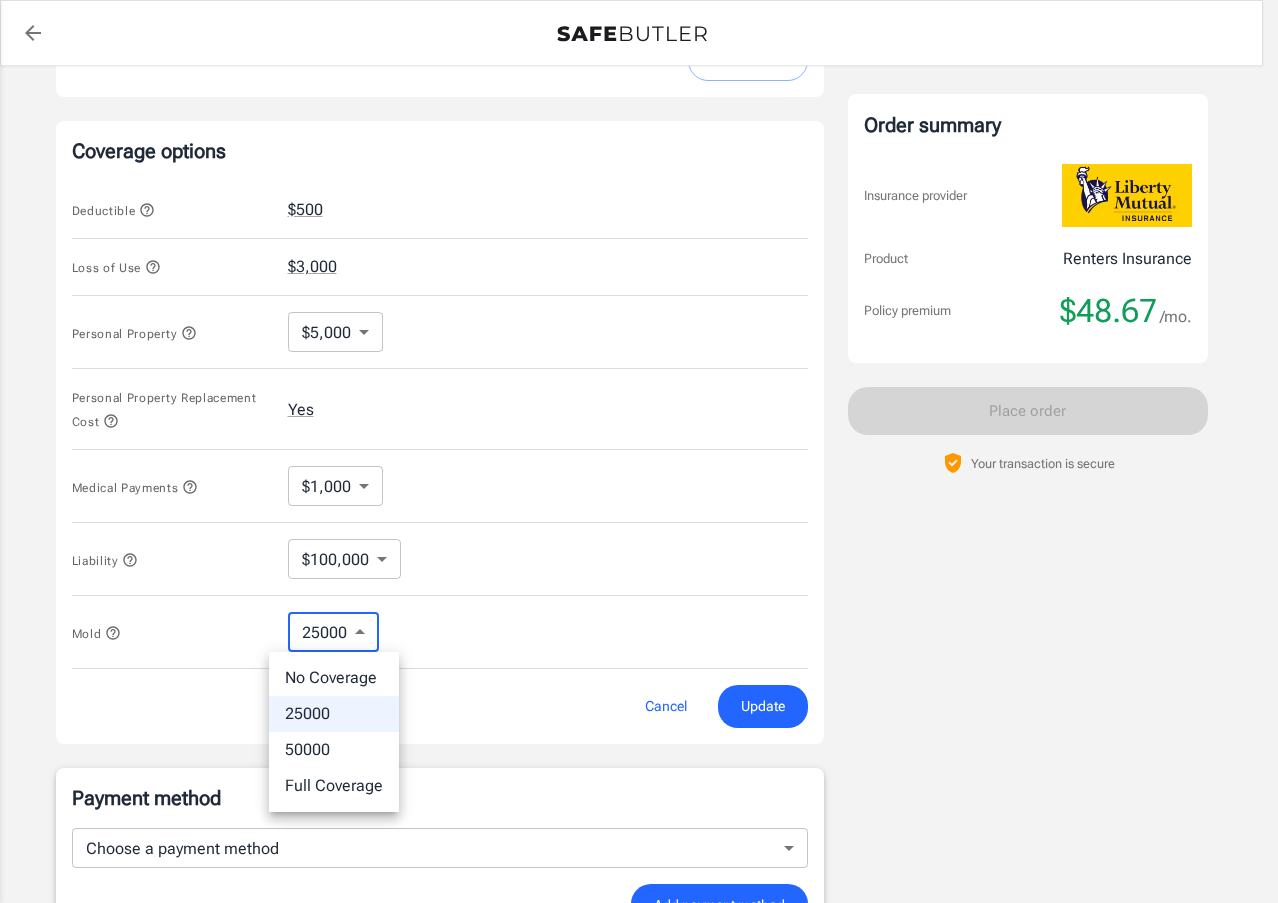 click at bounding box center (639, 451) 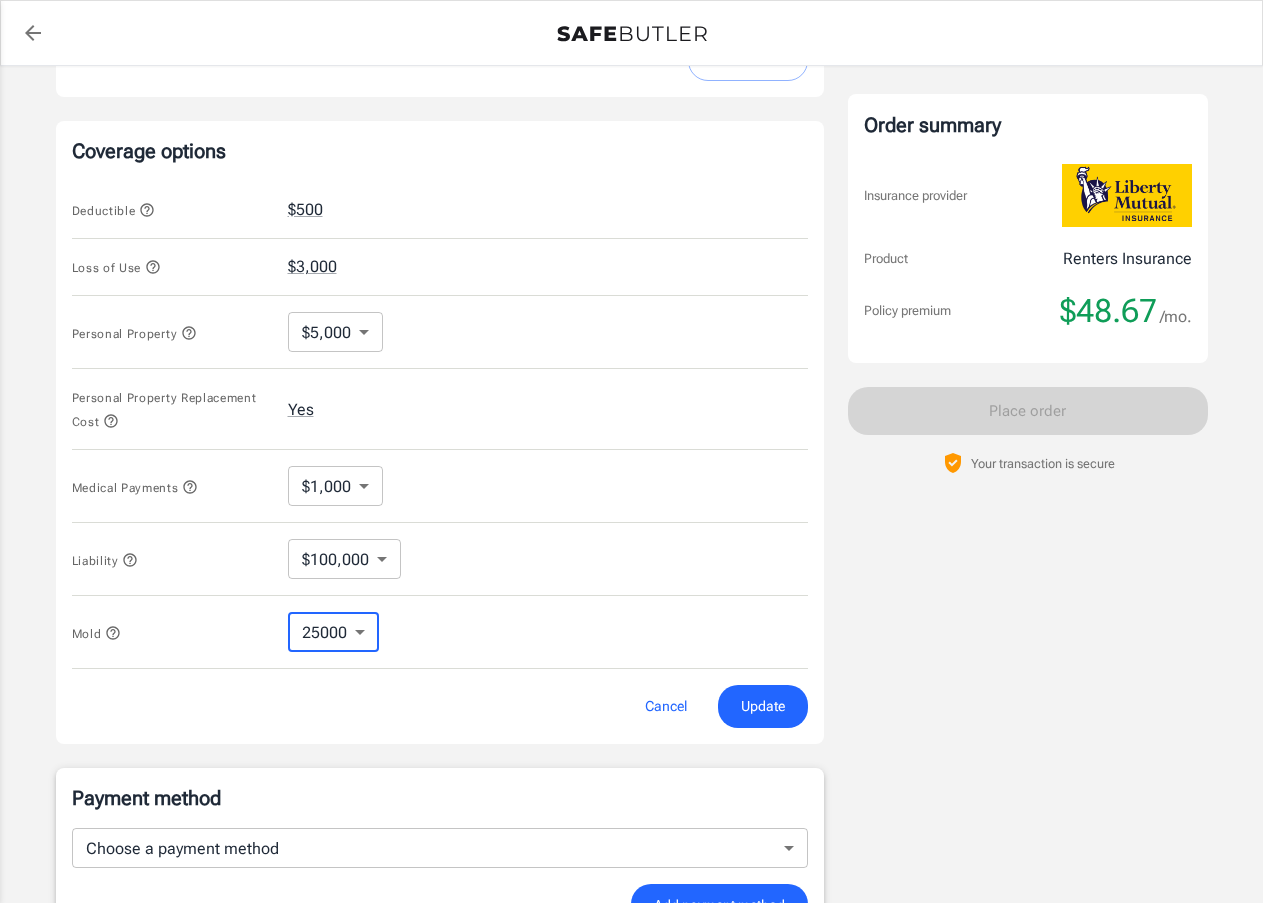 drag, startPoint x: 771, startPoint y: 739, endPoint x: 766, endPoint y: 724, distance: 15.811388 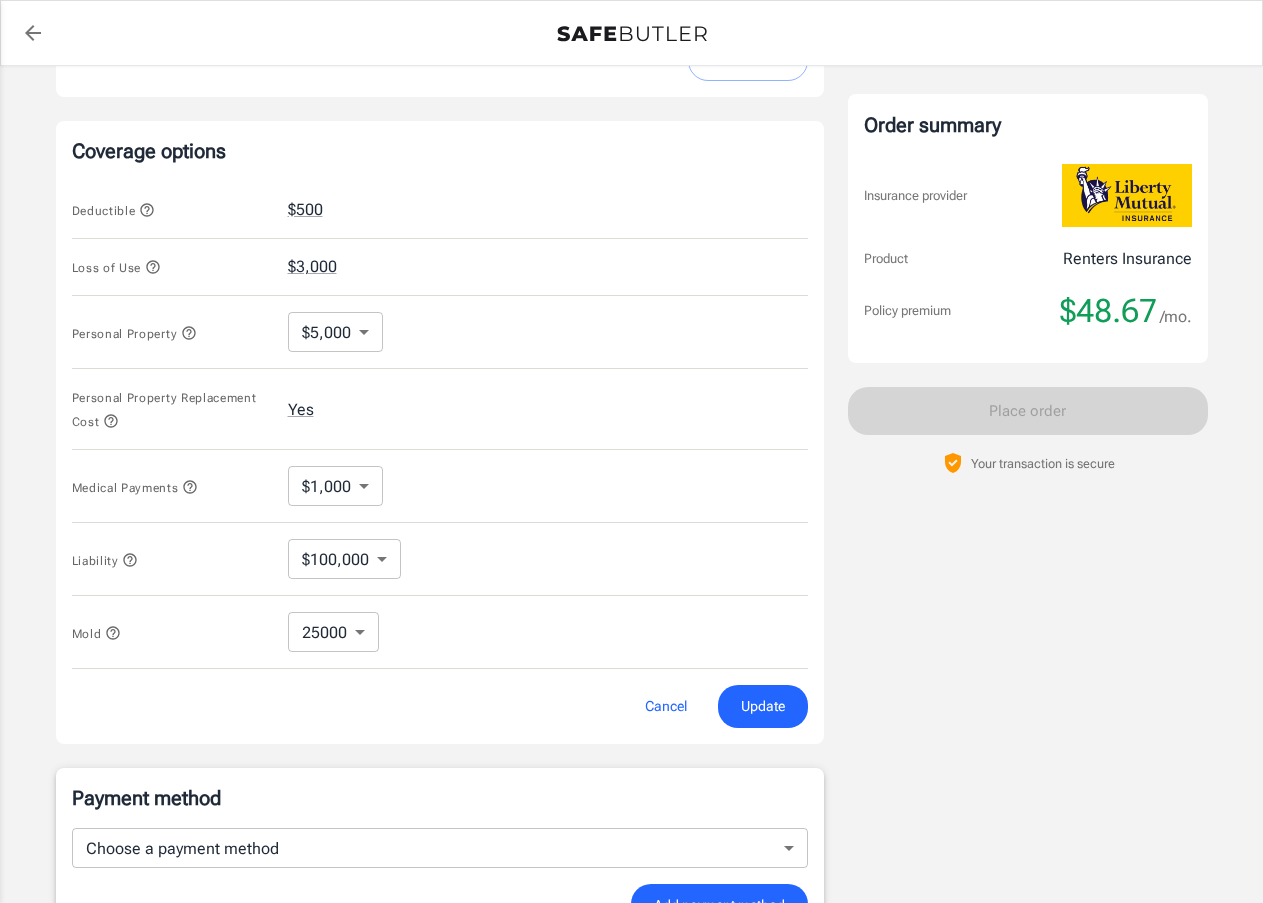 click on "Update" at bounding box center (763, 706) 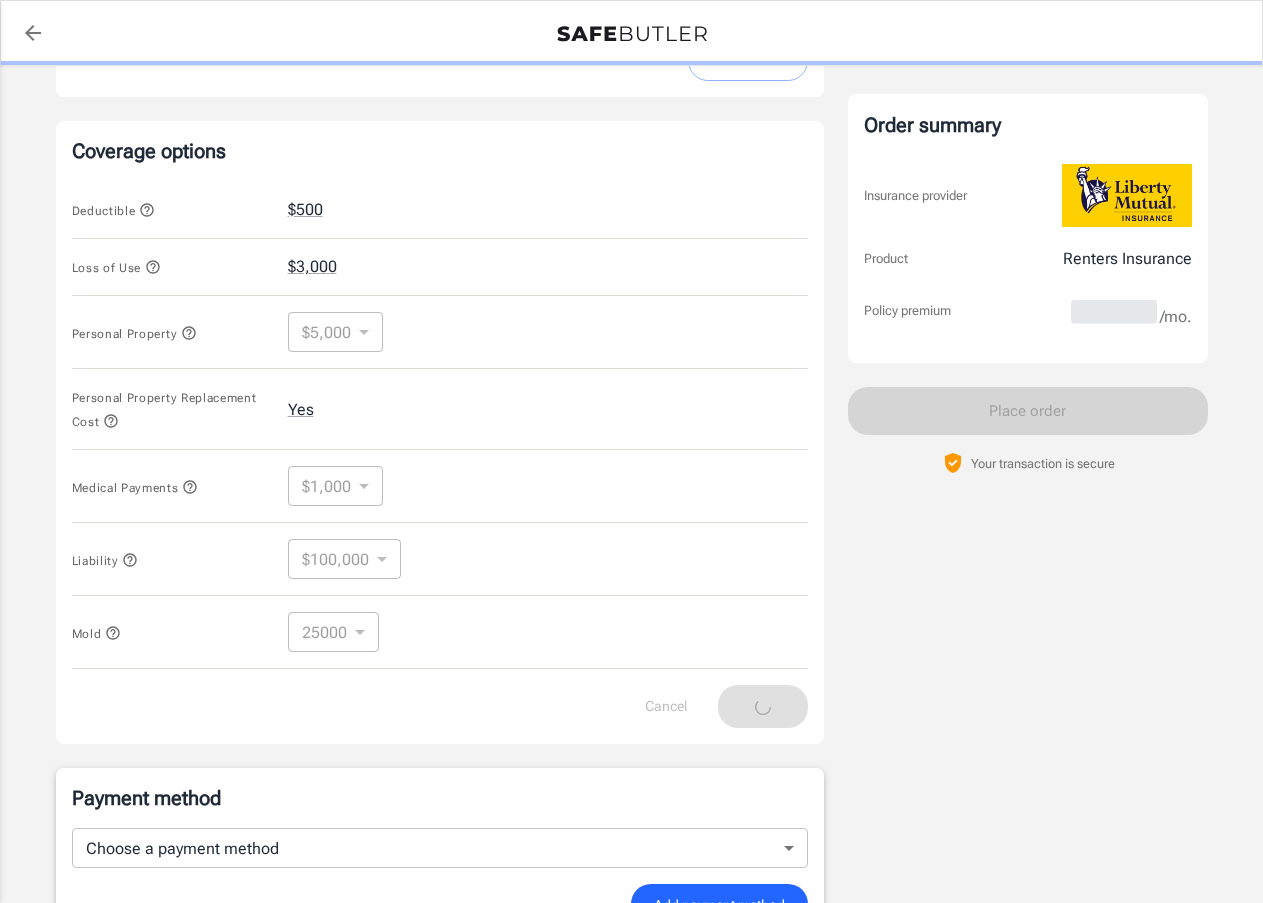 click 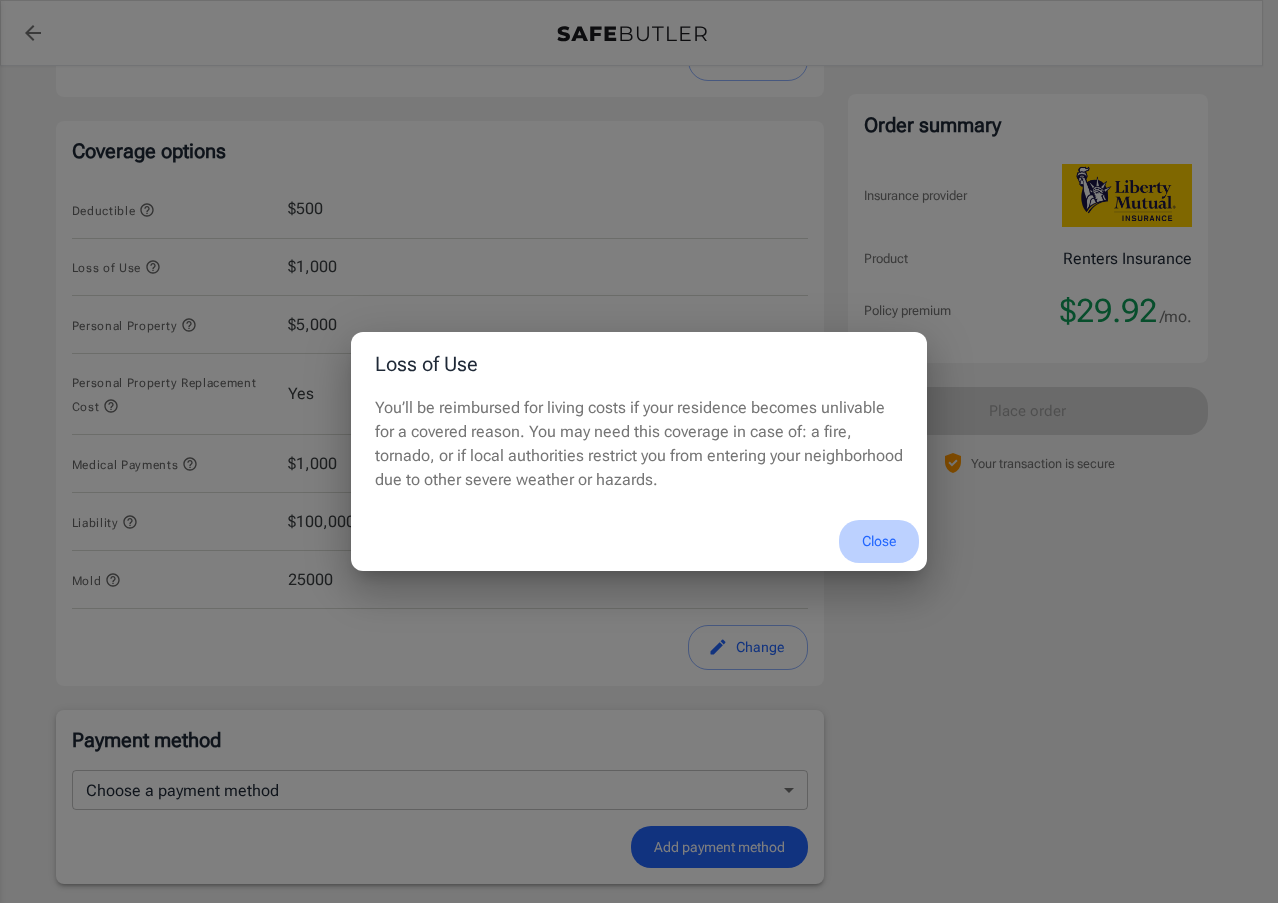 click on "Close" at bounding box center [879, 541] 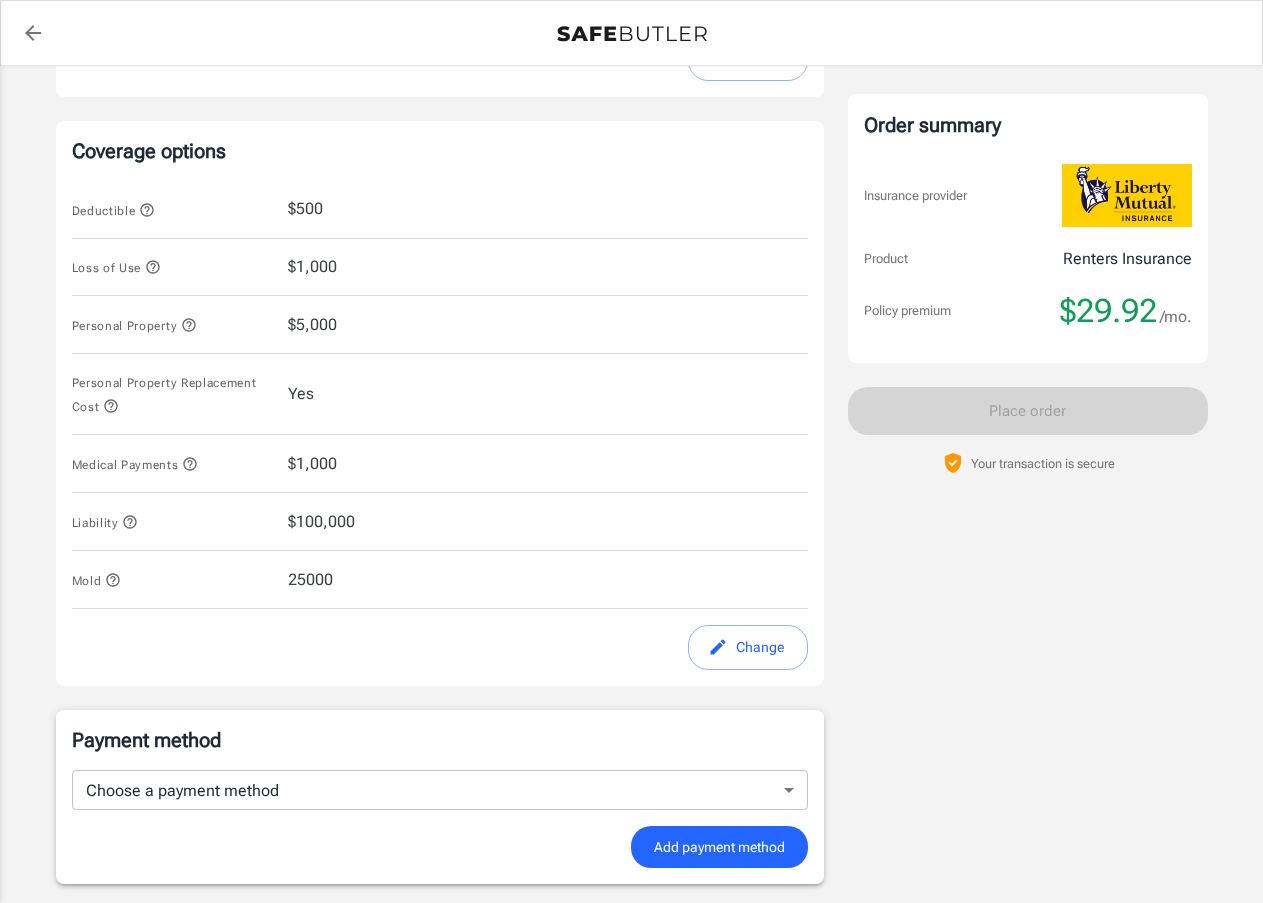click 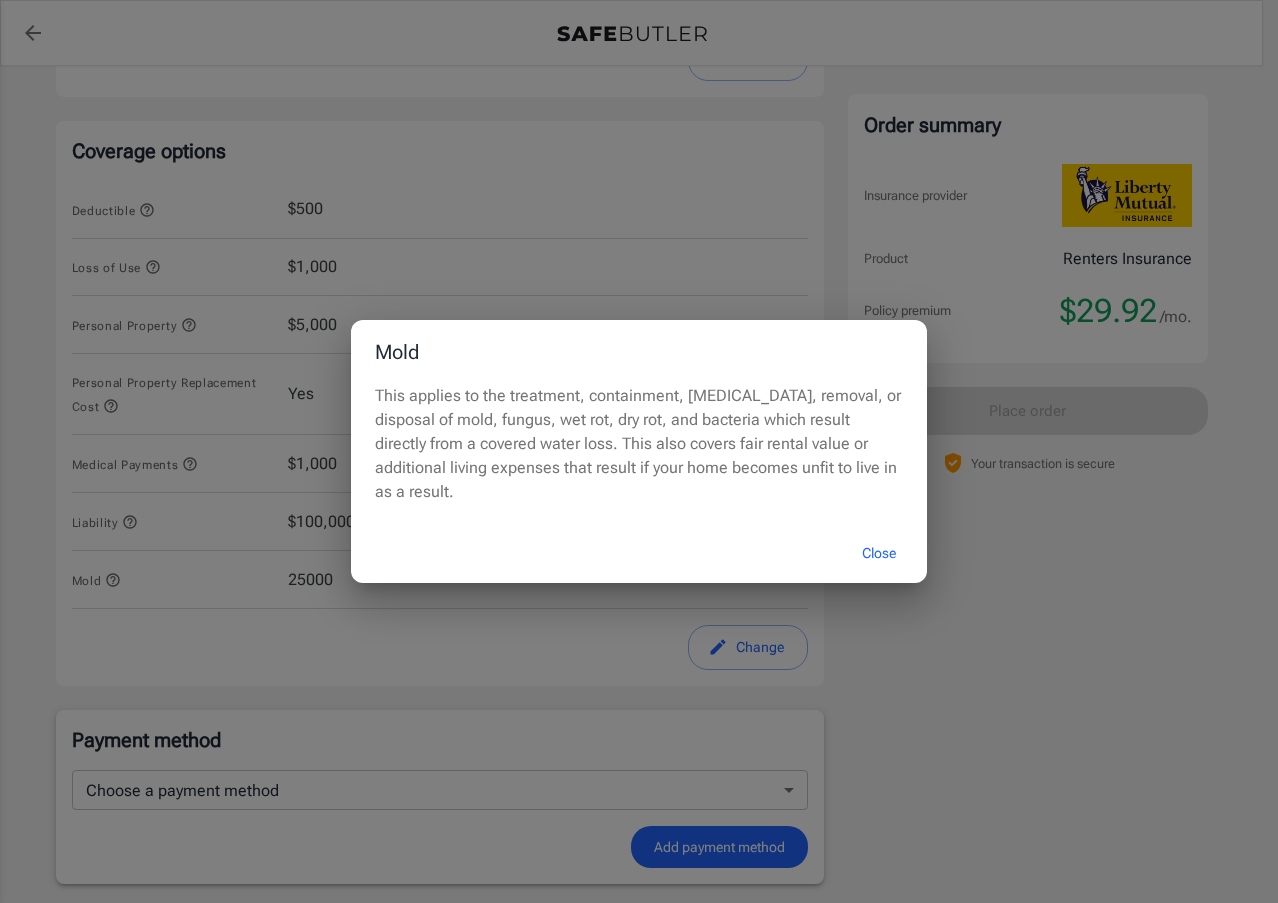click on "Close" at bounding box center (879, 553) 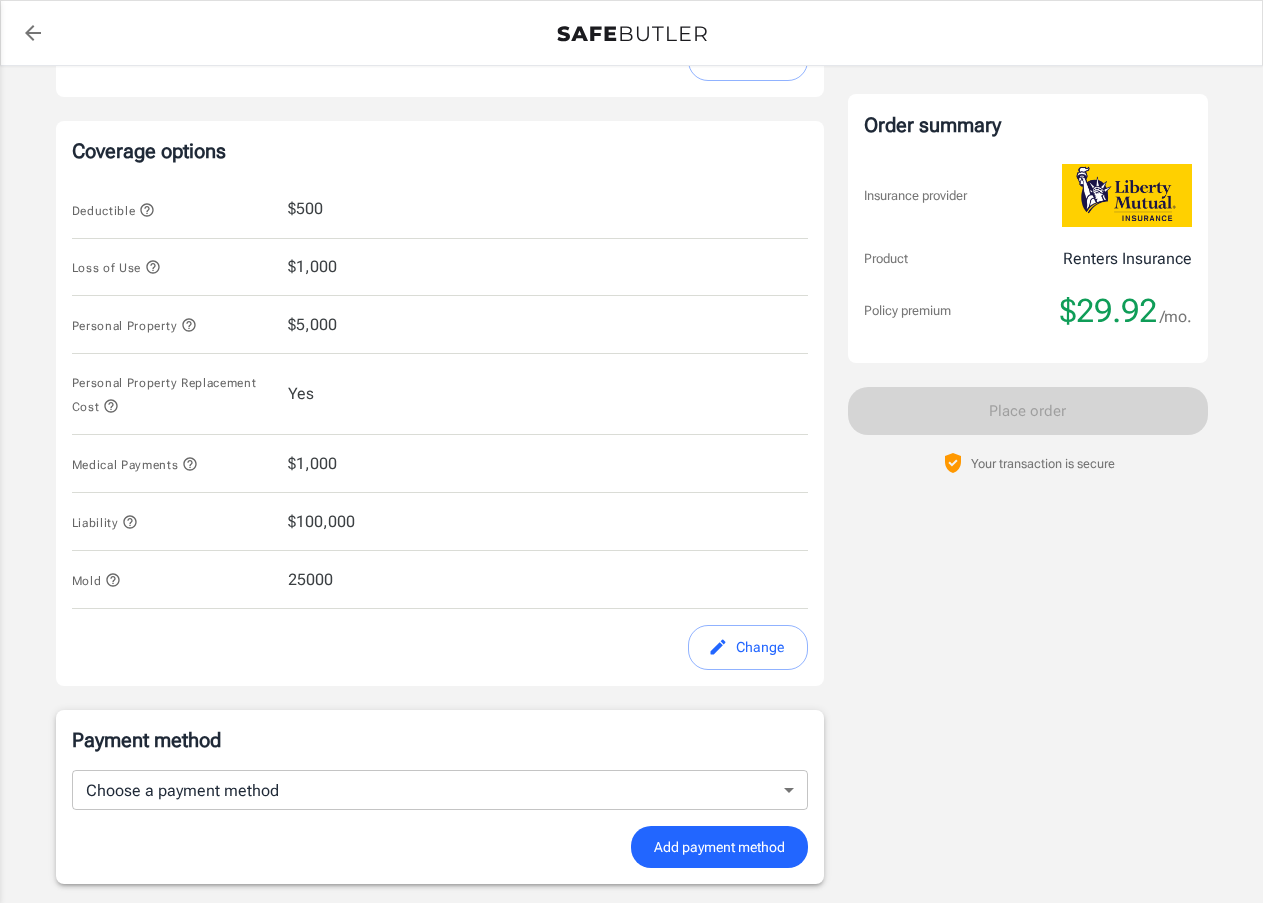 click on "25000" at bounding box center [310, 580] 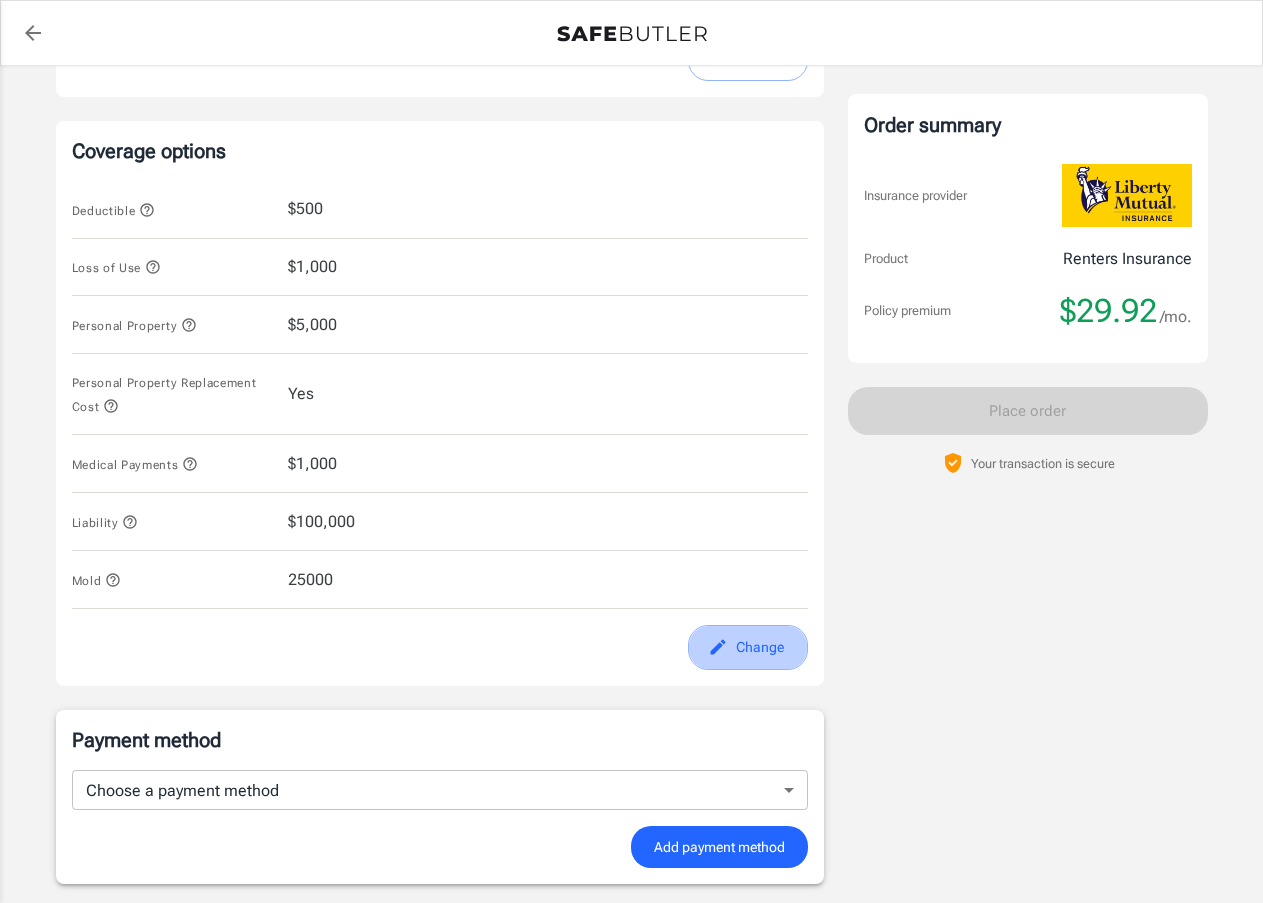 click on "Change" at bounding box center (748, 647) 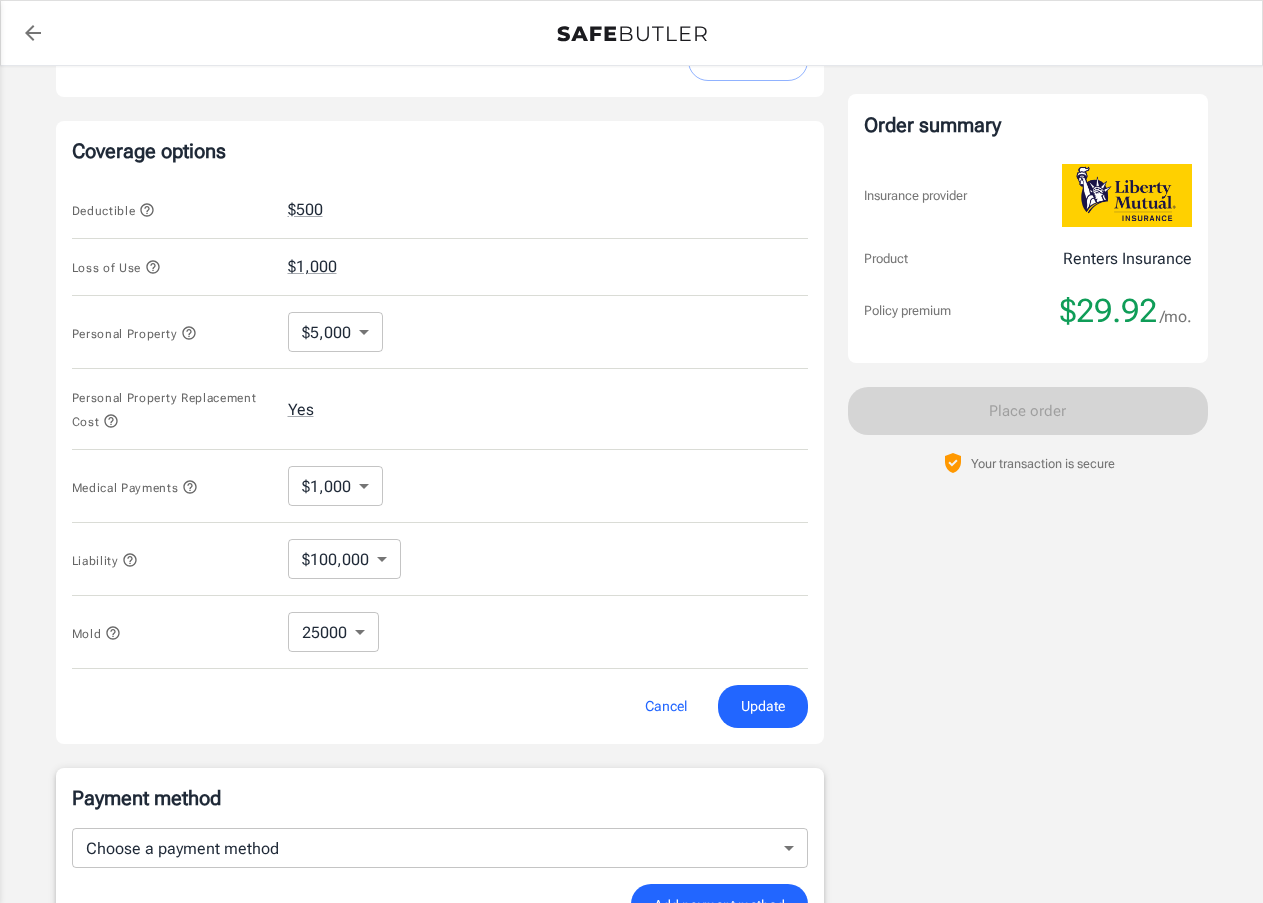 click on "Policy premium $ 29.92 /mo Liberty Mutual Renters Insurance 4519 FOREST HOME DR   MISSOURI CITY ,  TX   77459 Your address is standardized. nemi   adoki Your spouse and live-in family are automatically covered.  Learn More Your details Policy start date Jul 29, 2025 Email adoki83@gmail.com Phone 7135172215 Building type Single or multi family home Lived for over 6 months Yes Change Coverage options Deductible   $500 Loss of Use   $1,000 Personal Property   $5,000 5000 ​ Personal Property Replacement Cost   Yes Medical Payments   $1,000 1000 ​ Liability   $100,000 100000 ​ Mold   25000 25000 ​ Cancel Update Payment method Choose a payment method ​ Choose a payment method Add payment method Optional settings Add landlord as interested party Order summary Insurance provider Product Renters Insurance Policy premium $29.92 /mo. Online purchase discount applied. Payment frequency No additional fees. Today's Due $29.92 Place order   1- 800-216-1417 . |" at bounding box center (631, 268) 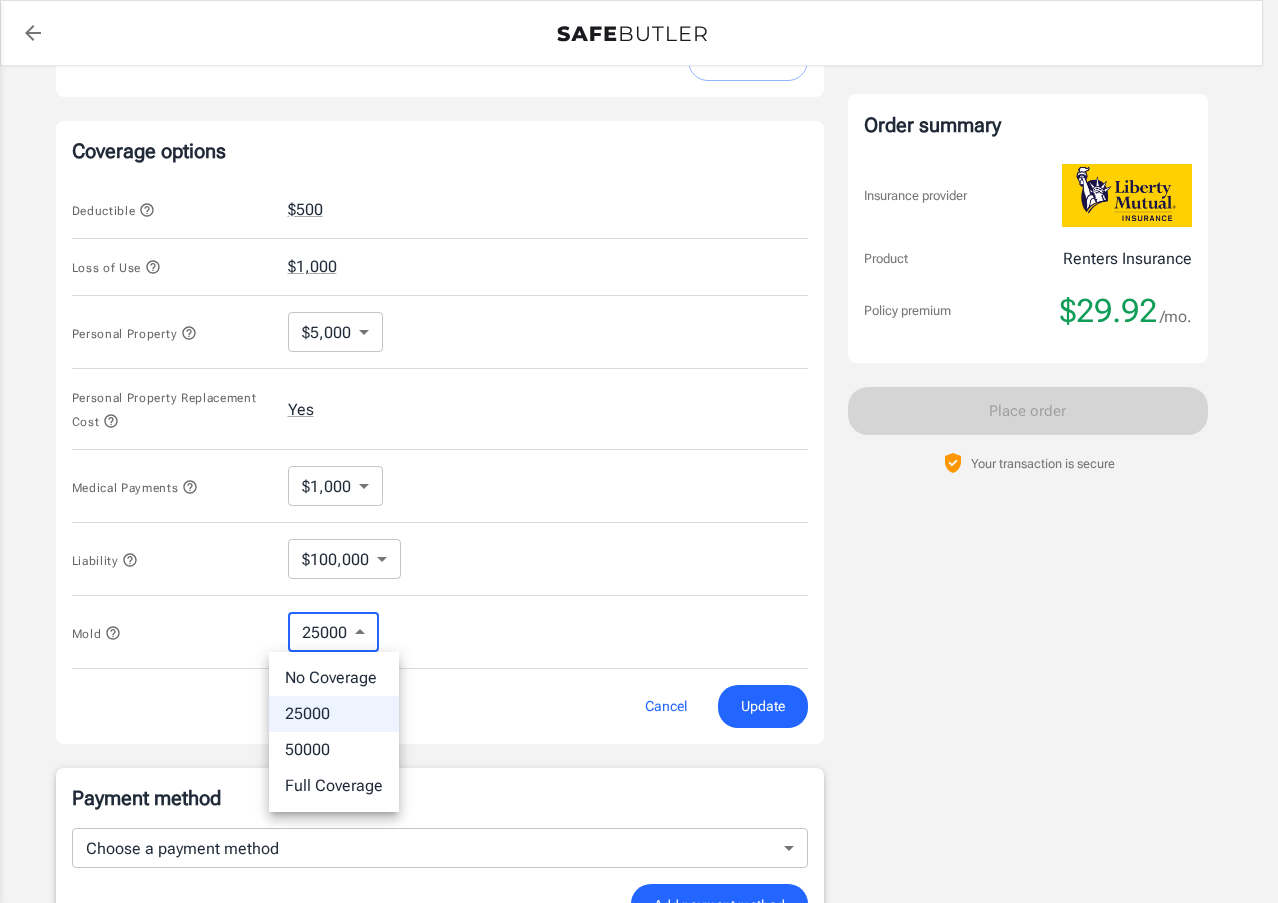 click on "Full Coverage" at bounding box center (334, 786) 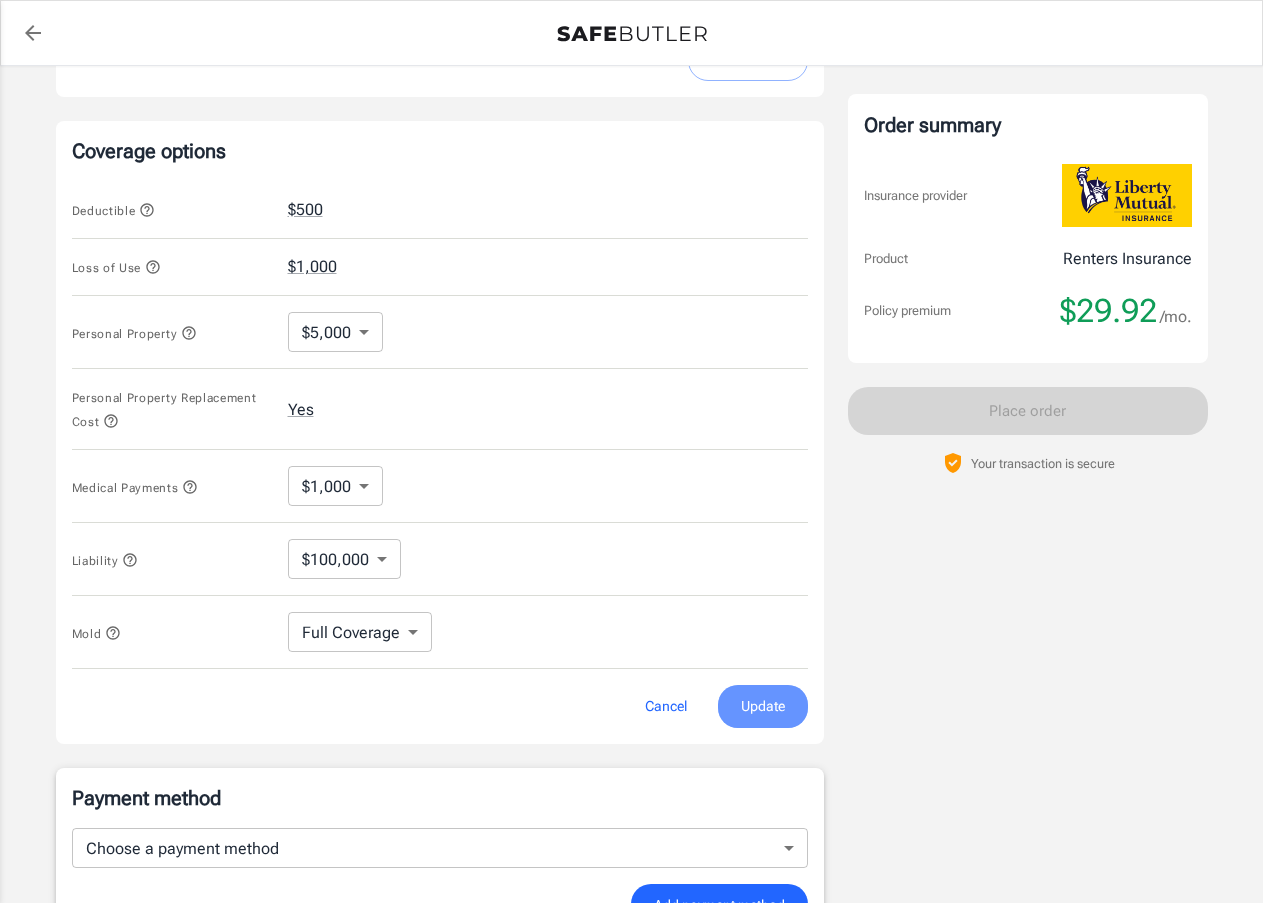 click on "Update" at bounding box center [763, 706] 